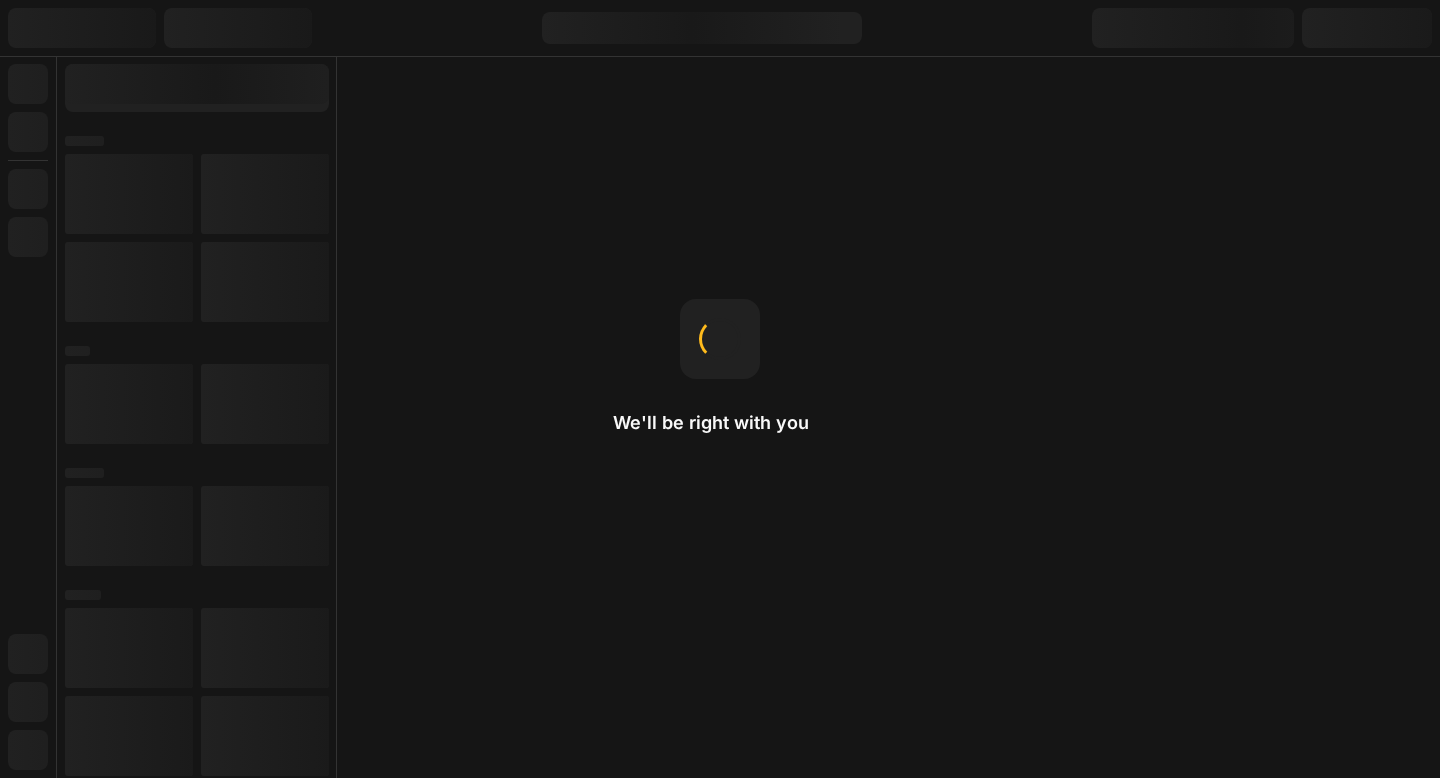scroll, scrollTop: 0, scrollLeft: 0, axis: both 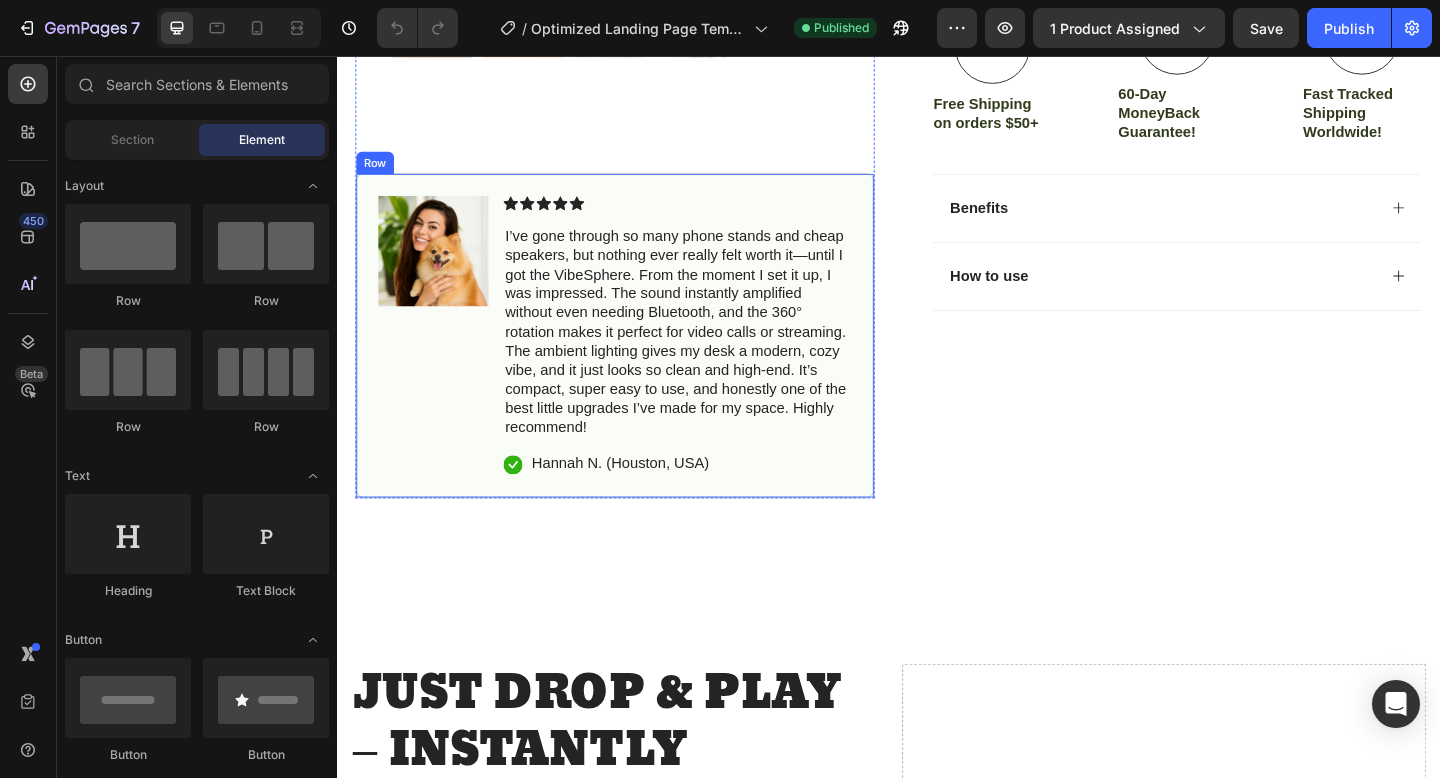 click on "Image Icon Icon Icon Icon Icon Icon List I’ve gone through so many phone stands and cheap speakers, but nothing ever really felt worth it—until I got the VibeSphere. From the moment I set it up, I was impressed. The sound instantly amplified without even needing Bluetooth, and the 360° rotation makes it perfect for video calls or streaming. The ambient lighting gives my desk a modern, cozy vibe, and it just looks so clean and high-end. It’s compact, super easy to use, and honestly one of the best little upgrades I’ve made for my space. Highly recommend!" Text Block Icon [FIRST] [LAST] ([CITY], [COUNTRY]) Text Block Row Row" at bounding box center (639, 361) 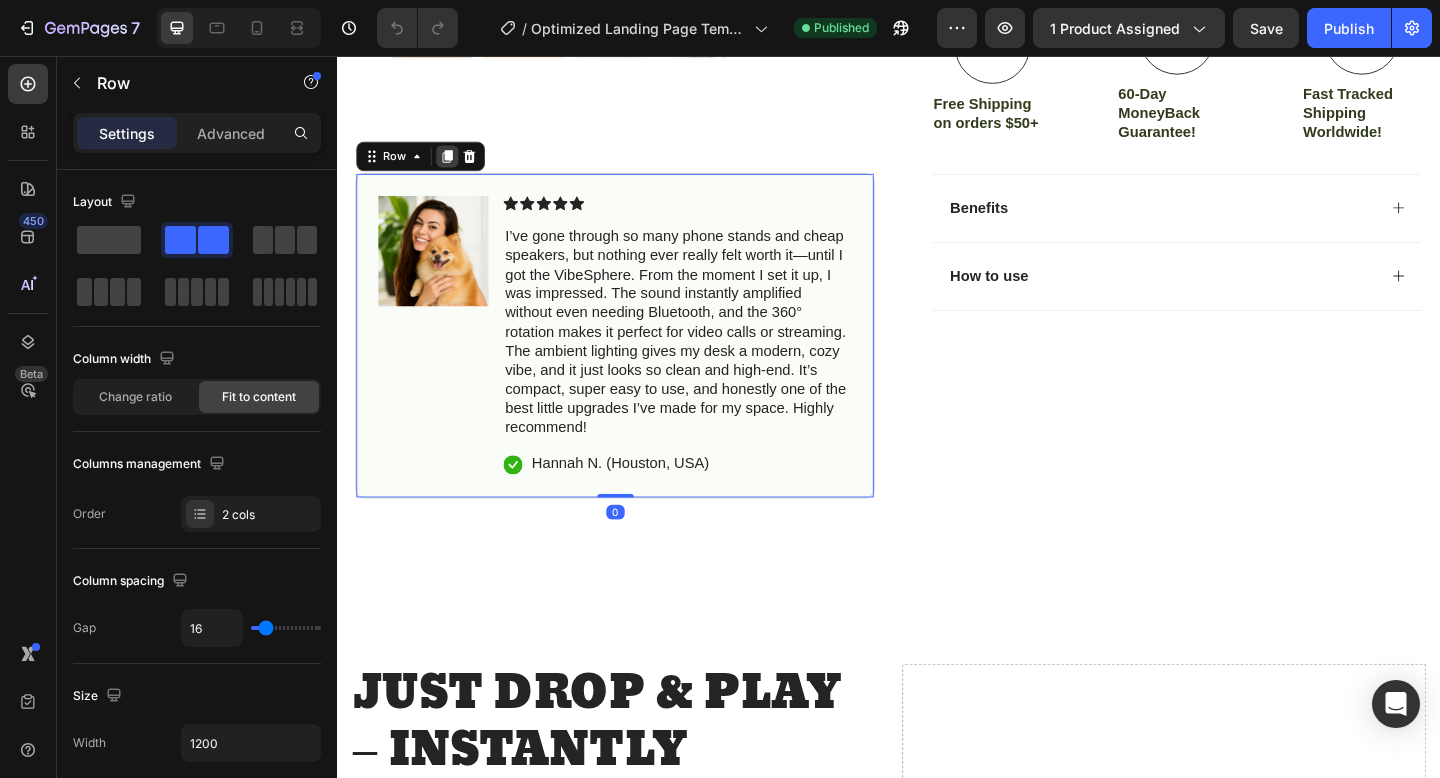 click 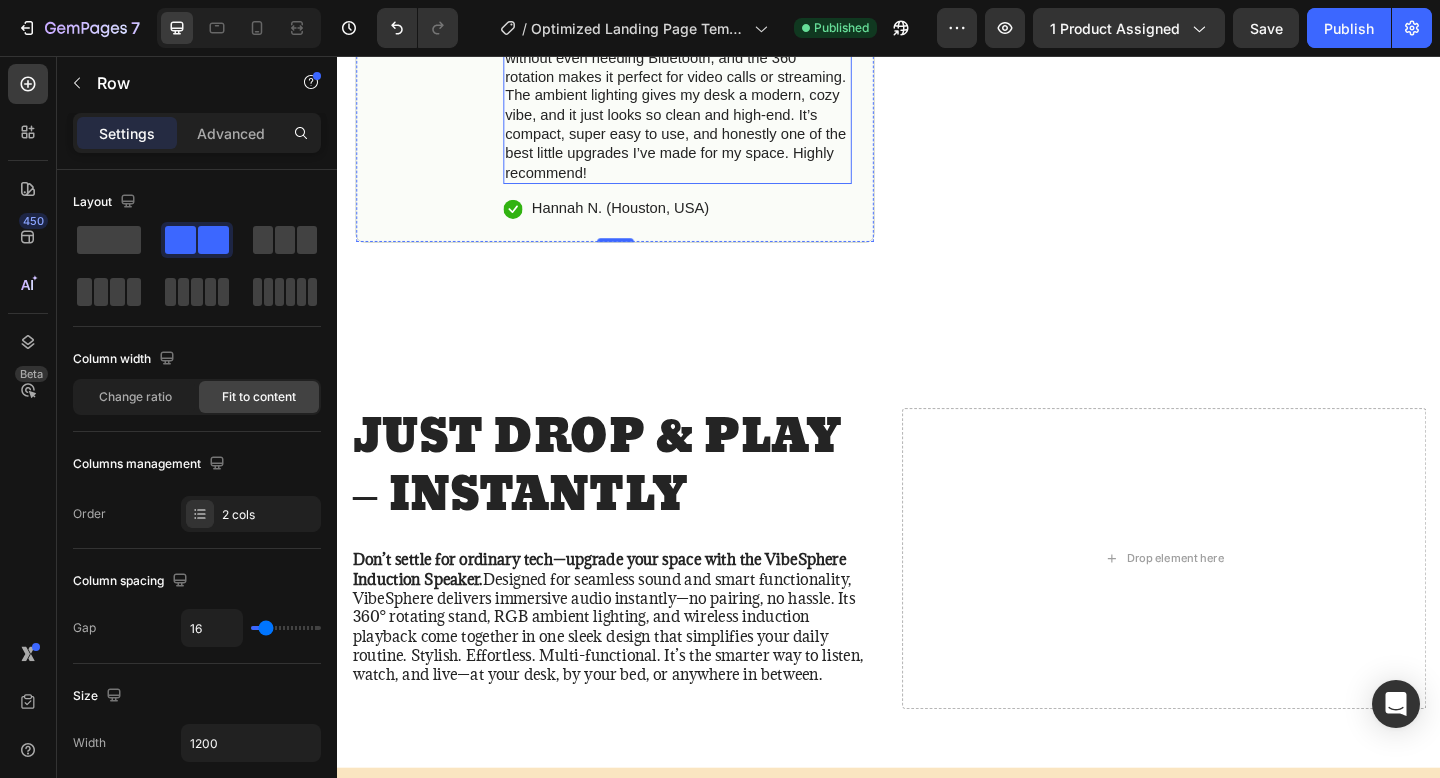 scroll, scrollTop: 1248, scrollLeft: 0, axis: vertical 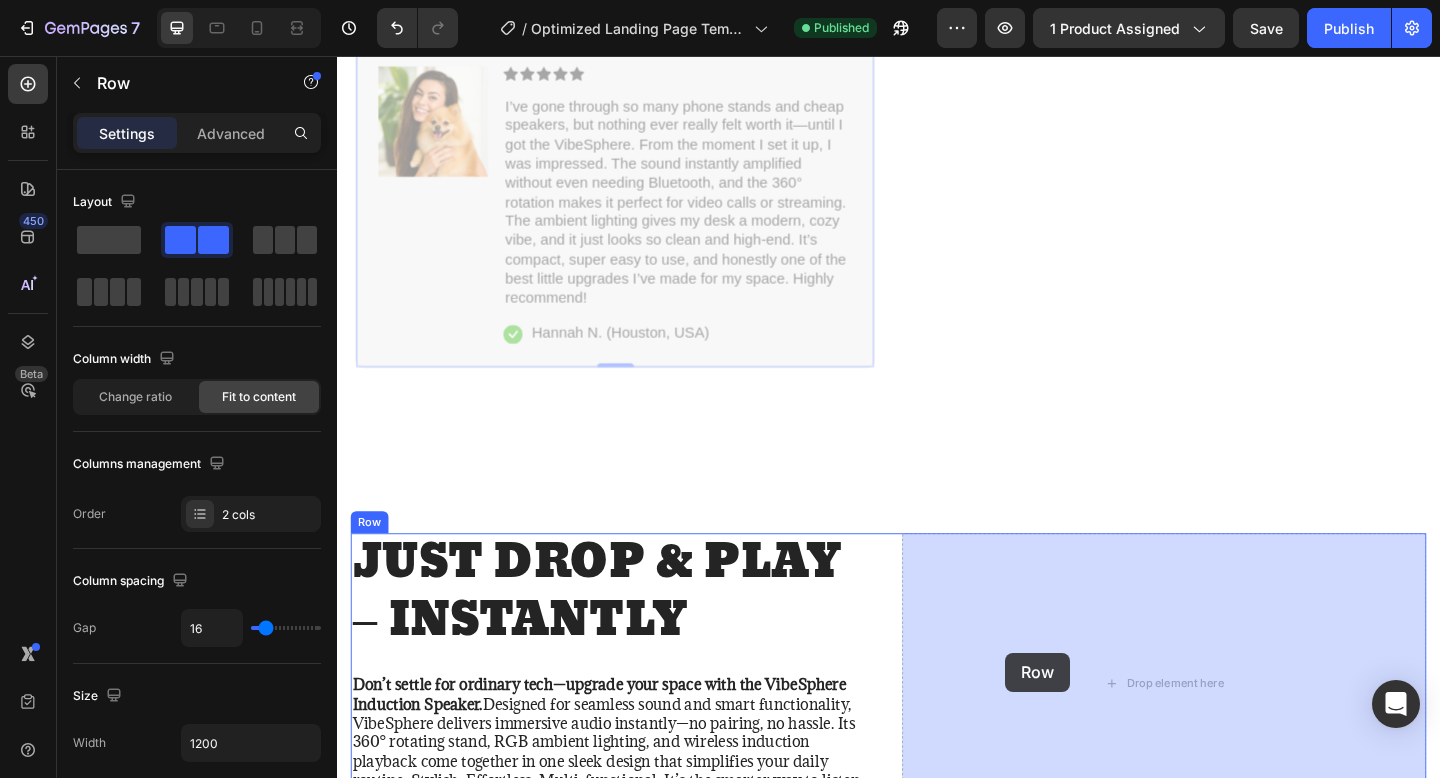 drag, startPoint x: 484, startPoint y: 339, endPoint x: 1064, endPoint y: 705, distance: 685.8251 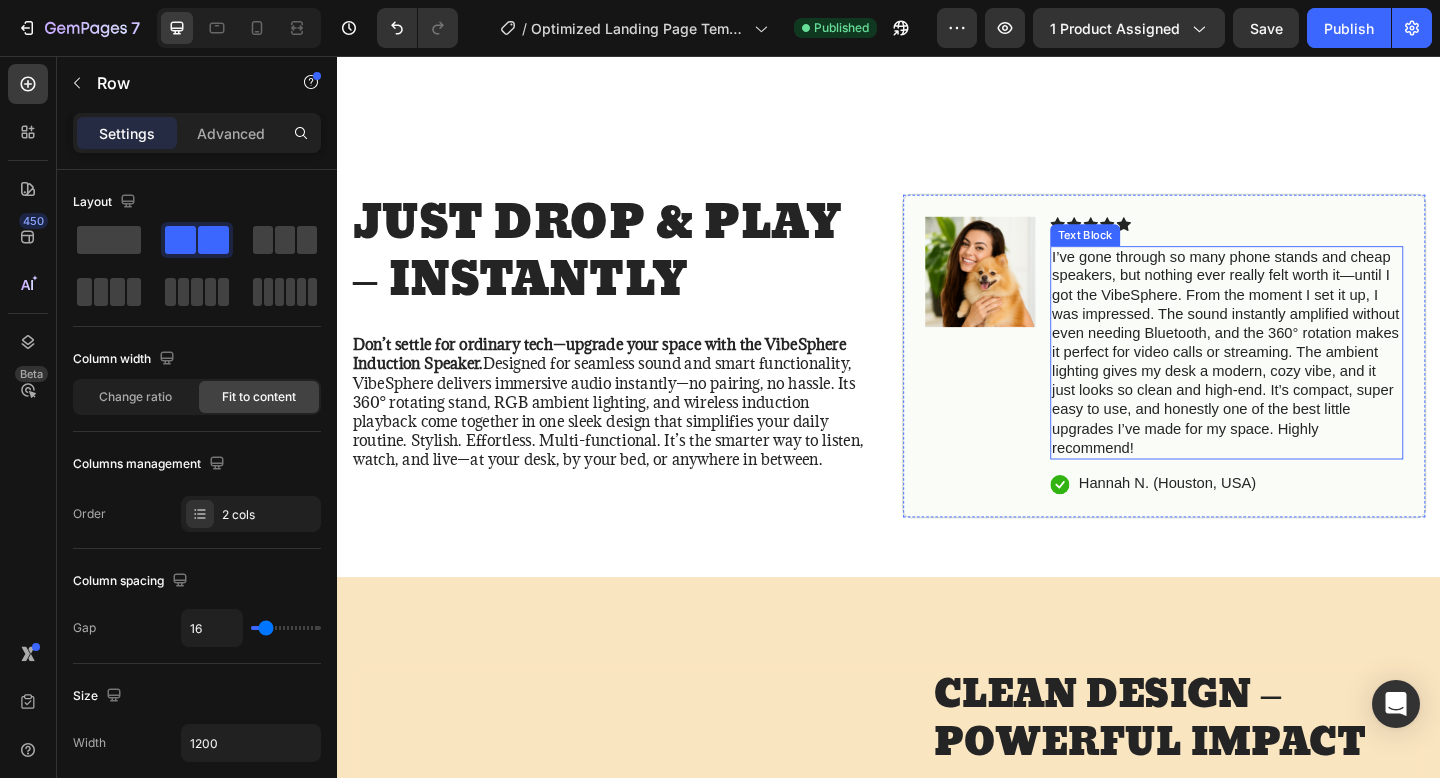 click on "I’ve gone through so many phone stands and cheap speakers, but nothing ever really felt worth it—until I got the VibeSphere. From the moment I set it up, I was impressed. The sound instantly amplified without even needing Bluetooth, and the 360° rotation makes it perfect for video calls or streaming. The ambient lighting gives my desk a modern, cozy vibe, and it just looks so clean and high-end. It’s compact, super easy to use, and honestly one of the best little upgrades I’ve made for my space. Highly recommend!" at bounding box center (1305, 379) 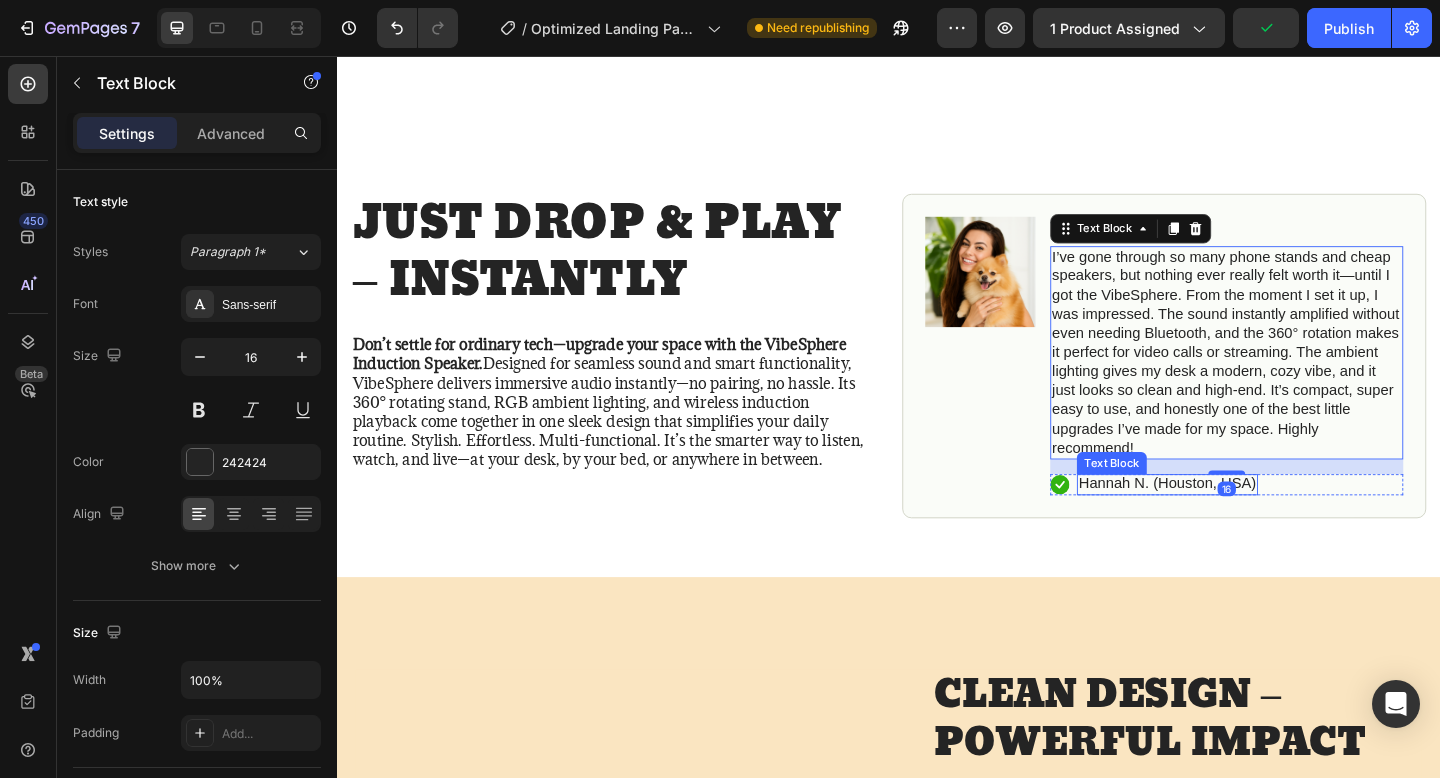 click on "Hannah N. (Houston, USA)" at bounding box center (1240, 521) 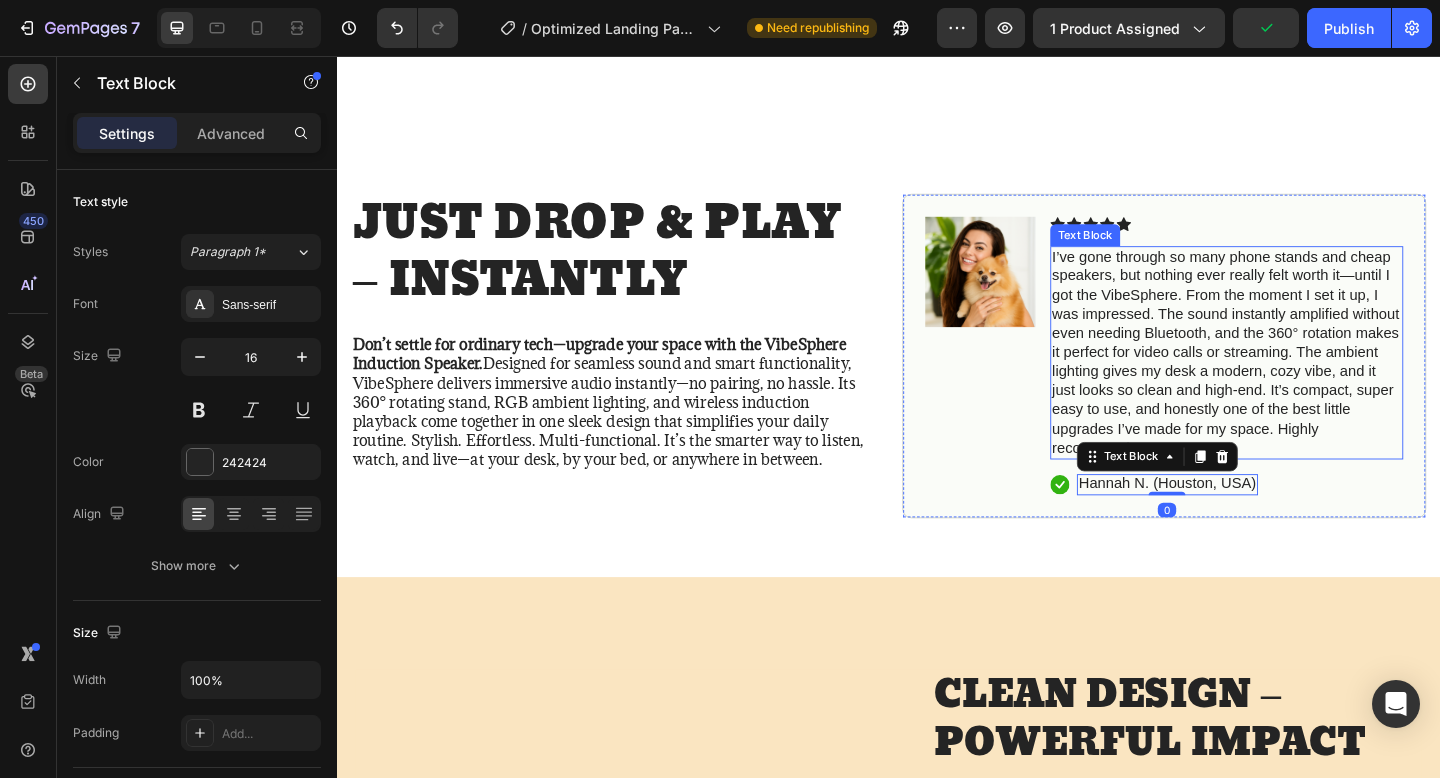 click on "I’ve gone through so many phone stands and cheap speakers, but nothing ever really felt worth it—until I got the VibeSphere. From the moment I set it up, I was impressed. The sound instantly amplified without even needing Bluetooth, and the 360° rotation makes it perfect for video calls or streaming. The ambient lighting gives my desk a modern, cozy vibe, and it just looks so clean and high-end. It’s compact, super easy to use, and honestly one of the best little upgrades I’ve made for my space. Highly recommend!" at bounding box center [1305, 379] 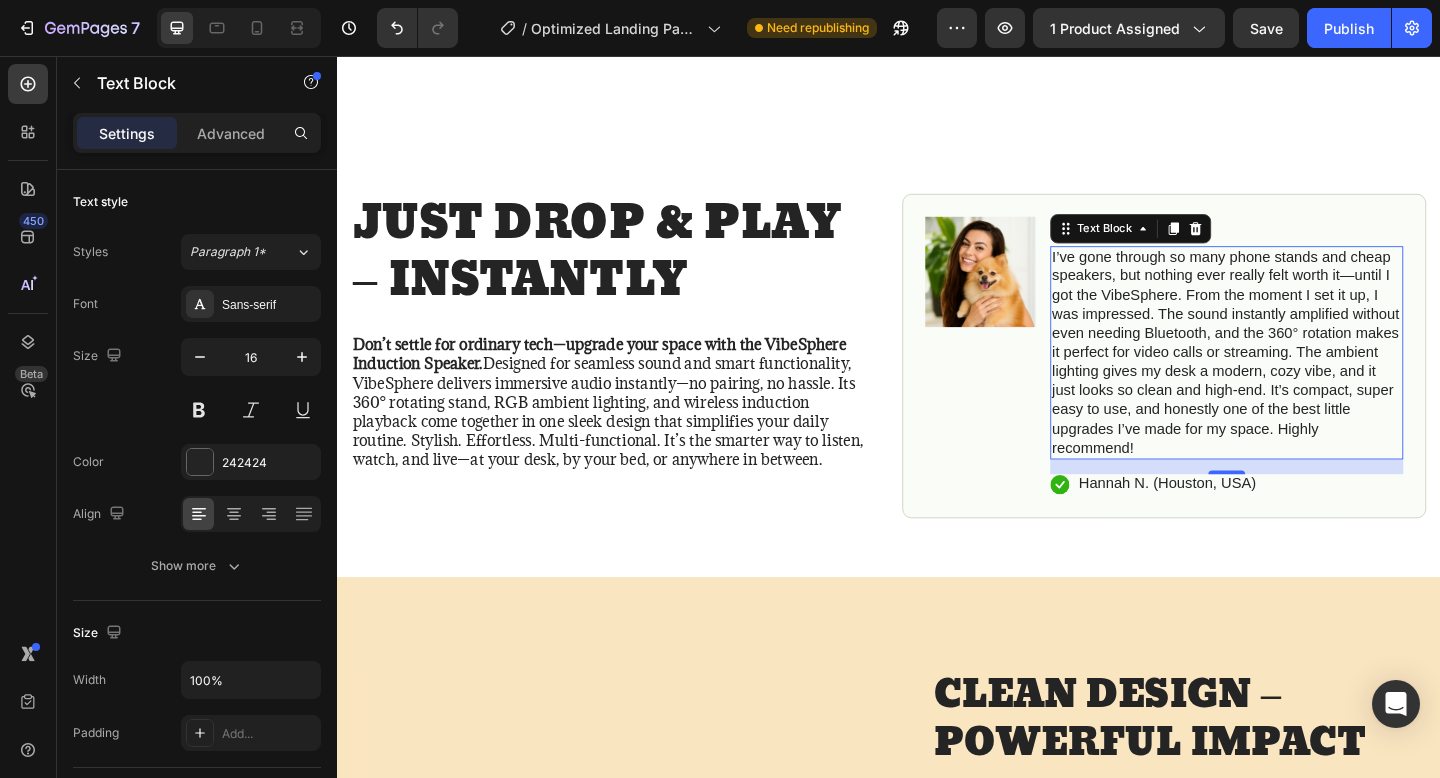 click on "I’ve gone through so many phone stands and cheap speakers, but nothing ever really felt worth it—until I got the VibeSphere. From the moment I set it up, I was impressed. The sound instantly amplified without even needing Bluetooth, and the 360° rotation makes it perfect for video calls or streaming. The ambient lighting gives my desk a modern, cozy vibe, and it just looks so clean and high-end. It’s compact, super easy to use, and honestly one of the best little upgrades I’ve made for my space. Highly recommend!" at bounding box center [1305, 379] 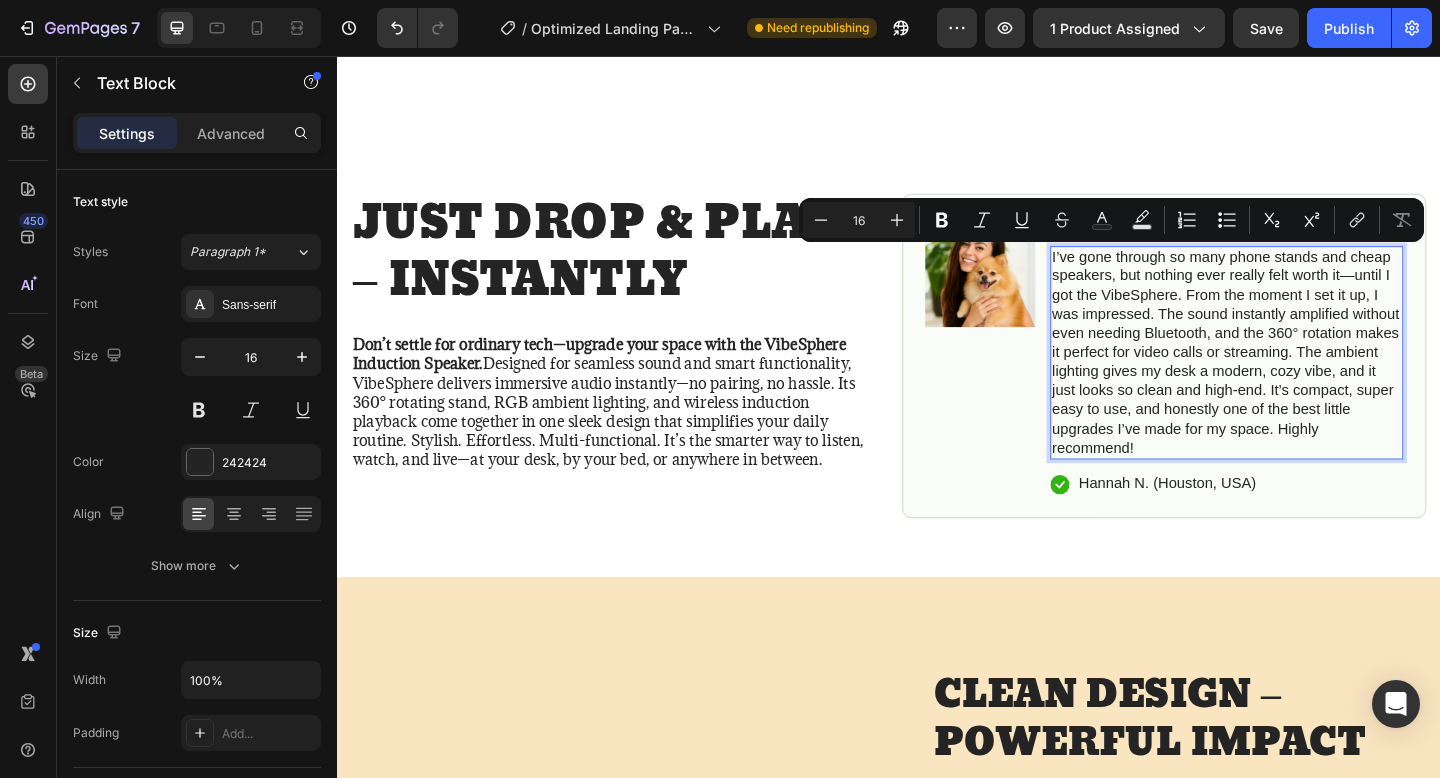 drag, startPoint x: 1255, startPoint y: 474, endPoint x: 1116, endPoint y: 274, distance: 243.55902 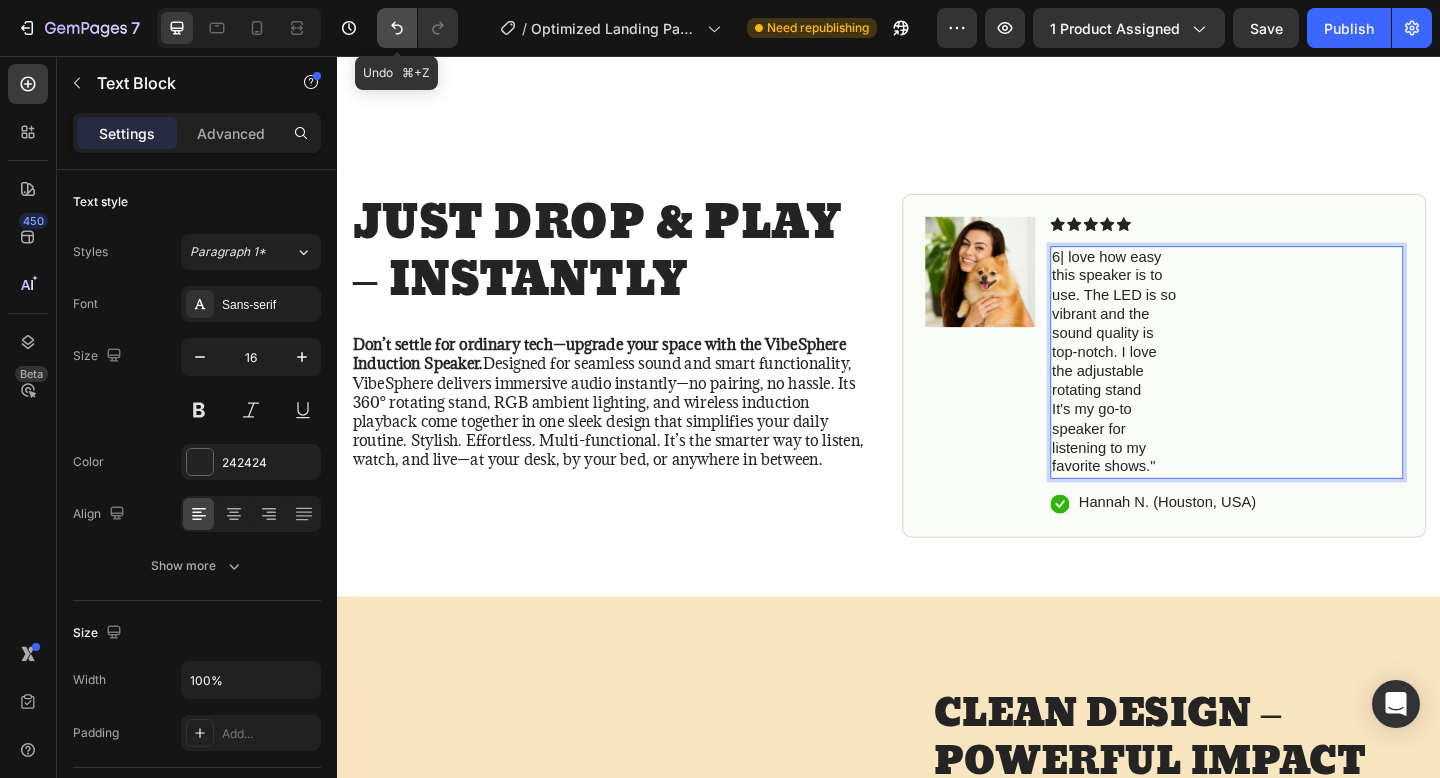 click 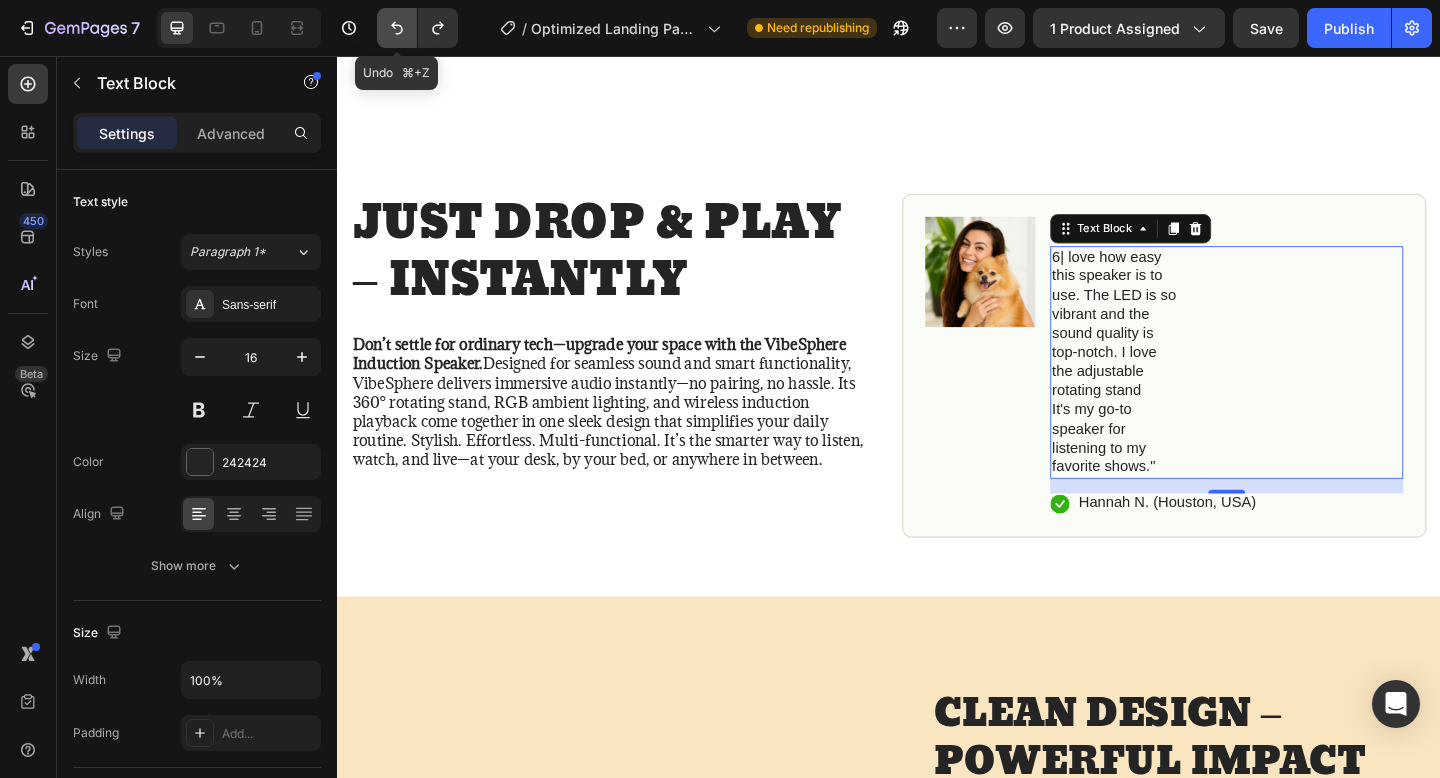 click 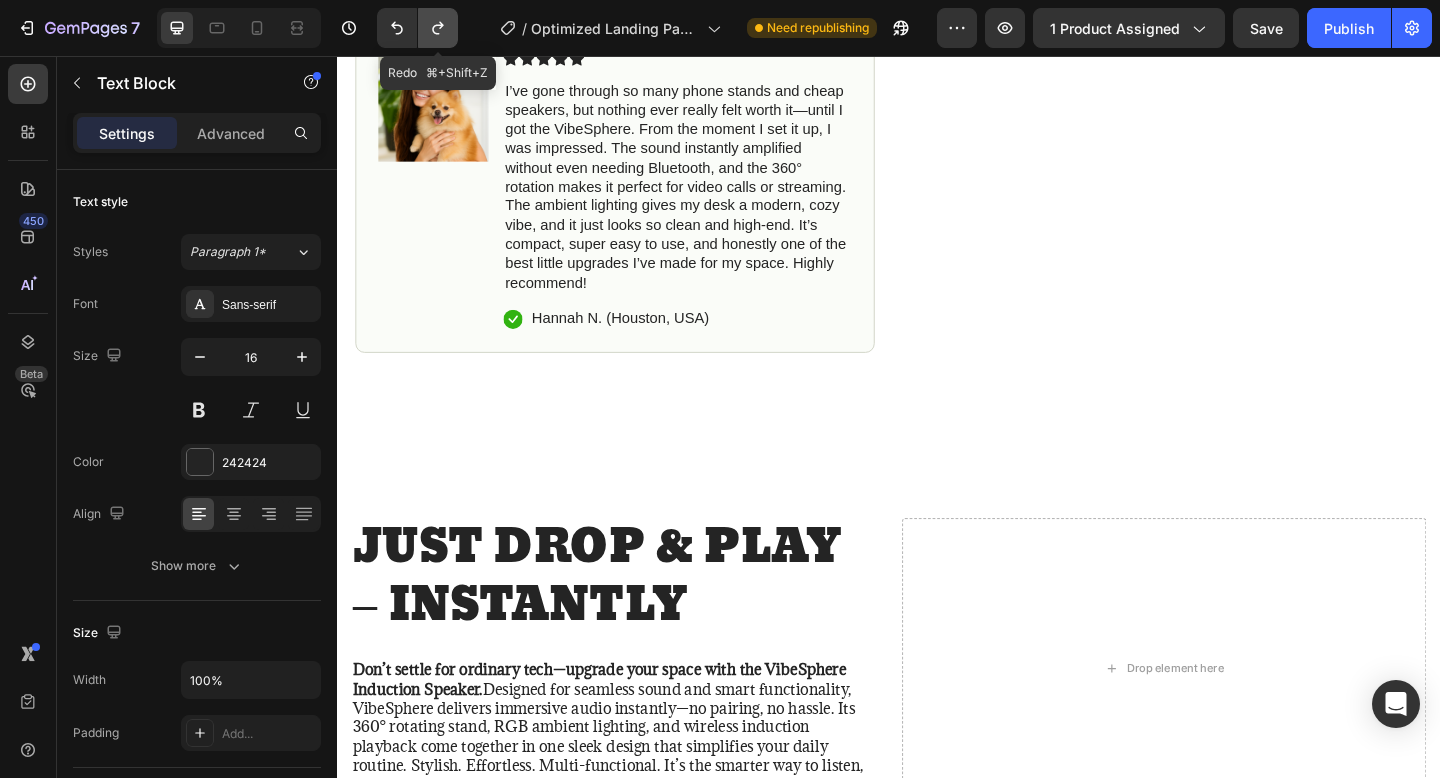 click 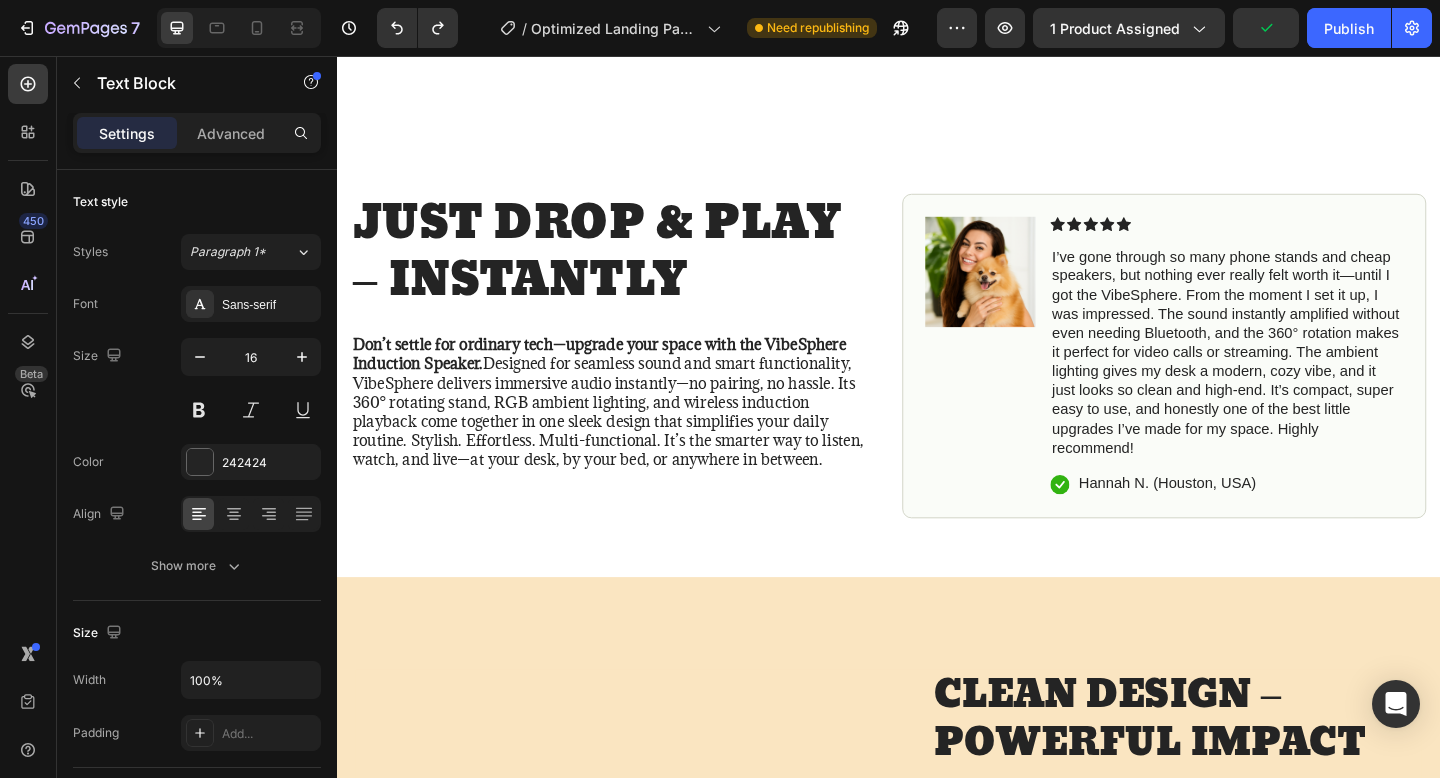 click on "I’ve gone through so many phone stands and cheap speakers, but nothing ever really felt worth it—until I got the VibeSphere. From the moment I set it up, I was impressed. The sound instantly amplified without even needing Bluetooth, and the 360° rotation makes it perfect for video calls or streaming. The ambient lighting gives my desk a modern, cozy vibe, and it just looks so clean and high-end. It’s compact, super easy to use, and honestly one of the best little upgrades I’ve made for my space. Highly recommend!" at bounding box center [1305, 379] 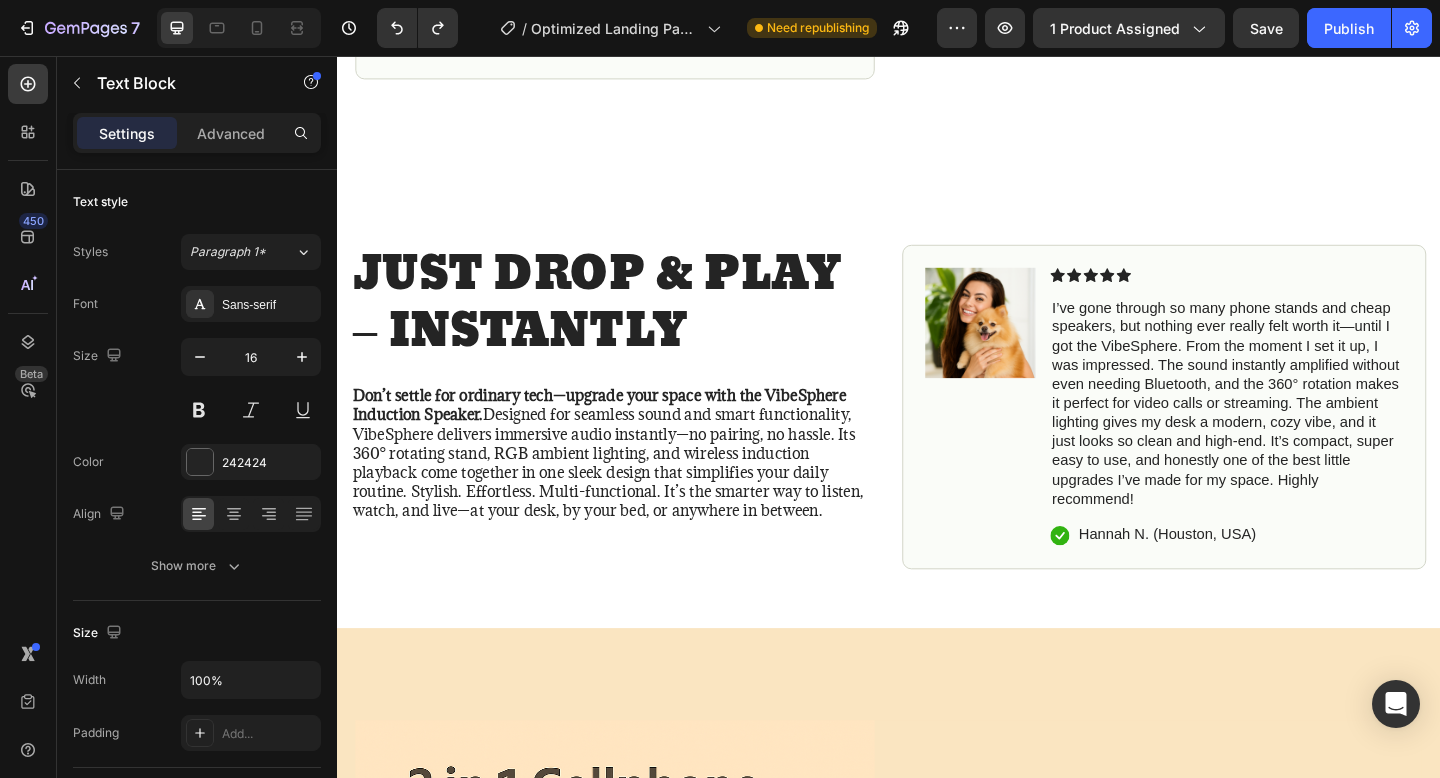 scroll, scrollTop: 1254, scrollLeft: 0, axis: vertical 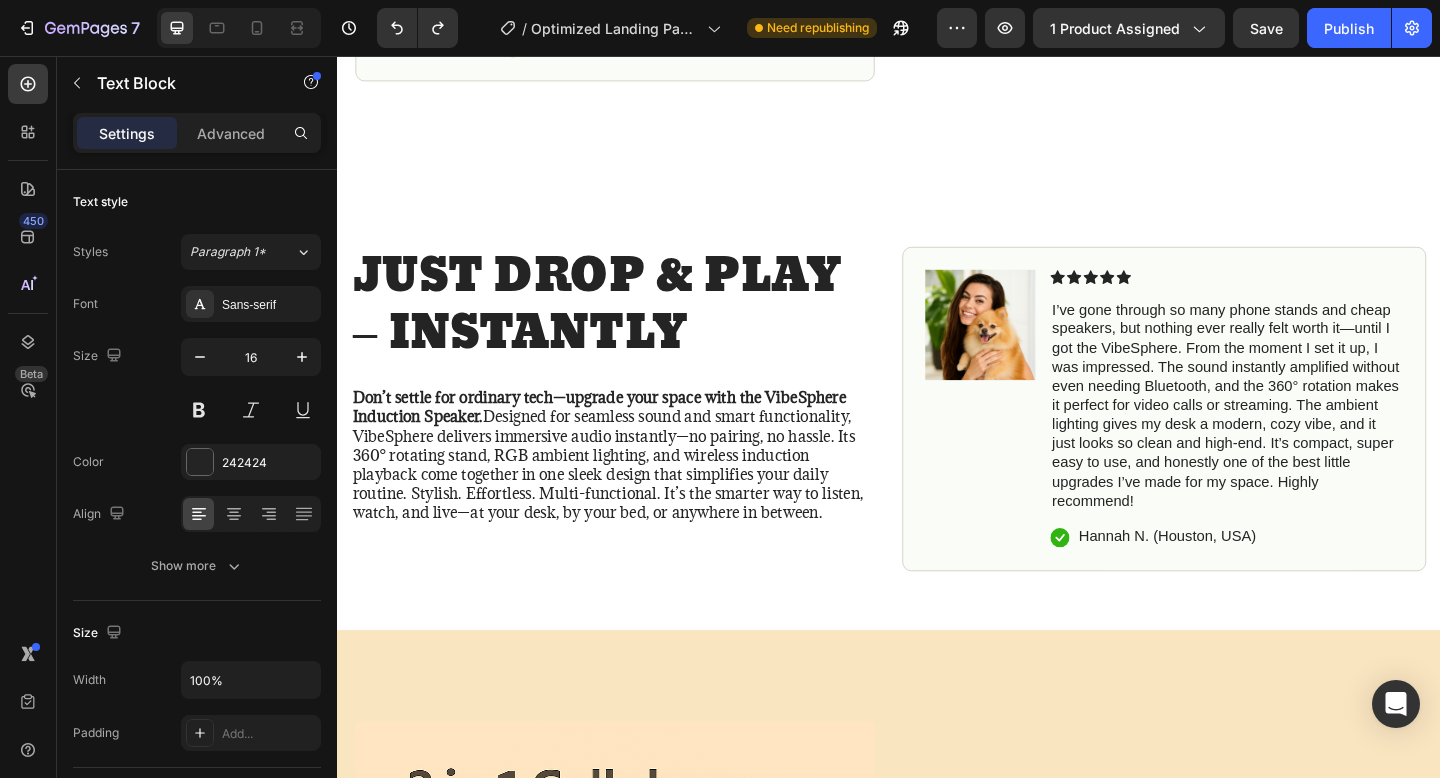 click on "I’ve gone through so many phone stands and cheap speakers, but nothing ever really felt worth it—until I got the VibeSphere. From the moment I set it up, I was impressed. The sound instantly amplified without even needing Bluetooth, and the 360° rotation makes it perfect for video calls or streaming. The ambient lighting gives my desk a modern, cozy vibe, and it just looks so clean and high-end. It’s compact, super easy to use, and honestly one of the best little upgrades I’ve made for my space. Highly recommend!" at bounding box center [1305, 437] 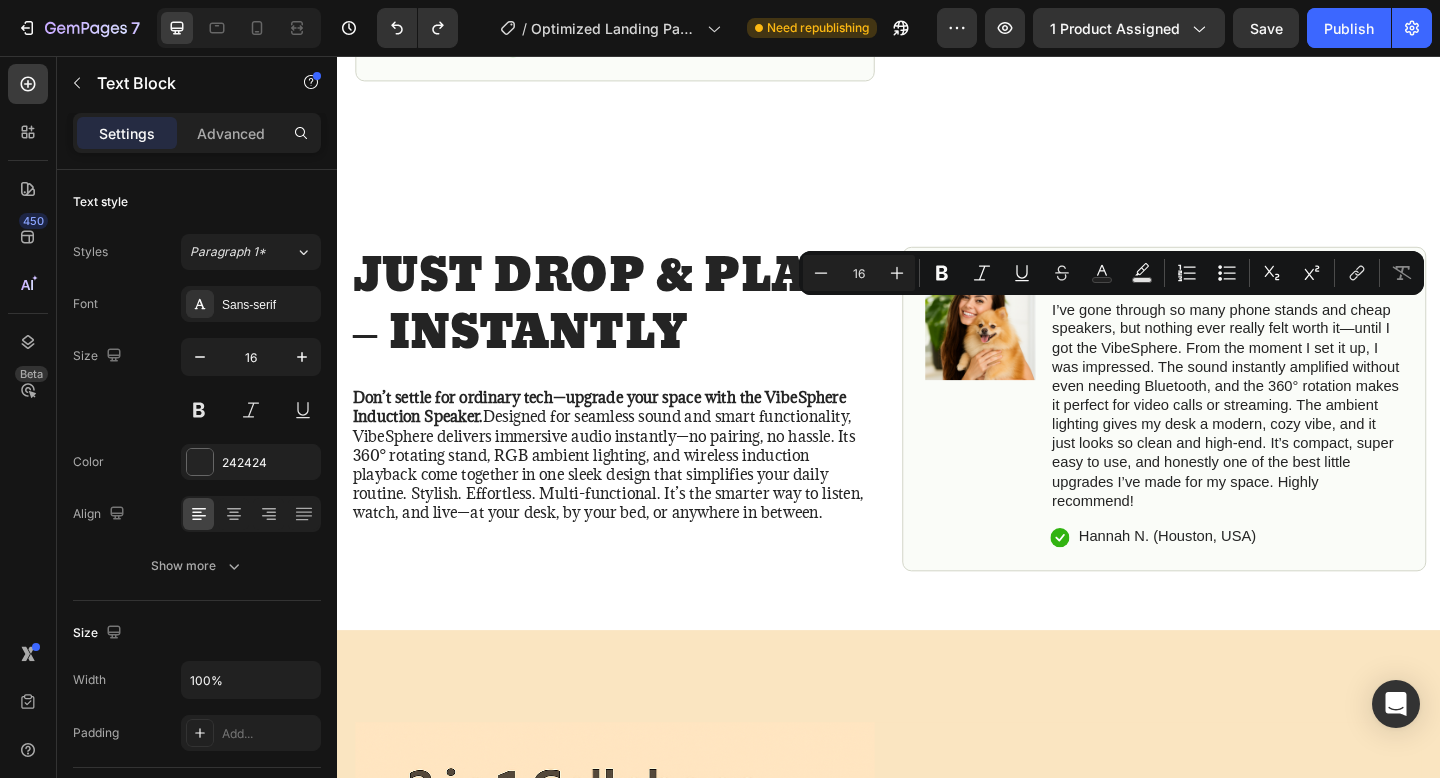 drag, startPoint x: 1217, startPoint y: 542, endPoint x: 1120, endPoint y: 339, distance: 224.98445 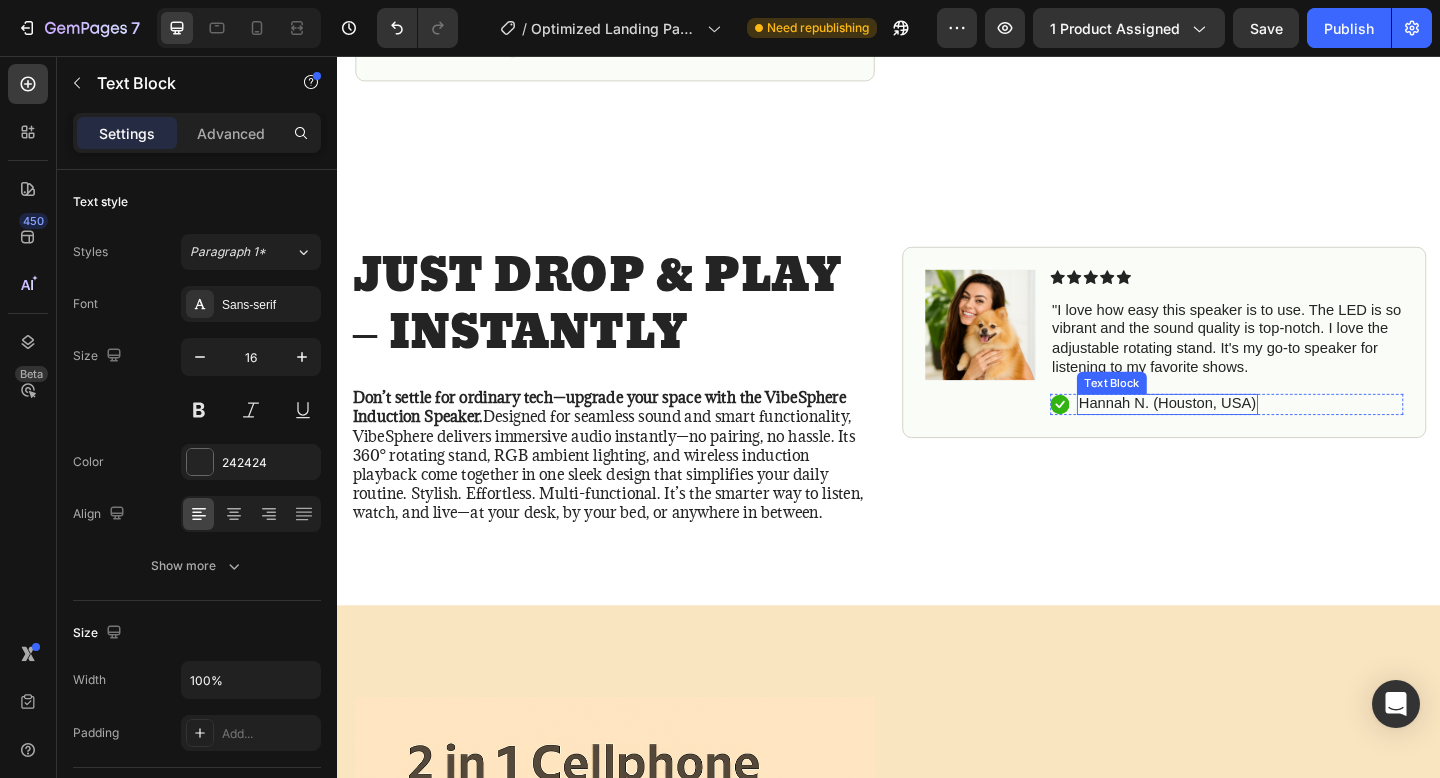 click on "Hannah N. (Houston, USA)" at bounding box center (1240, 434) 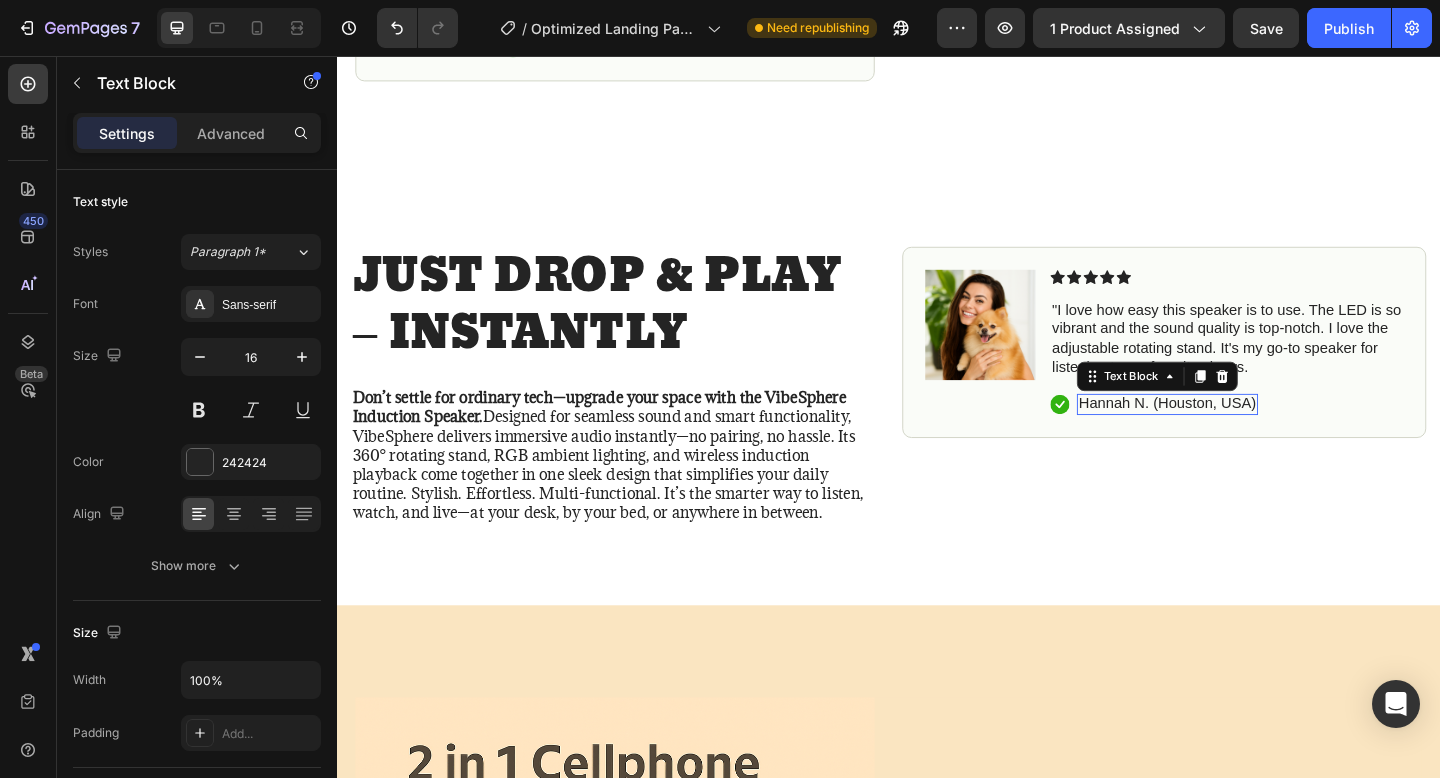 click on "Hannah N. (Houston, USA)" at bounding box center [1240, 434] 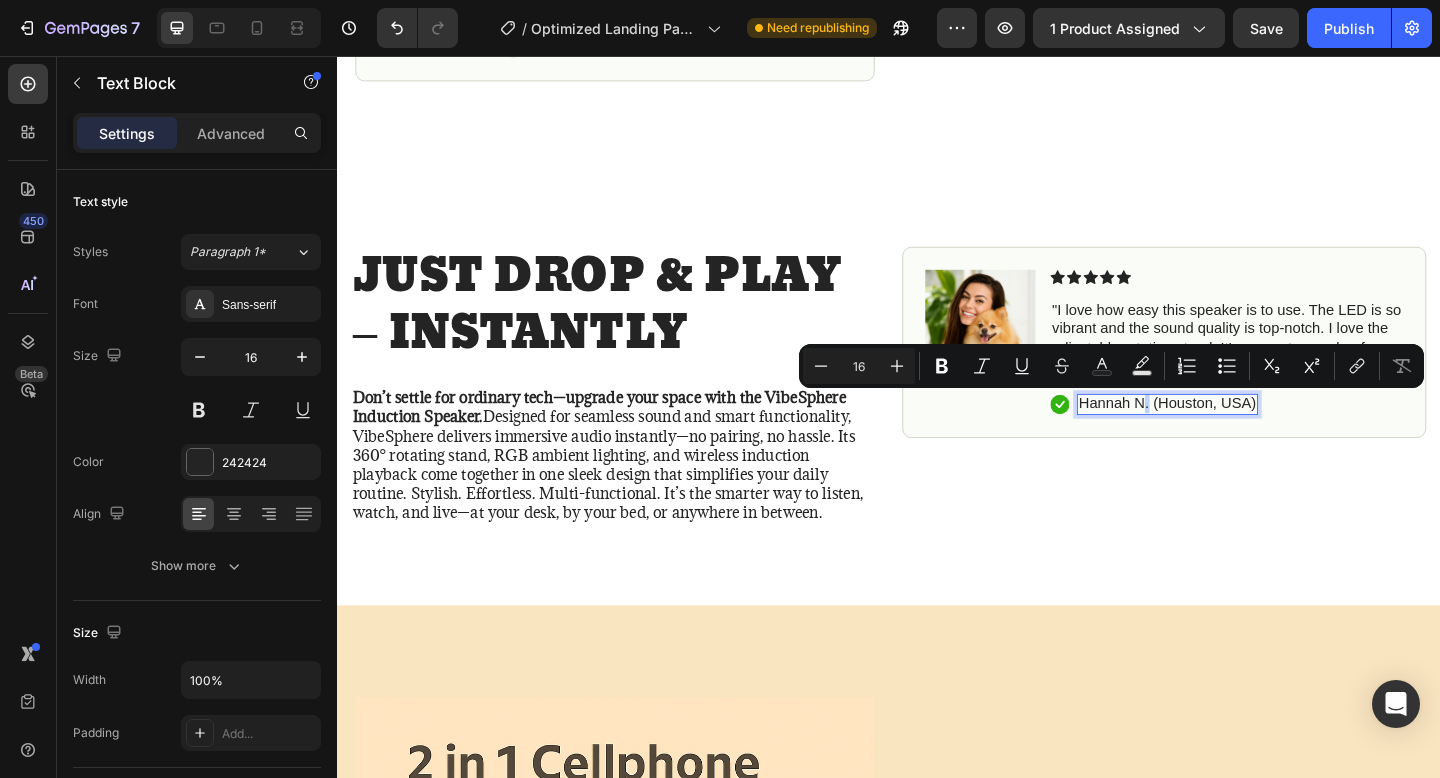click on "Hannah N. (Houston, USA)" at bounding box center [1240, 434] 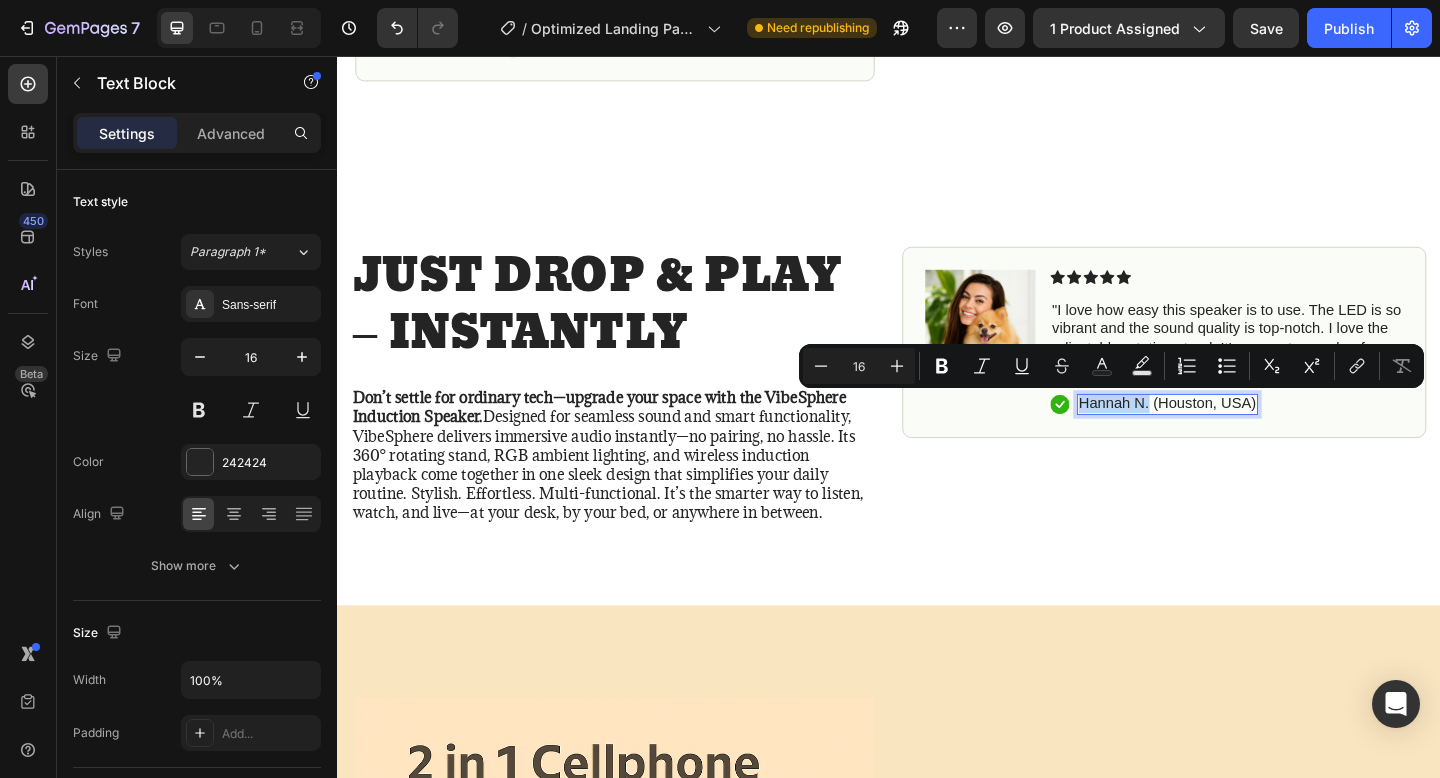 drag, startPoint x: 1219, startPoint y: 433, endPoint x: 1145, endPoint y: 440, distance: 74.330345 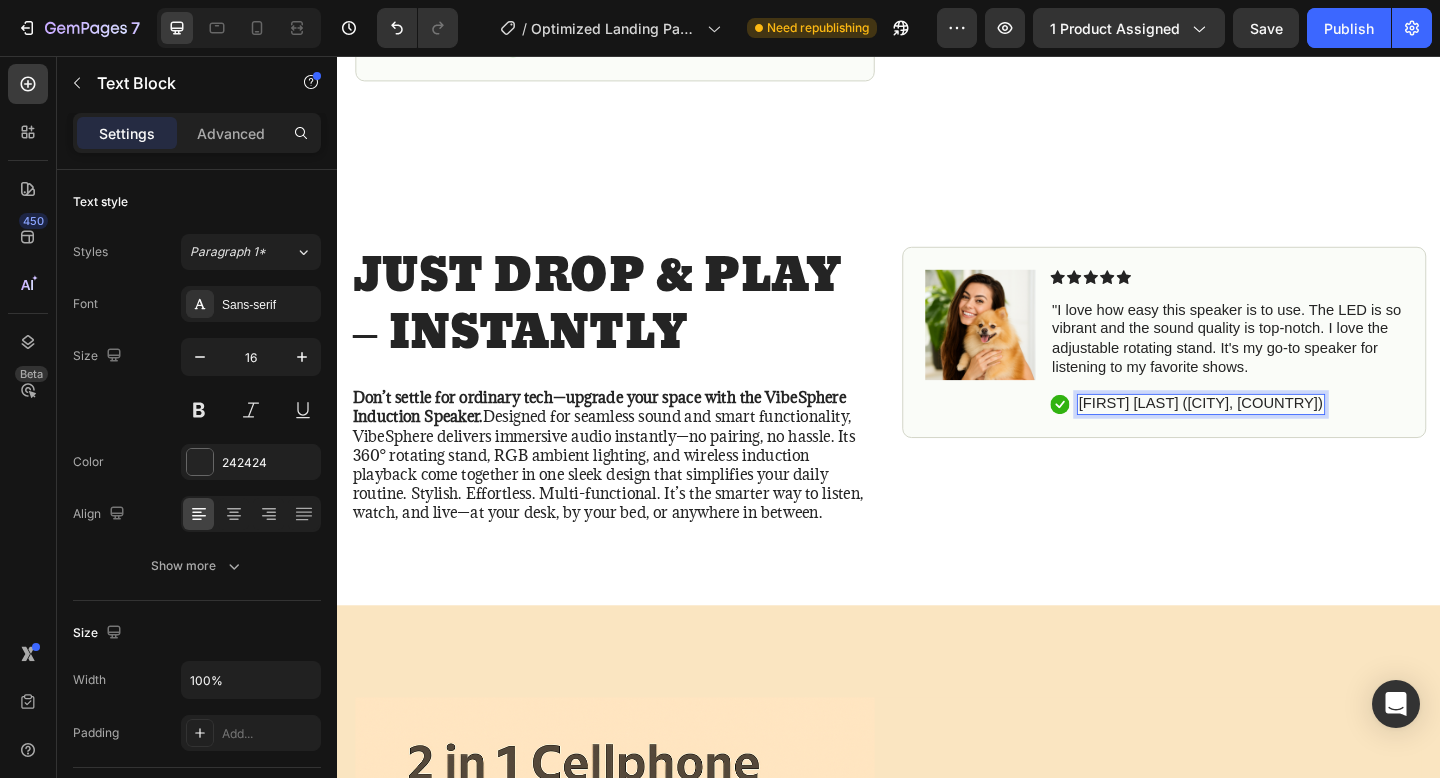 click on "[FIRST] [LAST] ([CITY], [COUNTRY])" at bounding box center (1277, 434) 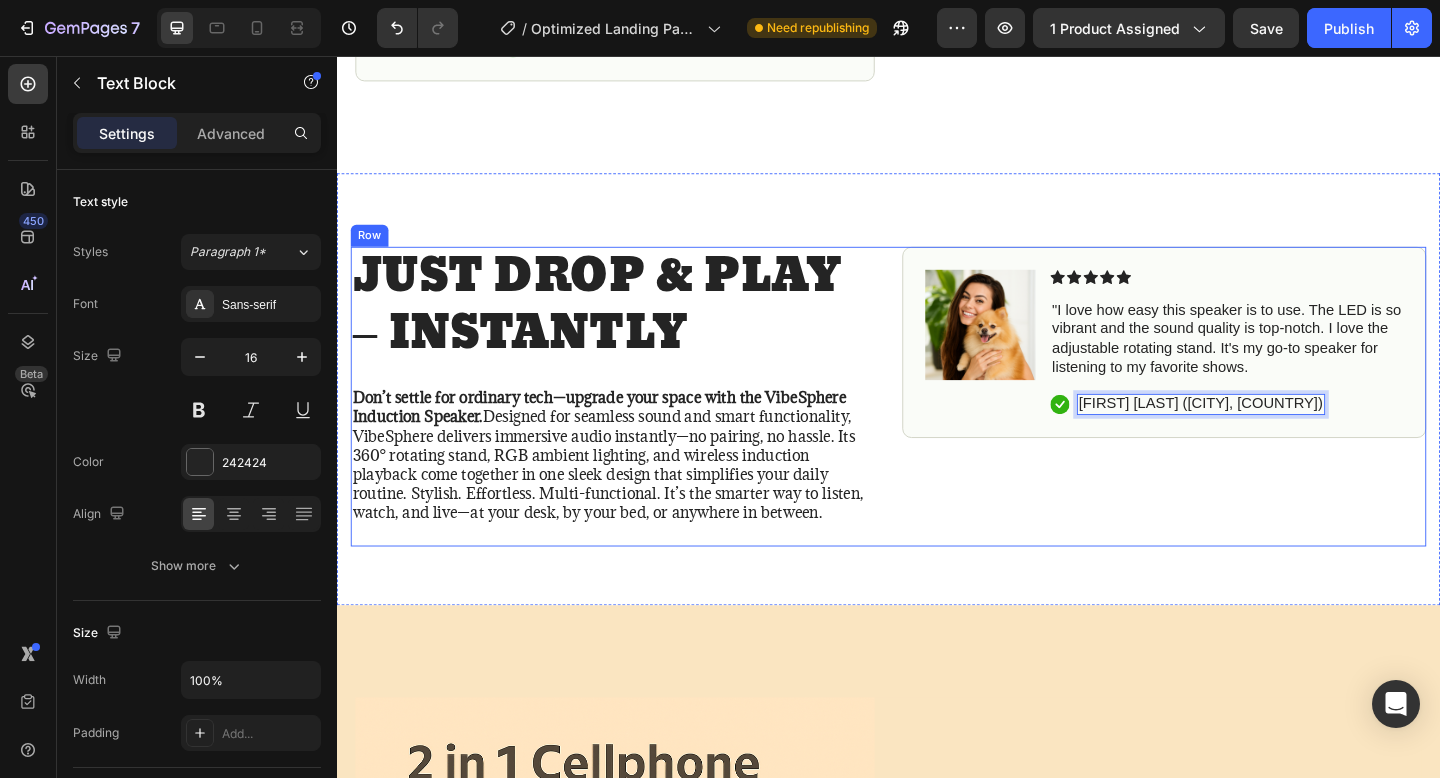 click on "Image Icon Icon Icon Icon Icon Icon List "I love how easy this speaker is to use. The LED is so vibrant and the sound quality is top-notch. I love the adjustable rotating stand. It's my go-to speaker for listening to my favorite shows. Text Block
Icon [FIRST] [LAST] ([CITY], [COUNTRY]) Text Block   0 Row Row" at bounding box center (1237, 427) 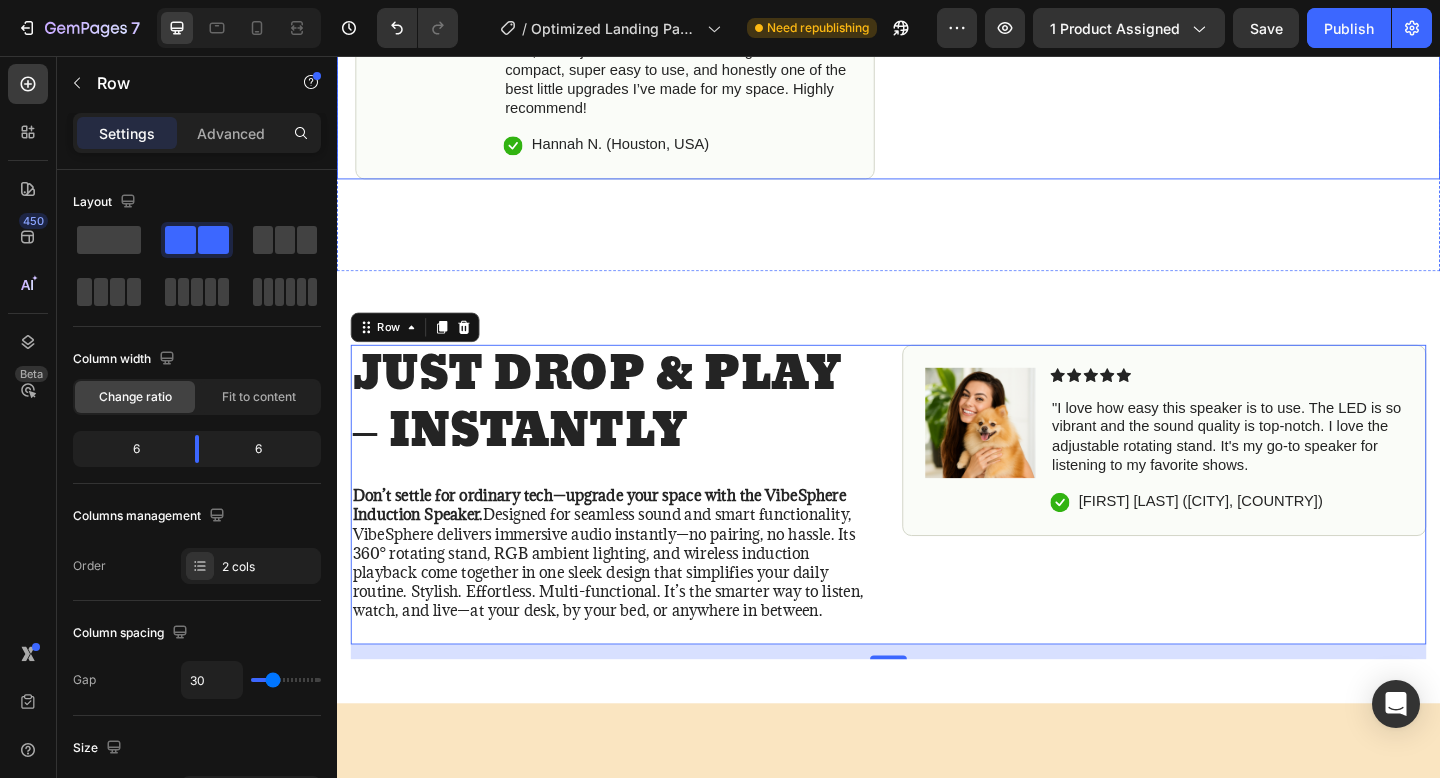 scroll, scrollTop: 1134, scrollLeft: 0, axis: vertical 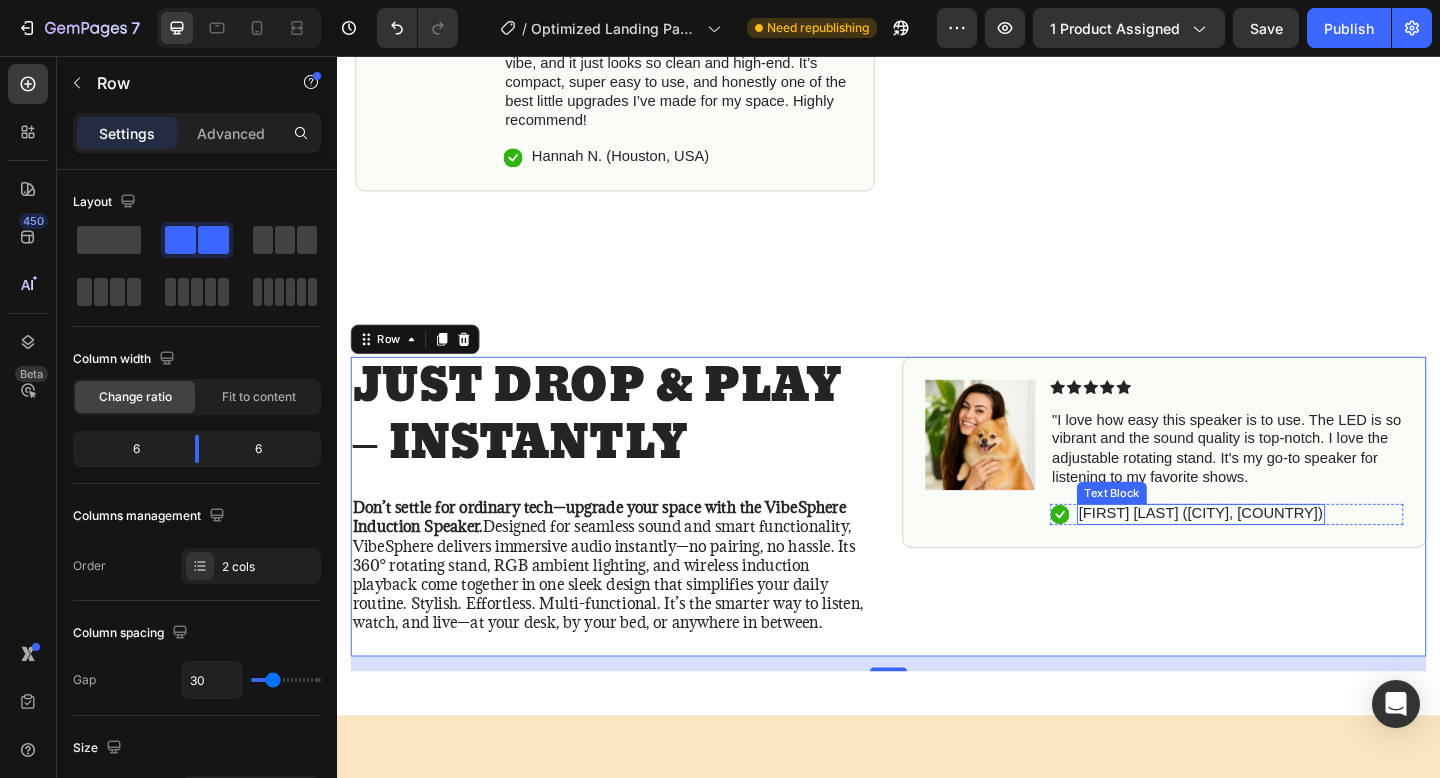 click on "[FIRST] [LAST] ([CITY], [COUNTRY])" at bounding box center [1277, 554] 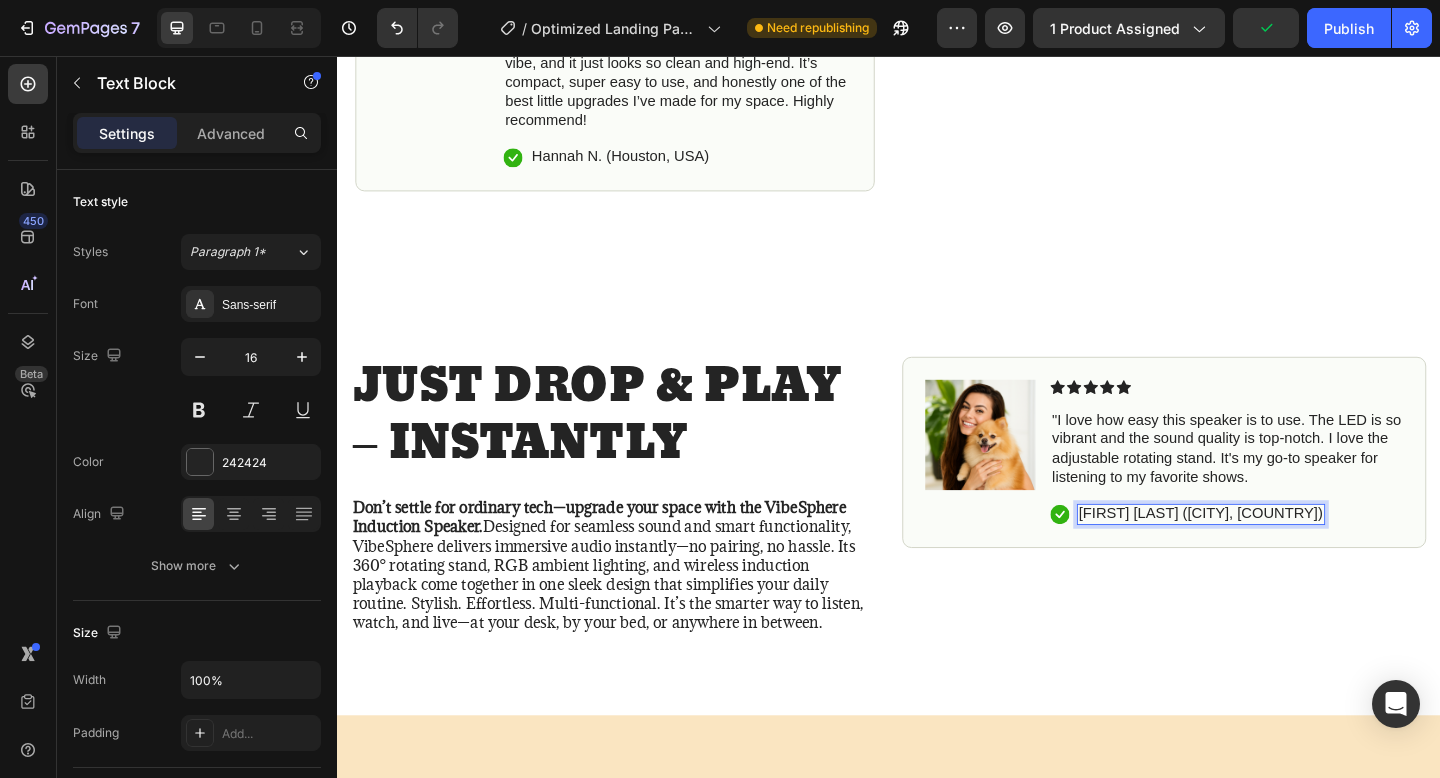 click on "[FIRST] [LAST] ([CITY], [COUNTRY])" at bounding box center (1277, 554) 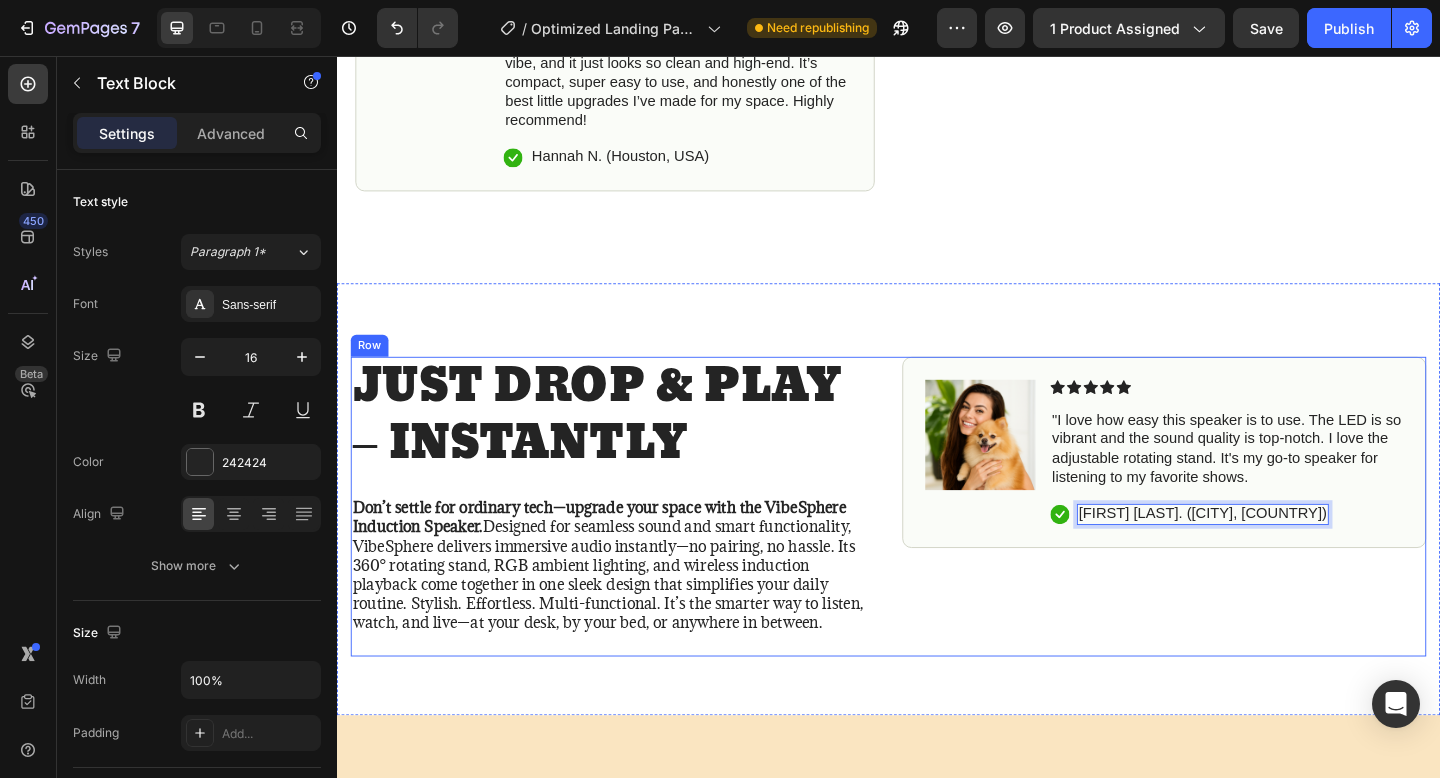 click on "Image Icon Icon Icon Icon Icon Icon List I love how easy this speaker is to use. The LED is so vibrant and the sound quality is top-notch. I love the adjustable rotating stand. It's my go-to speaker for listening to my favorite shows. Text Block Icon [FIRST] [LAST] ([CITY], [COUNTRY]) Text Block 0 Row Row" at bounding box center (1237, 547) 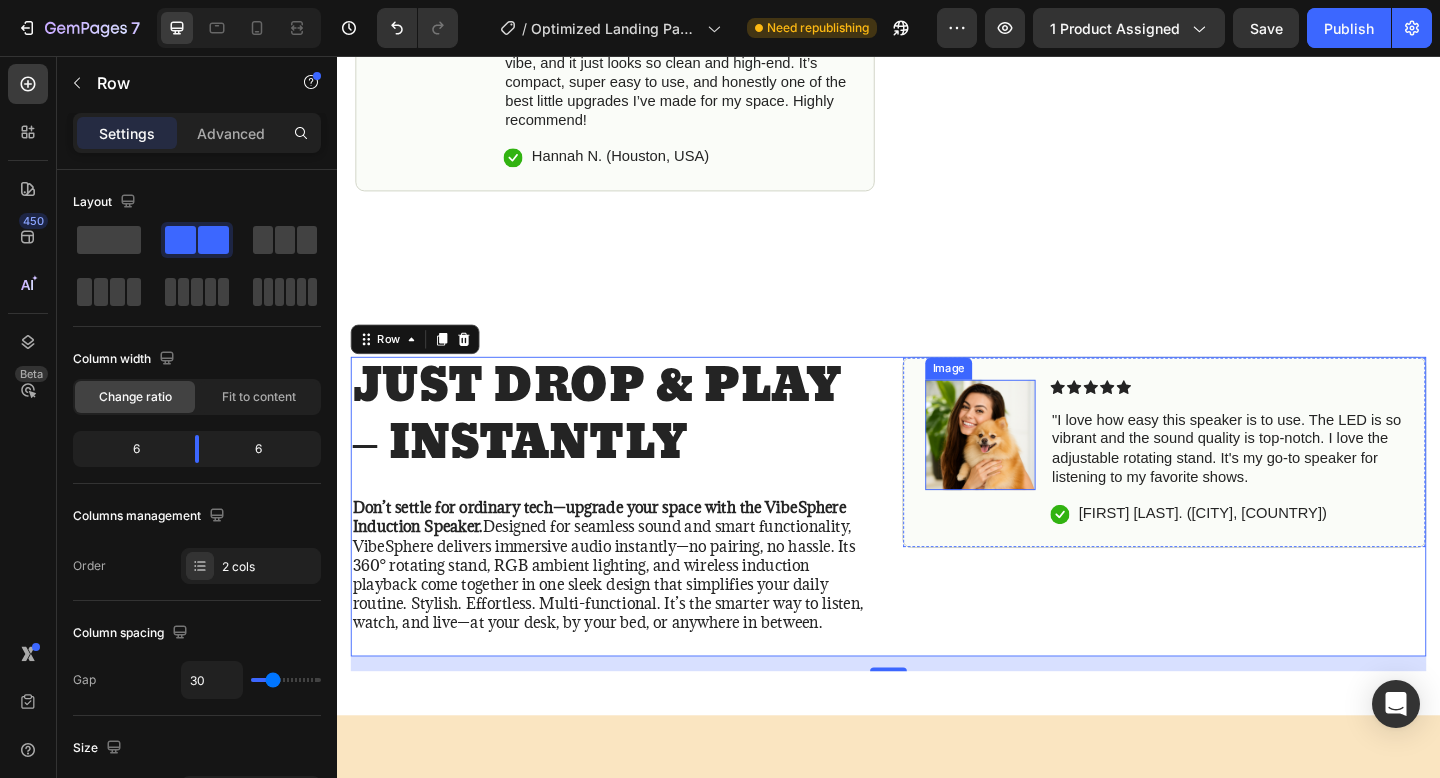click at bounding box center (1037, 469) 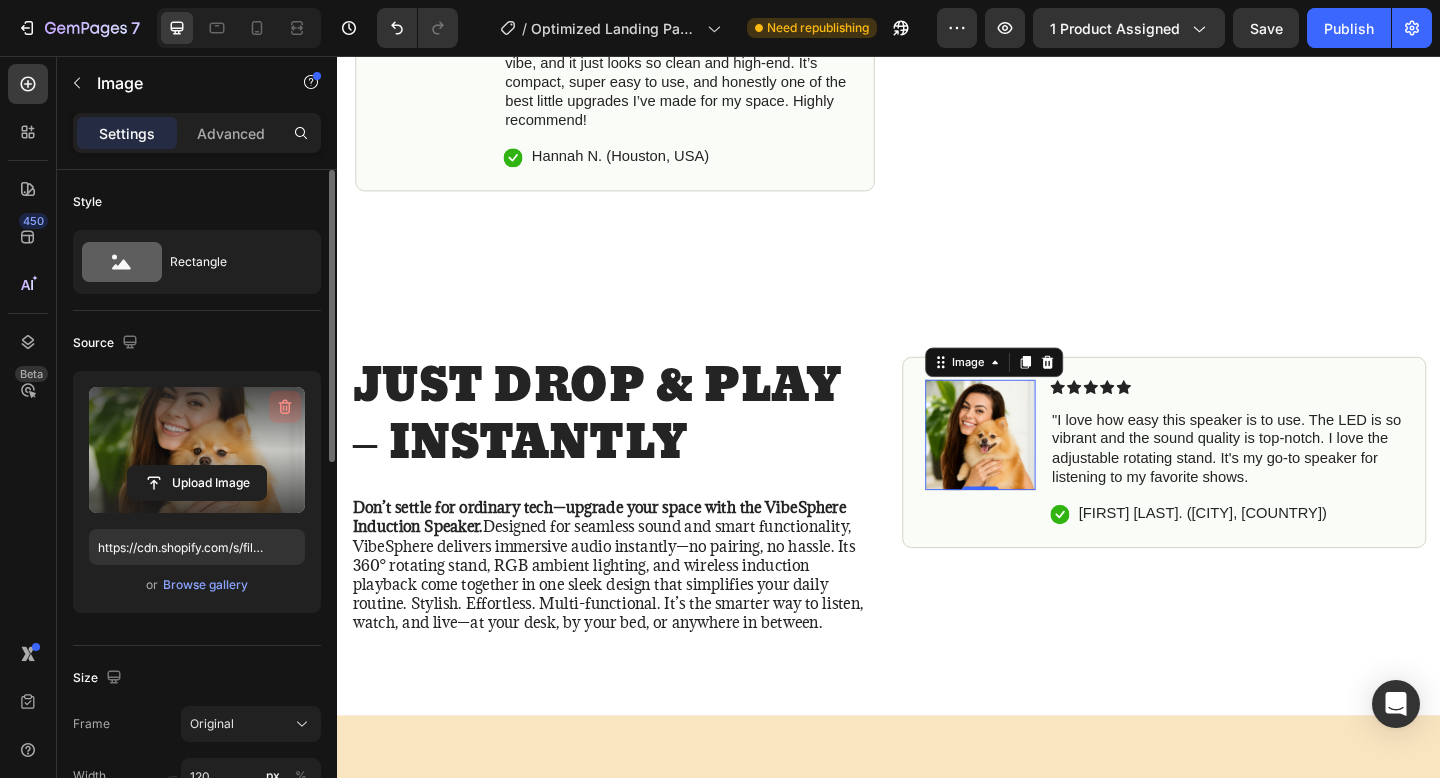 click 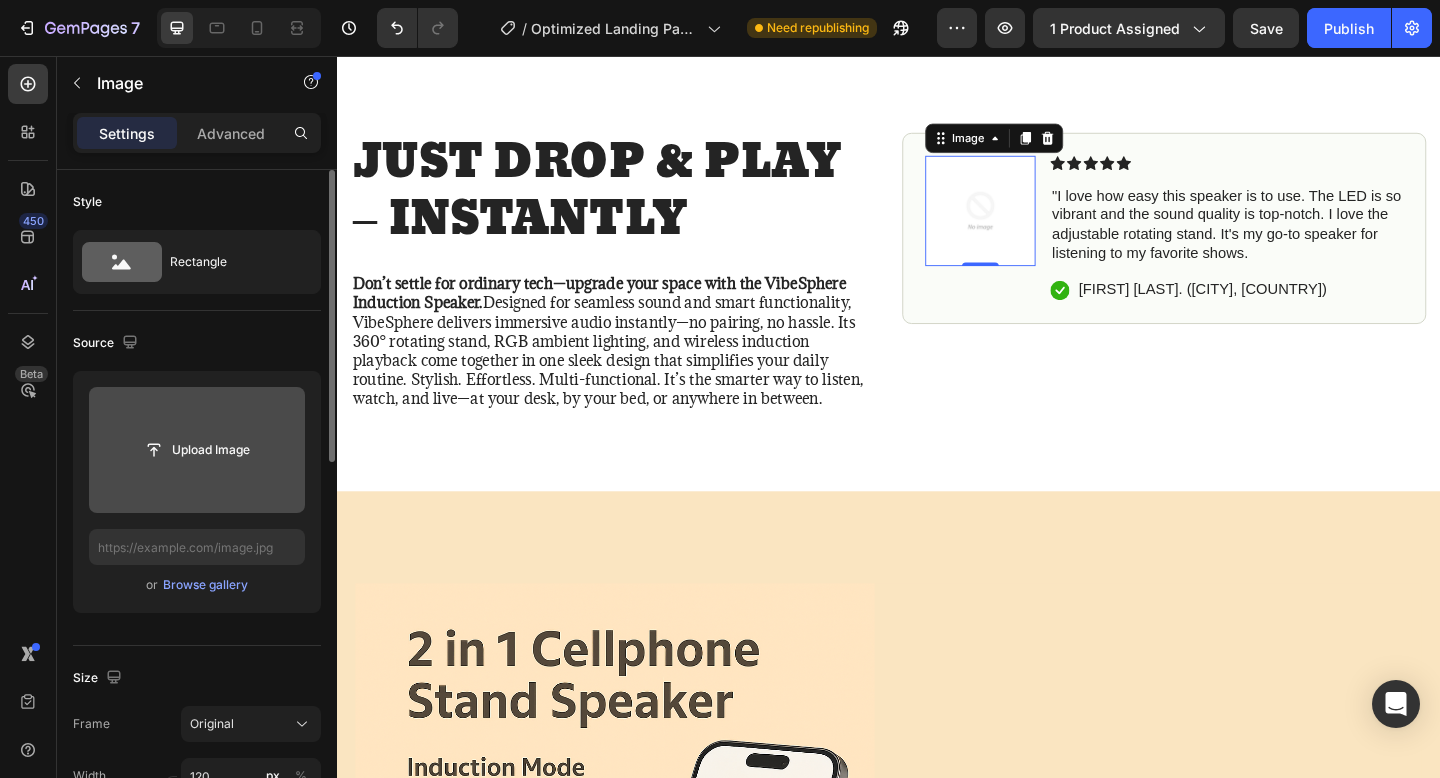 scroll, scrollTop: 1174, scrollLeft: 0, axis: vertical 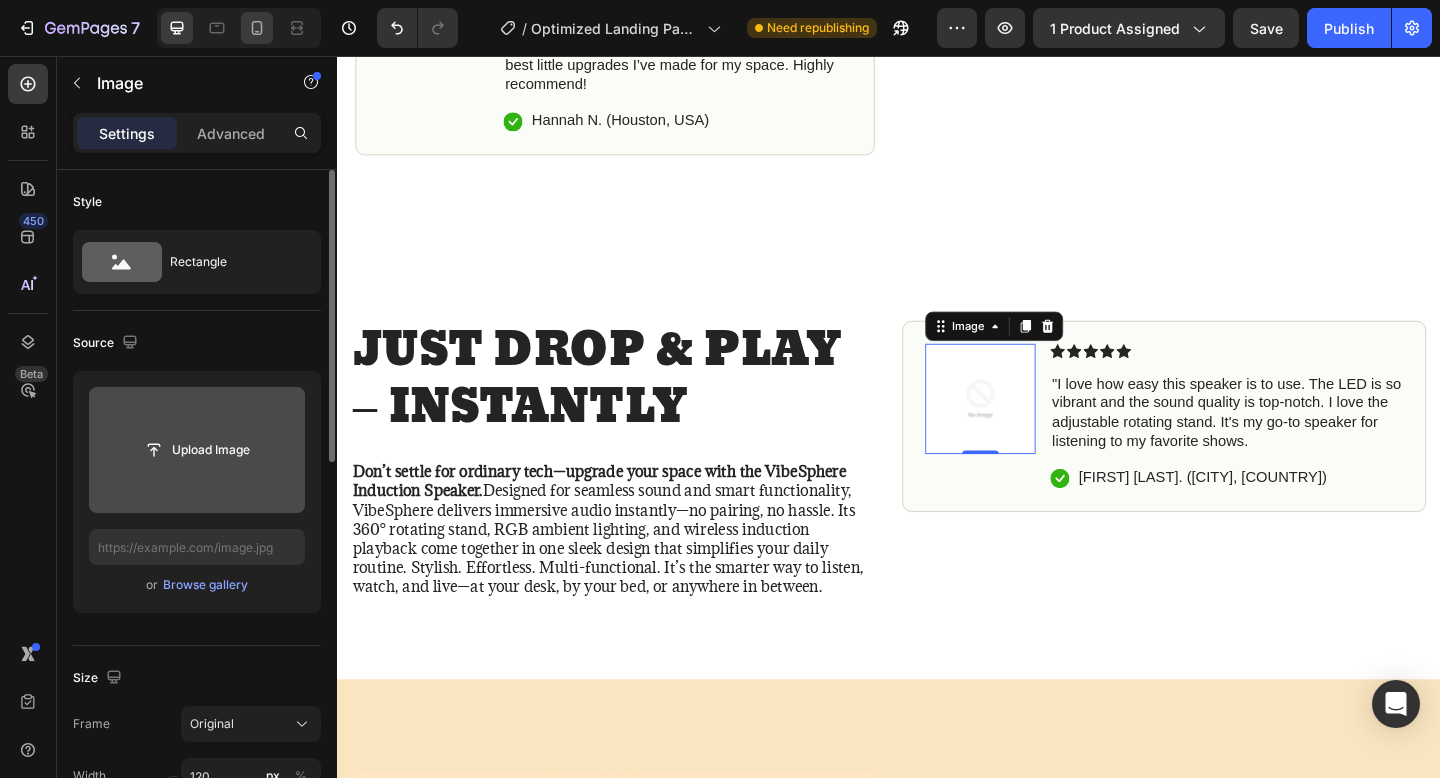 click 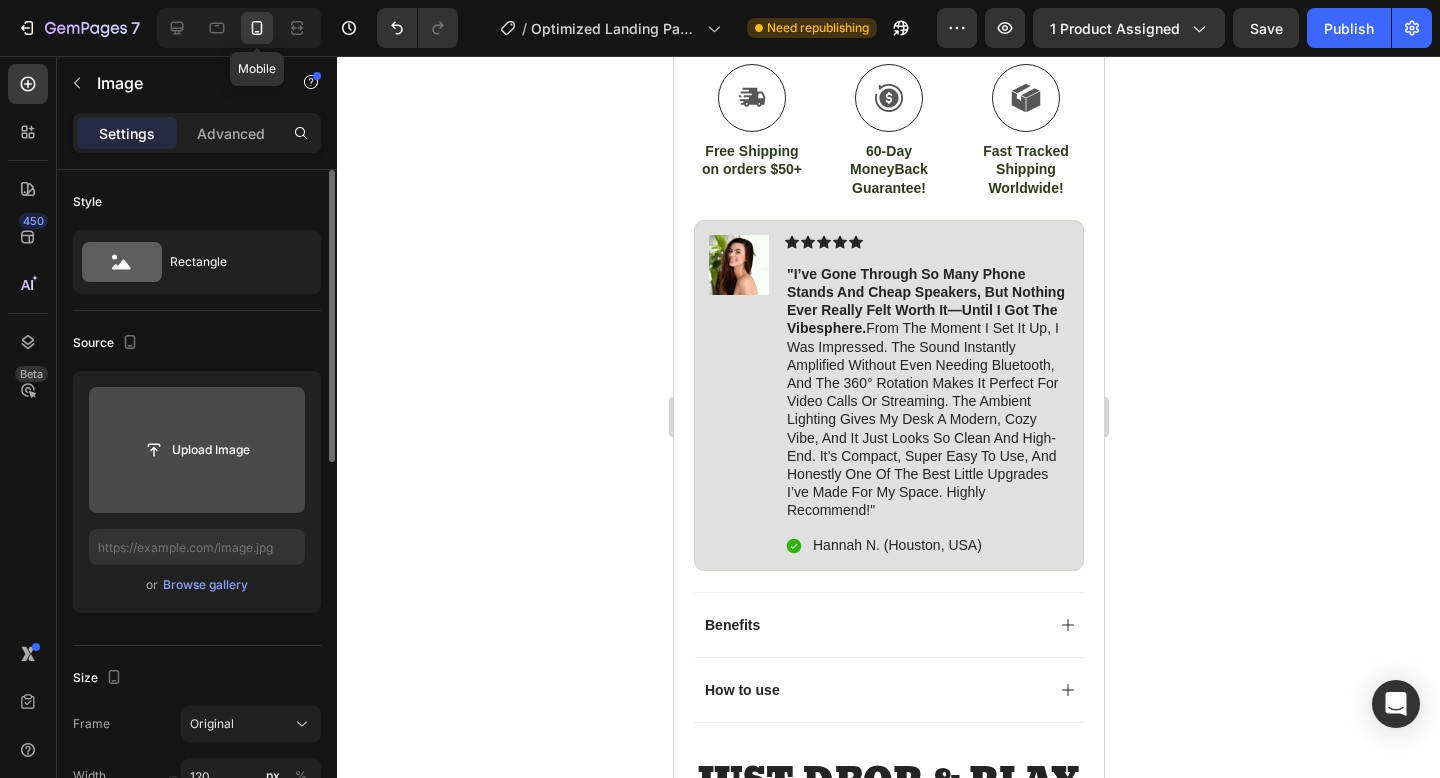 click 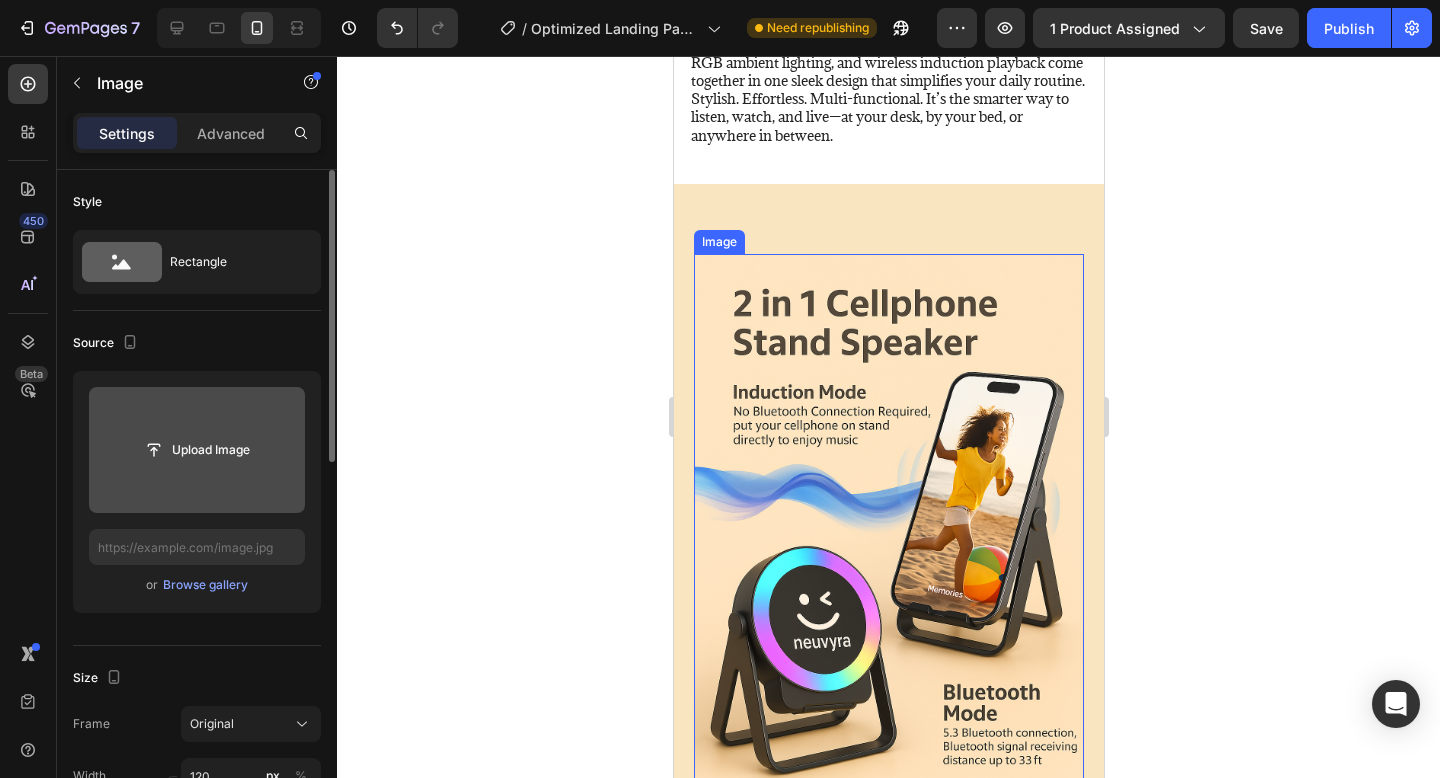 scroll, scrollTop: 2022, scrollLeft: 0, axis: vertical 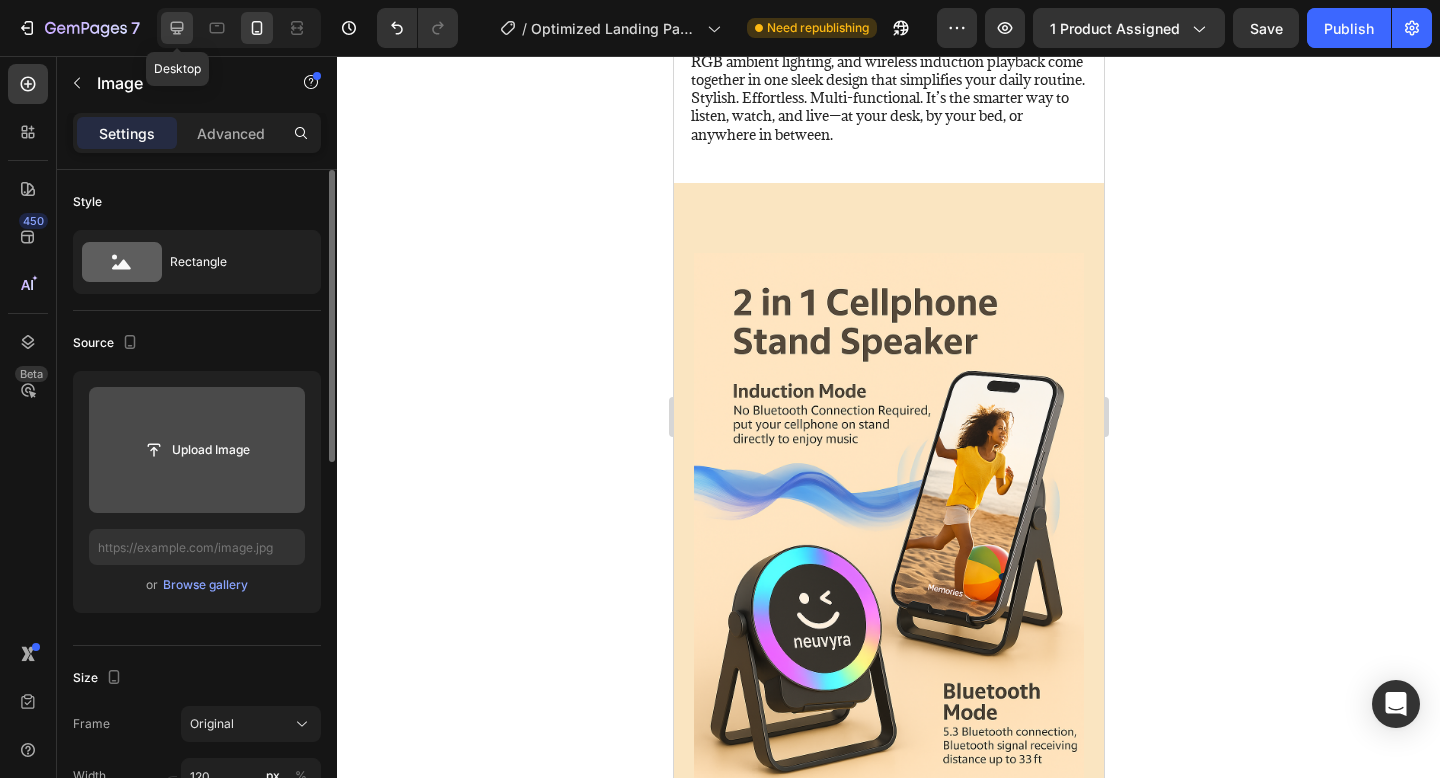 click 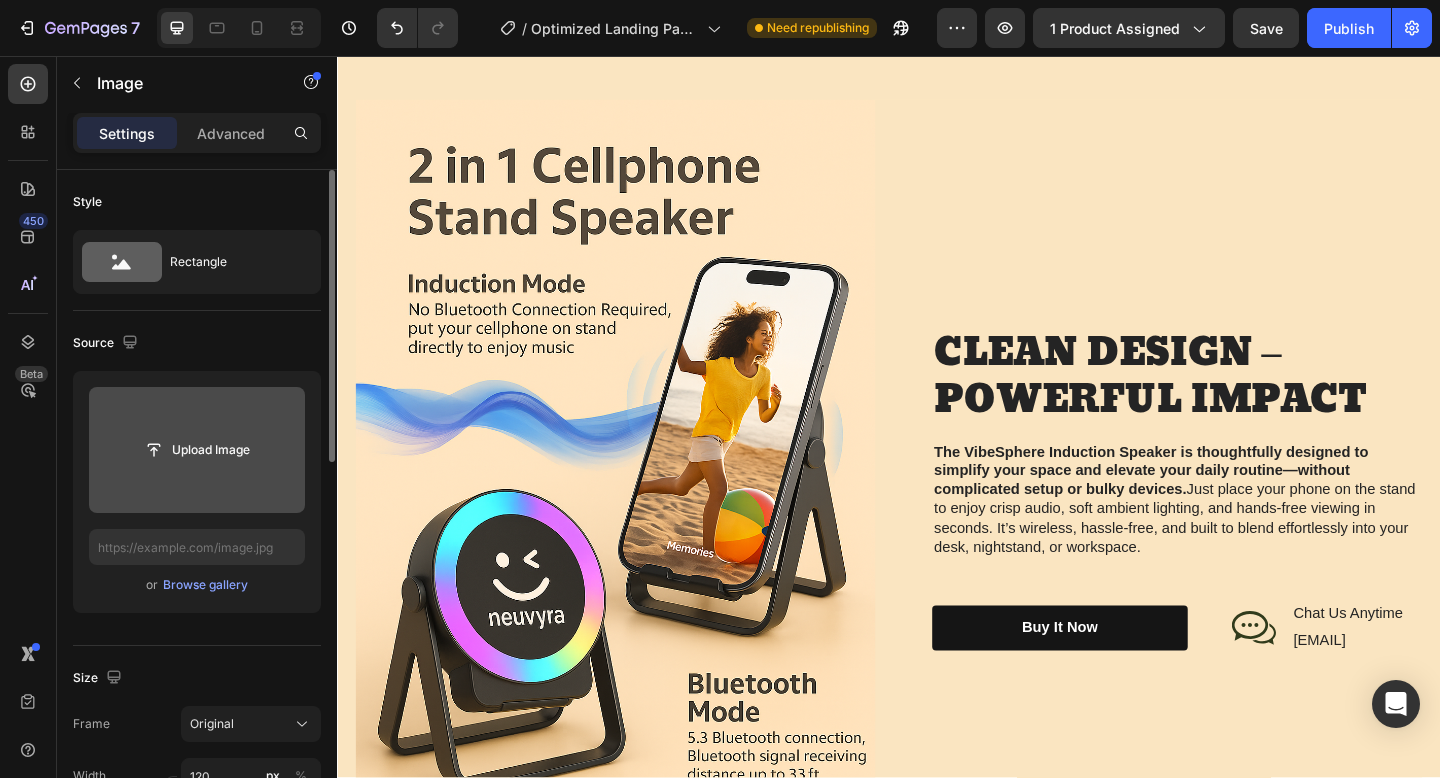 scroll, scrollTop: 1873, scrollLeft: 0, axis: vertical 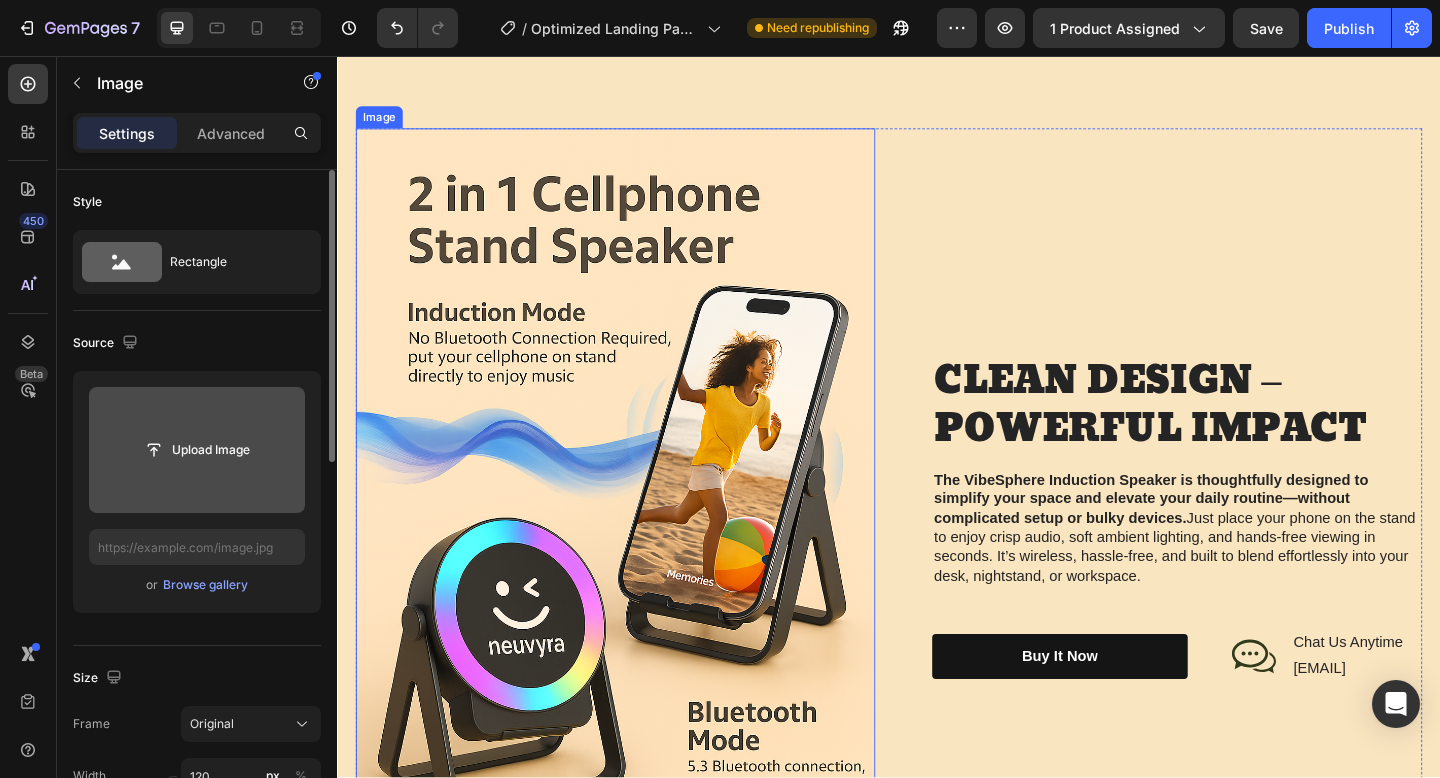 click at bounding box center [639, 559] 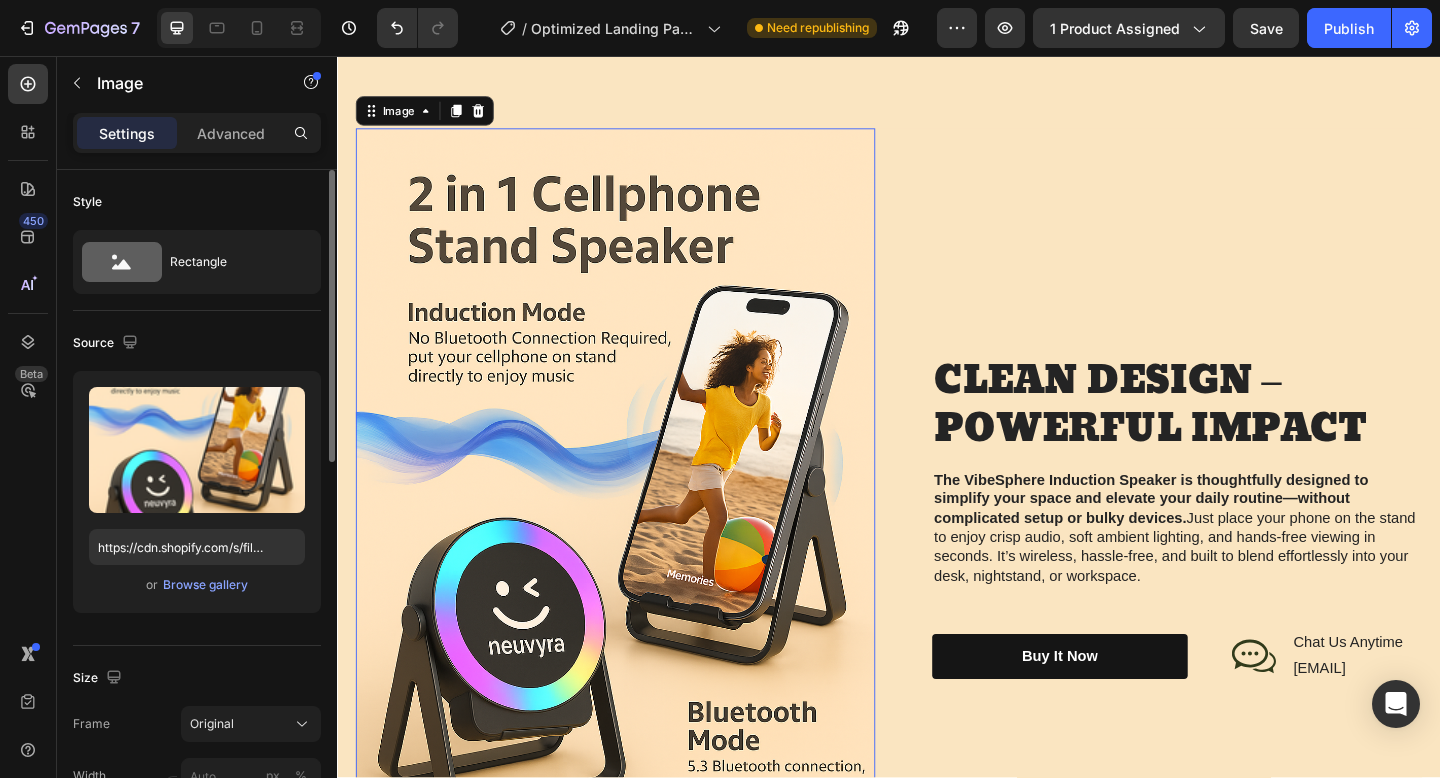 click at bounding box center (639, 559) 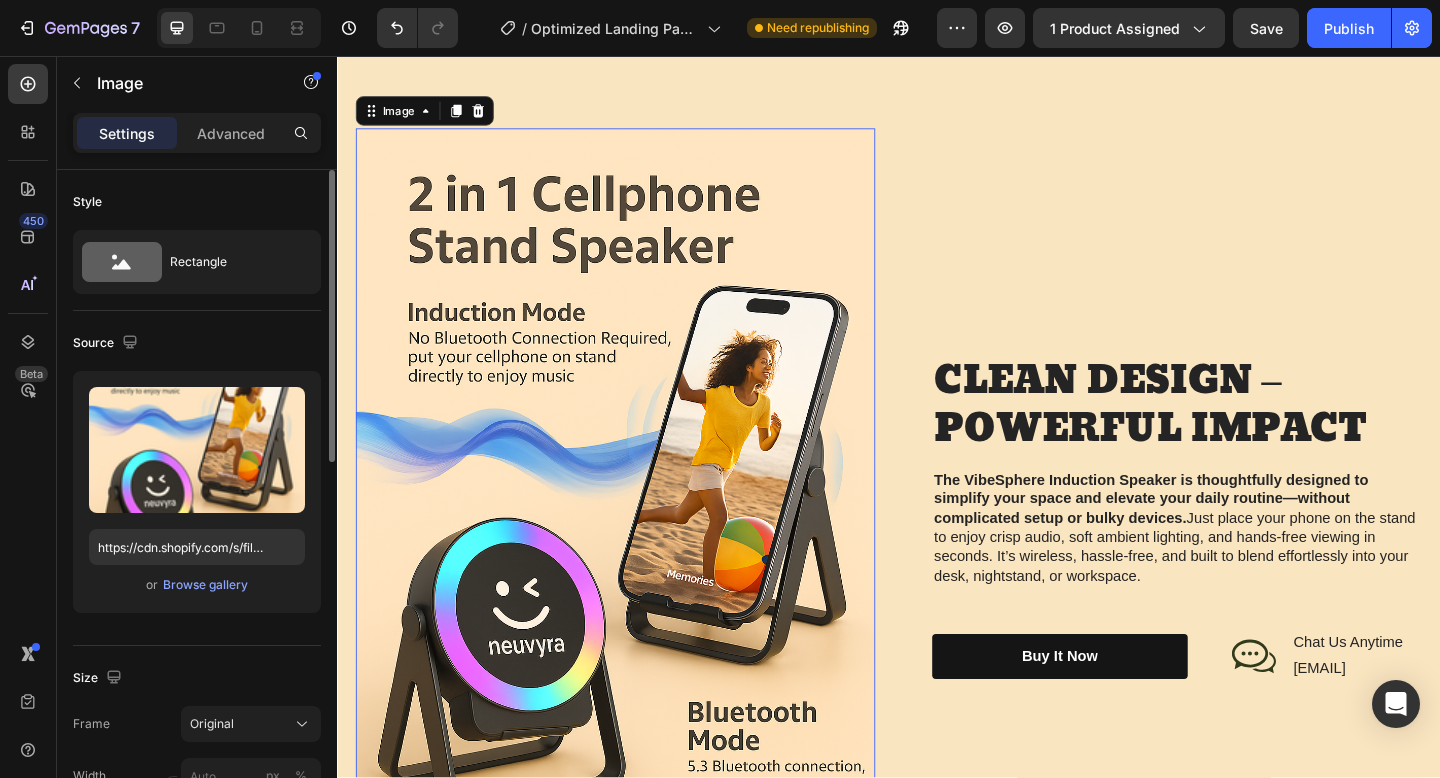 click at bounding box center [639, 559] 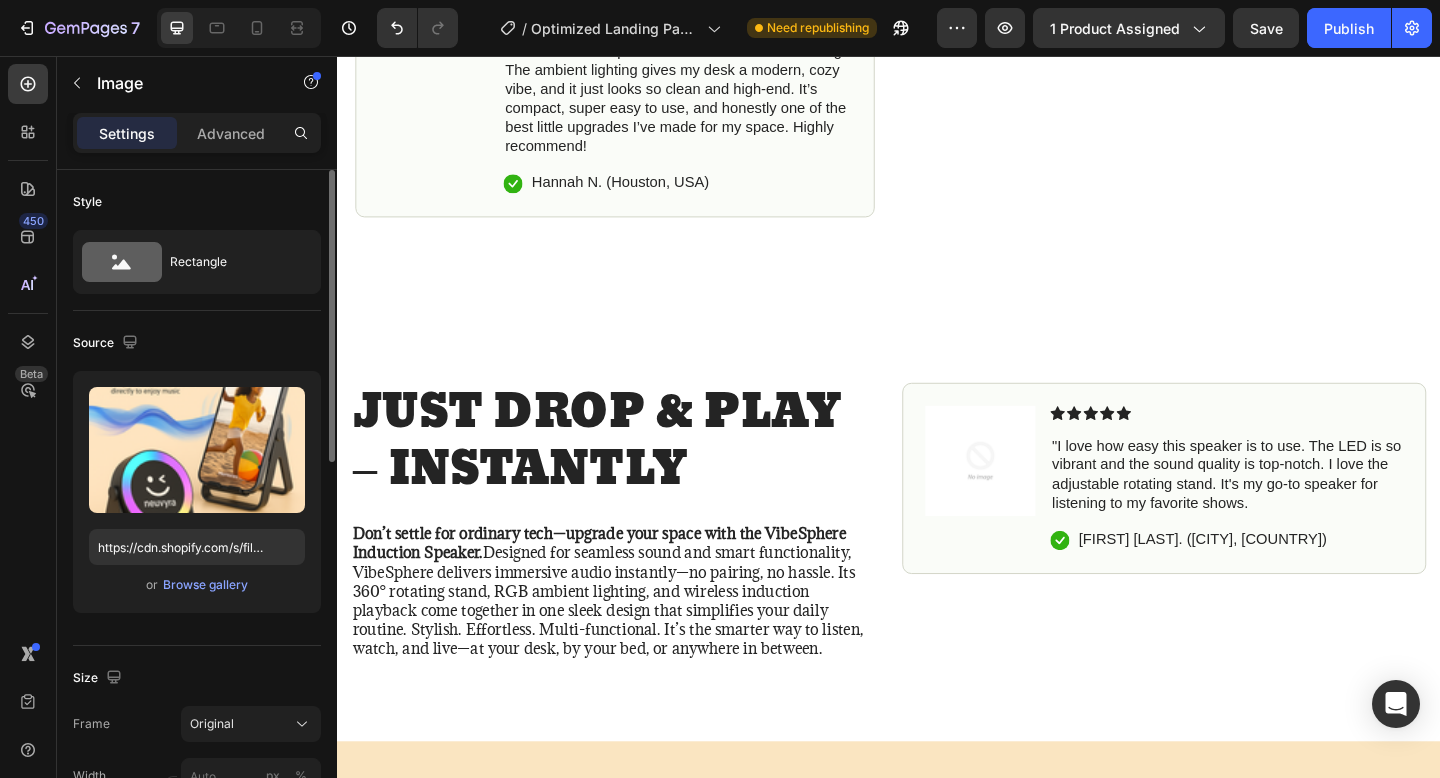 scroll, scrollTop: 1093, scrollLeft: 0, axis: vertical 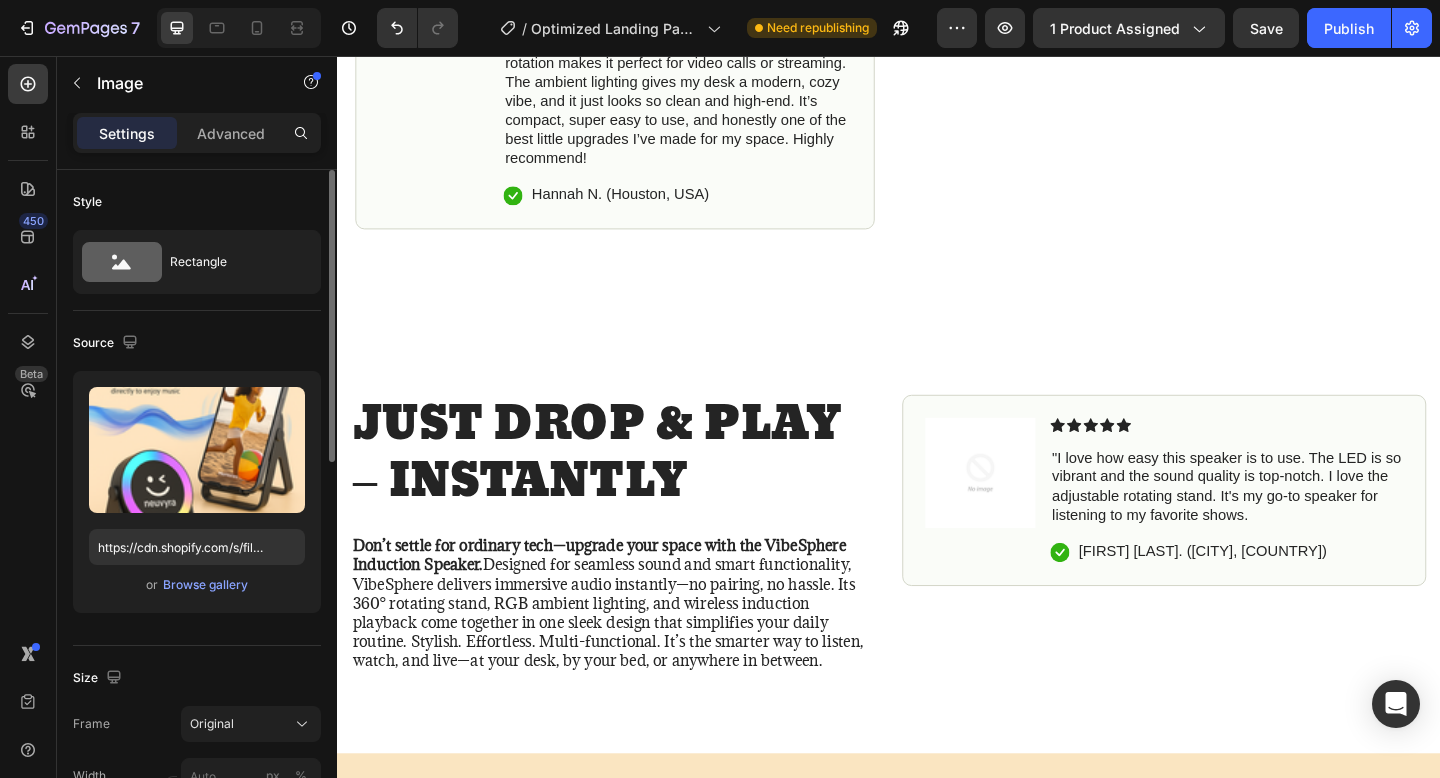 click at bounding box center [1037, 510] 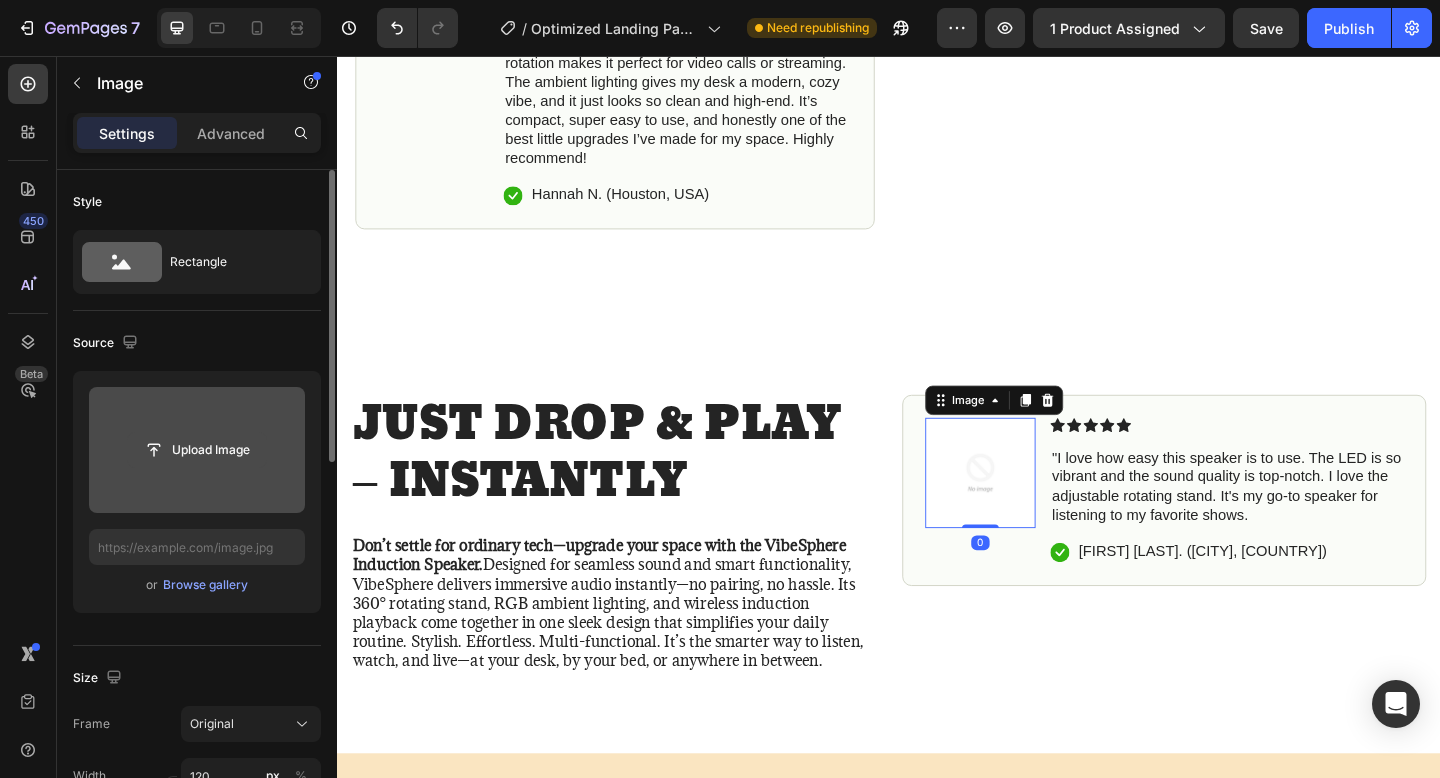 click 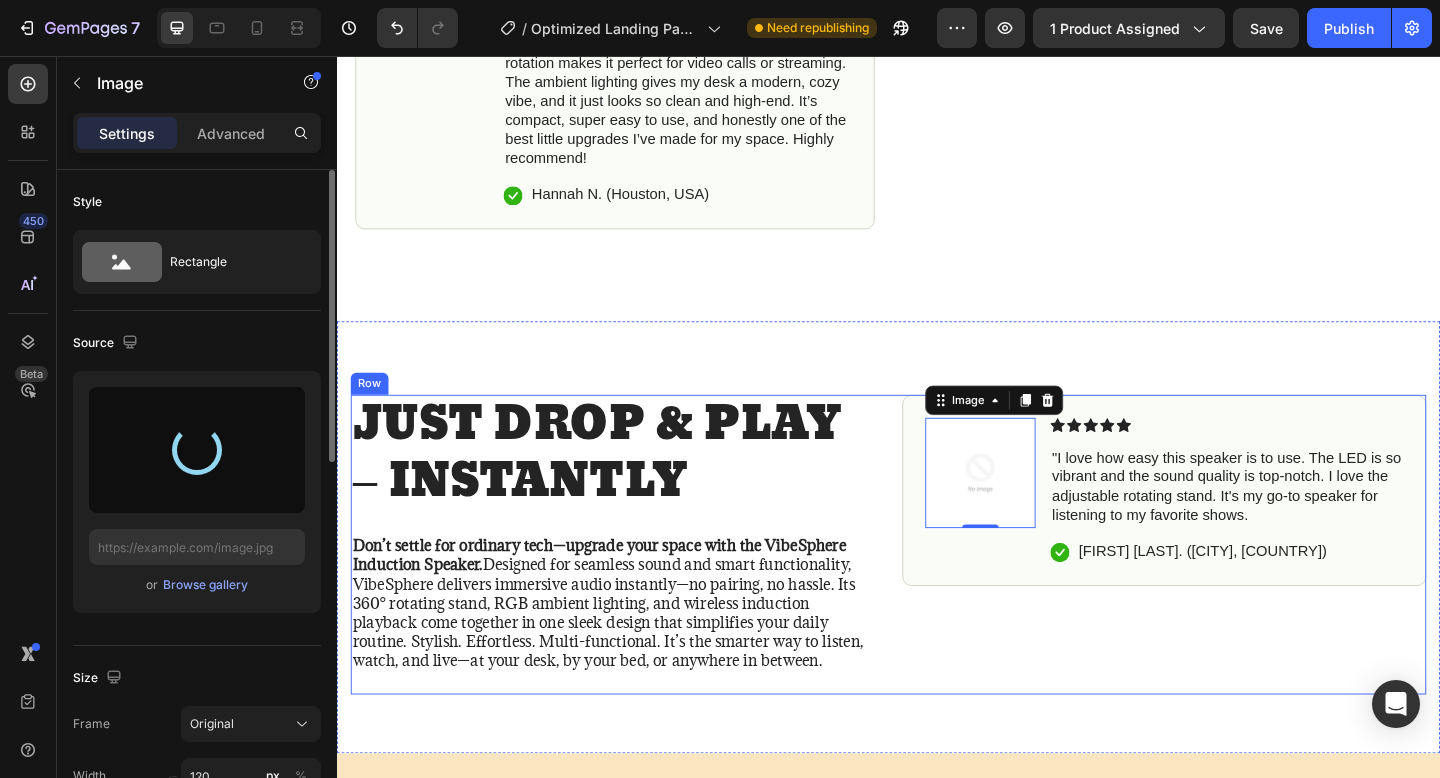 type on "https://cdn.shopify.com/s/files/1/0753/2698/0348/files/gempages_570389169218519936-571f3a7d-390d-441d-840e-867c22811c43.png" 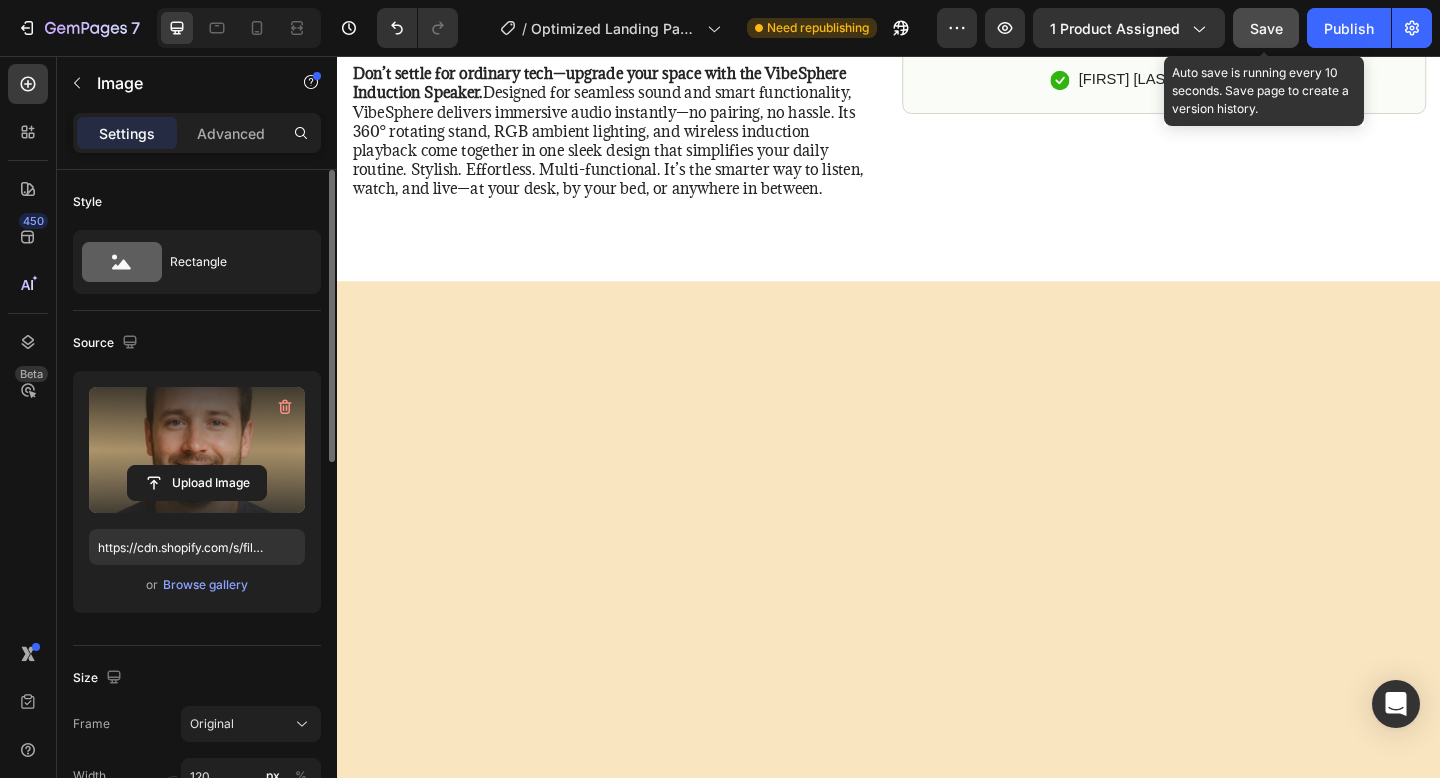 scroll, scrollTop: 964, scrollLeft: 0, axis: vertical 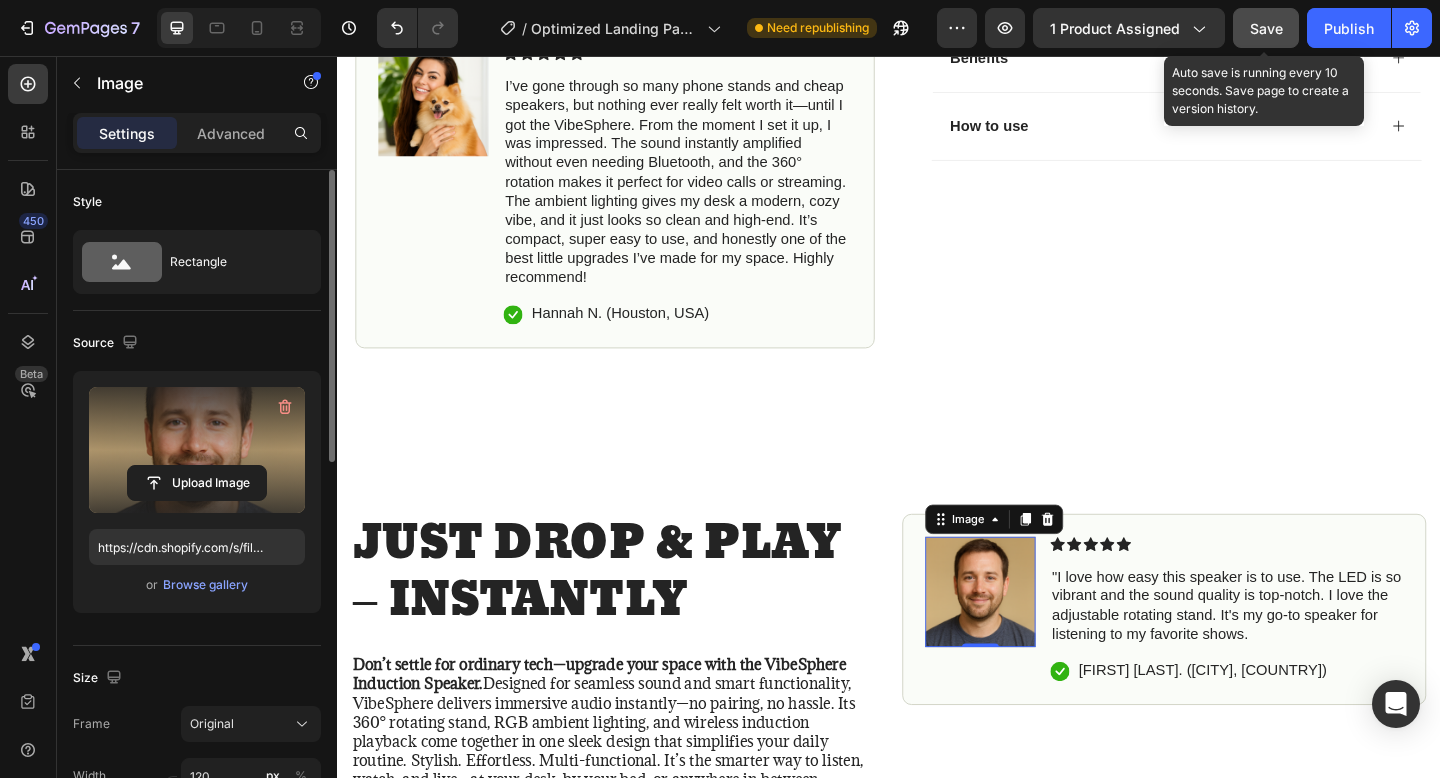 click on "Save" at bounding box center (1266, 28) 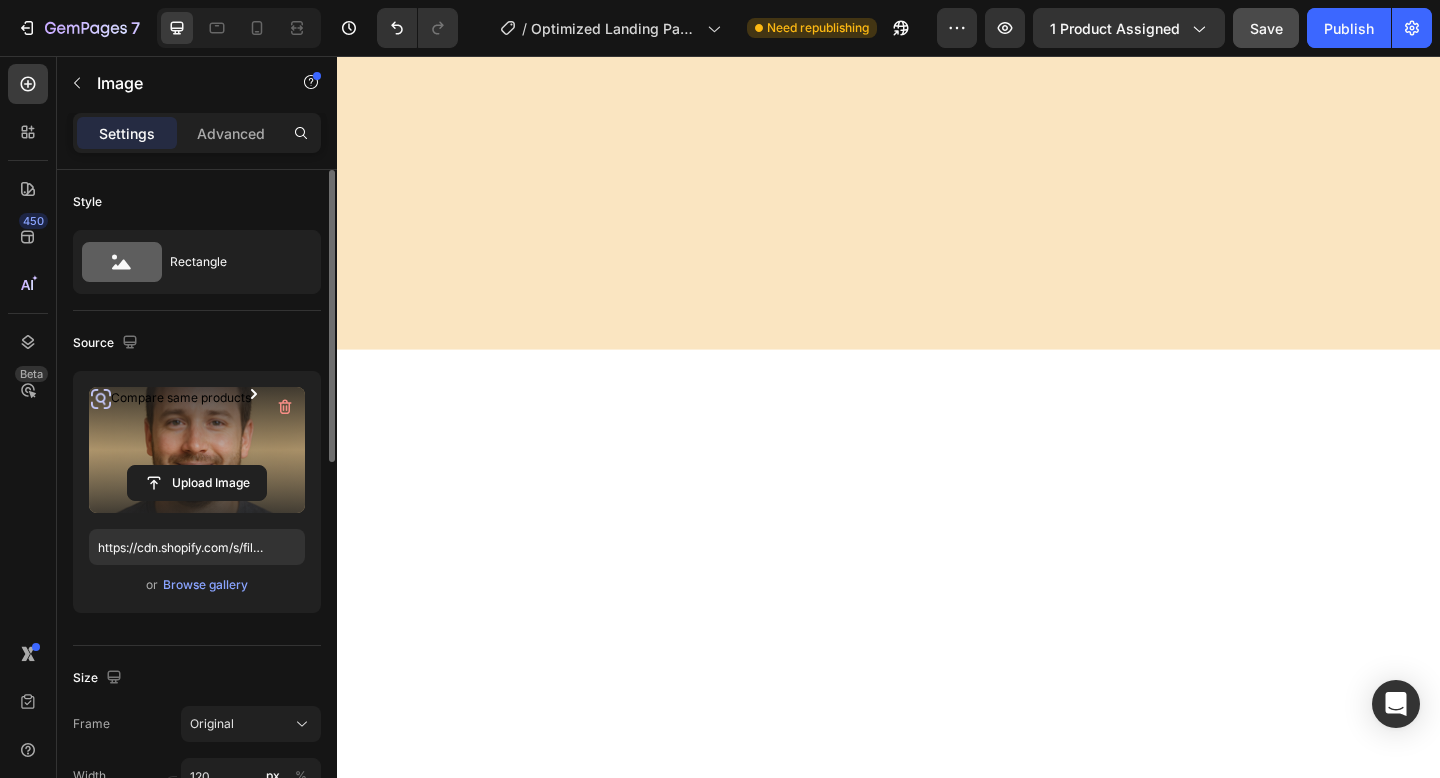 scroll, scrollTop: 624, scrollLeft: 0, axis: vertical 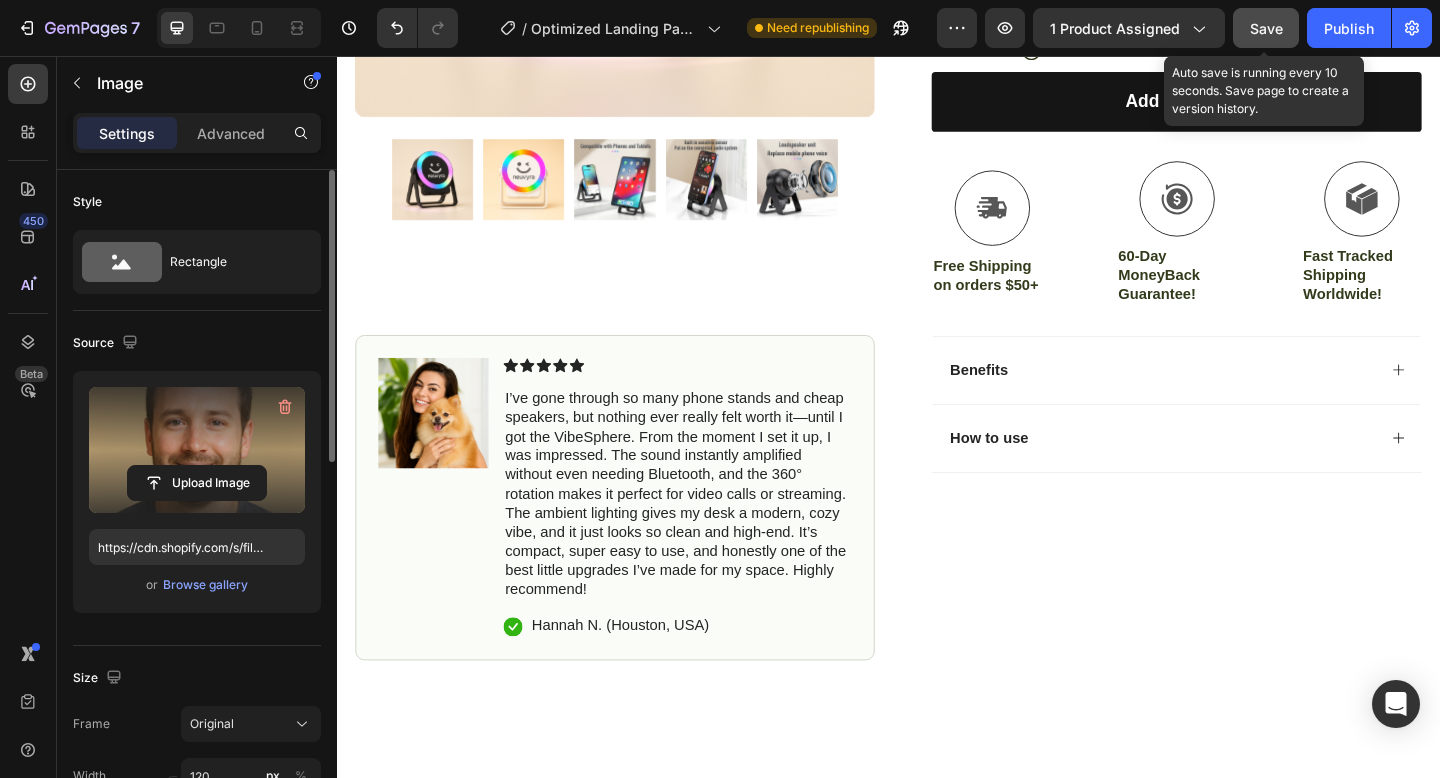 click on "Save" at bounding box center (1266, 28) 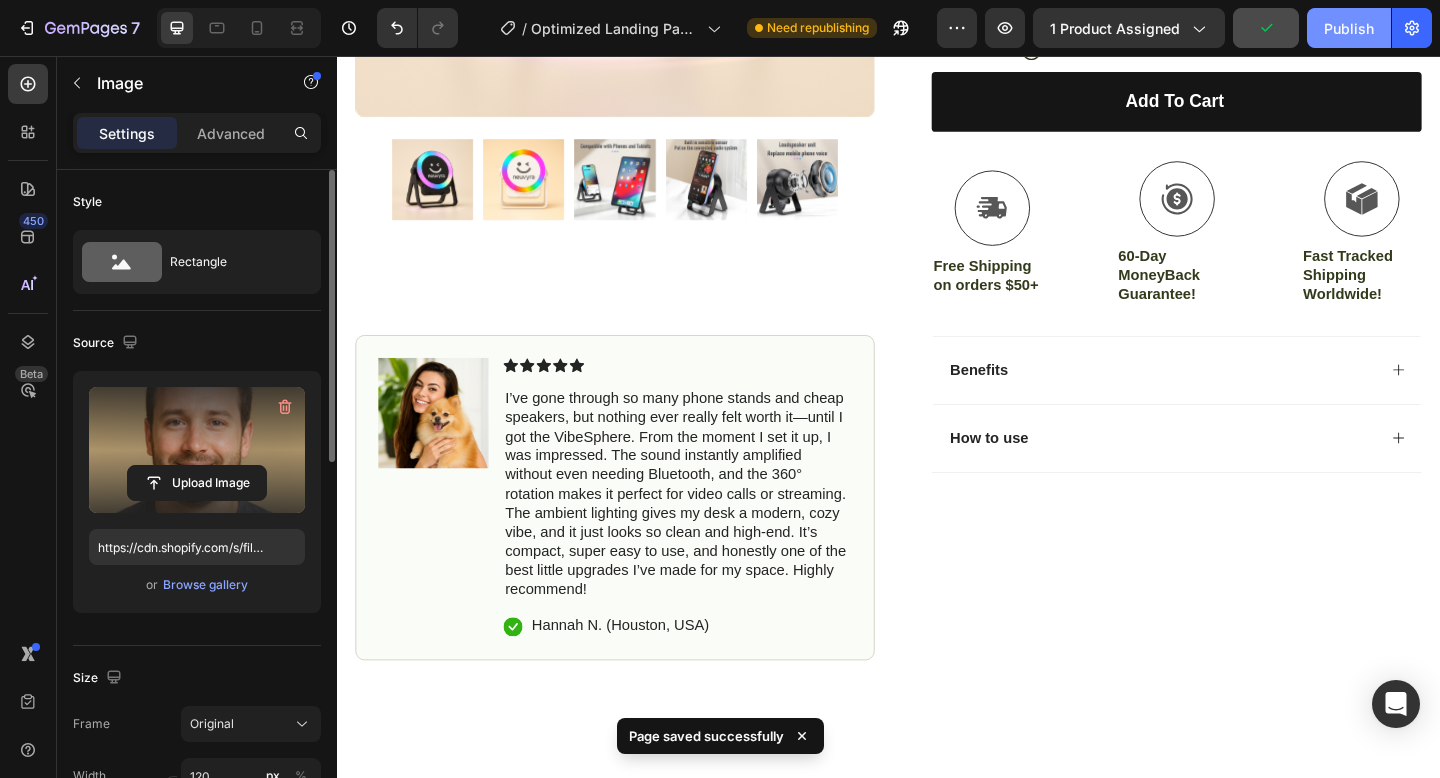 click on "Publish" 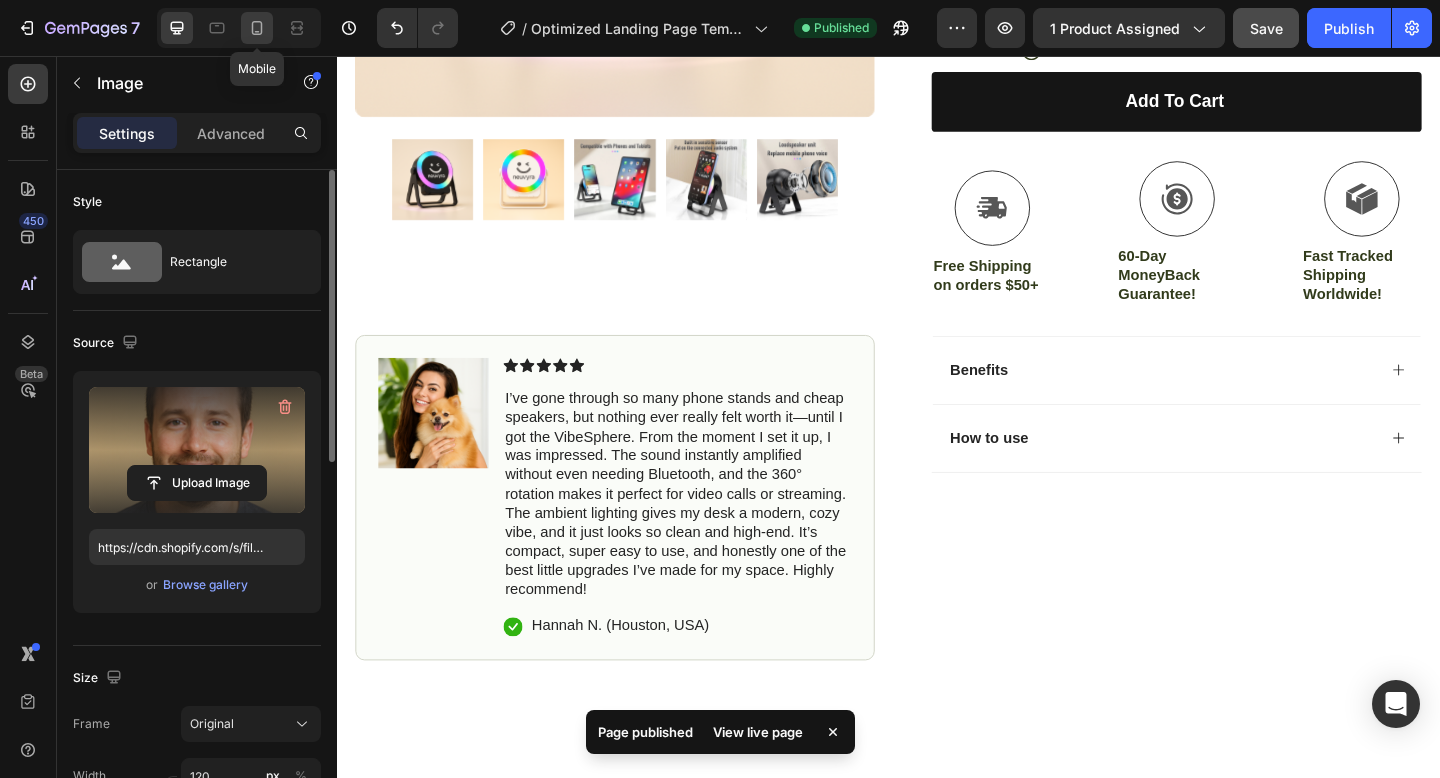 click 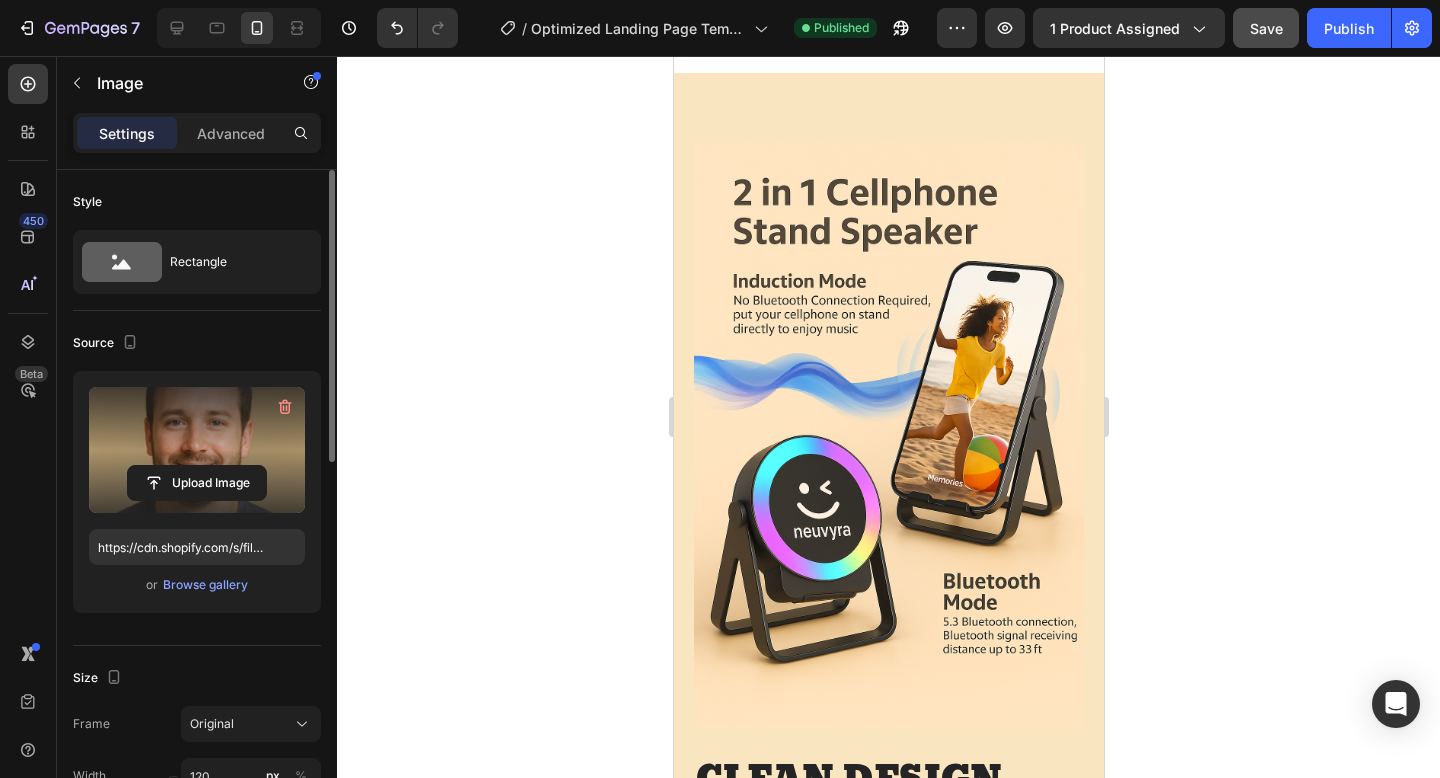 scroll, scrollTop: 1743, scrollLeft: 0, axis: vertical 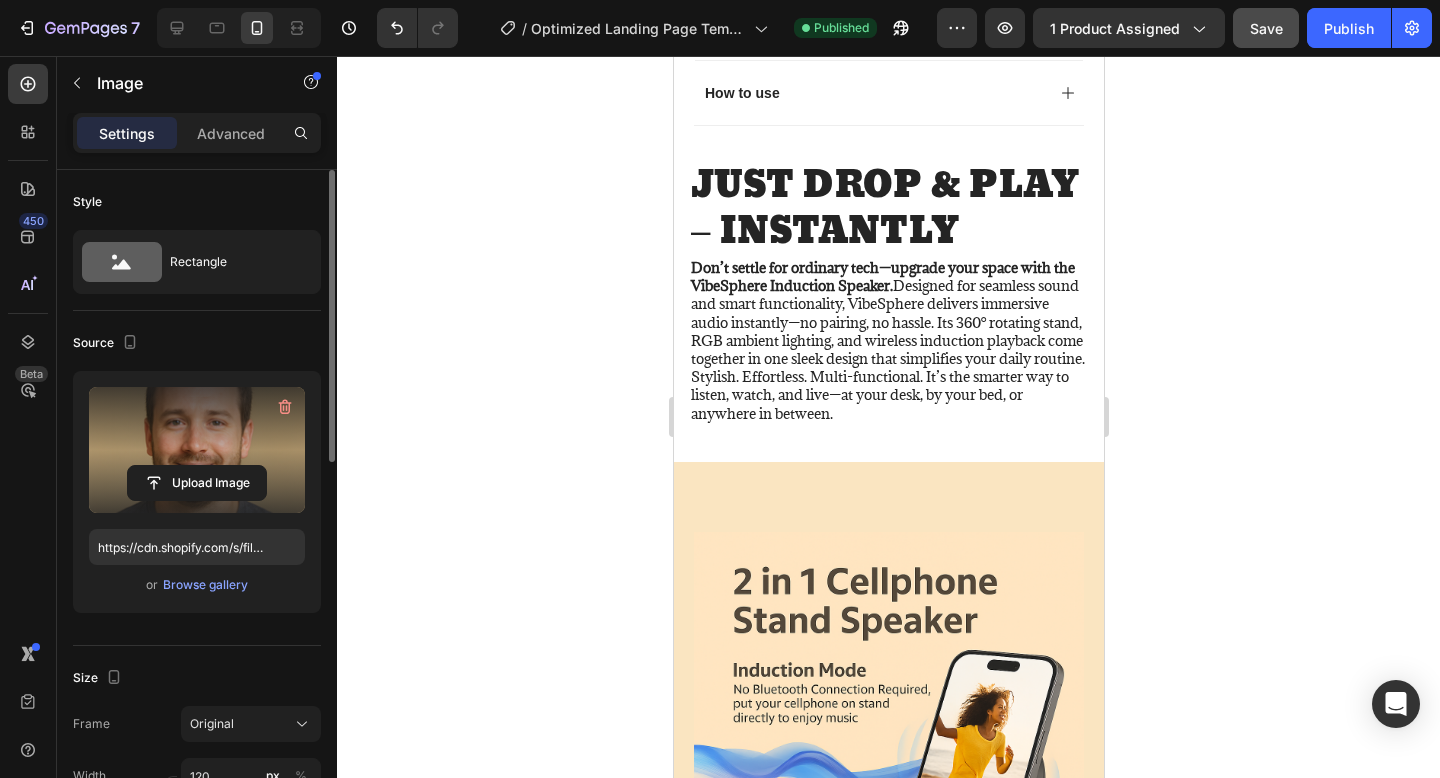 click on "JUST DROP & PLAY – INSTANTLY" at bounding box center (888, 209) 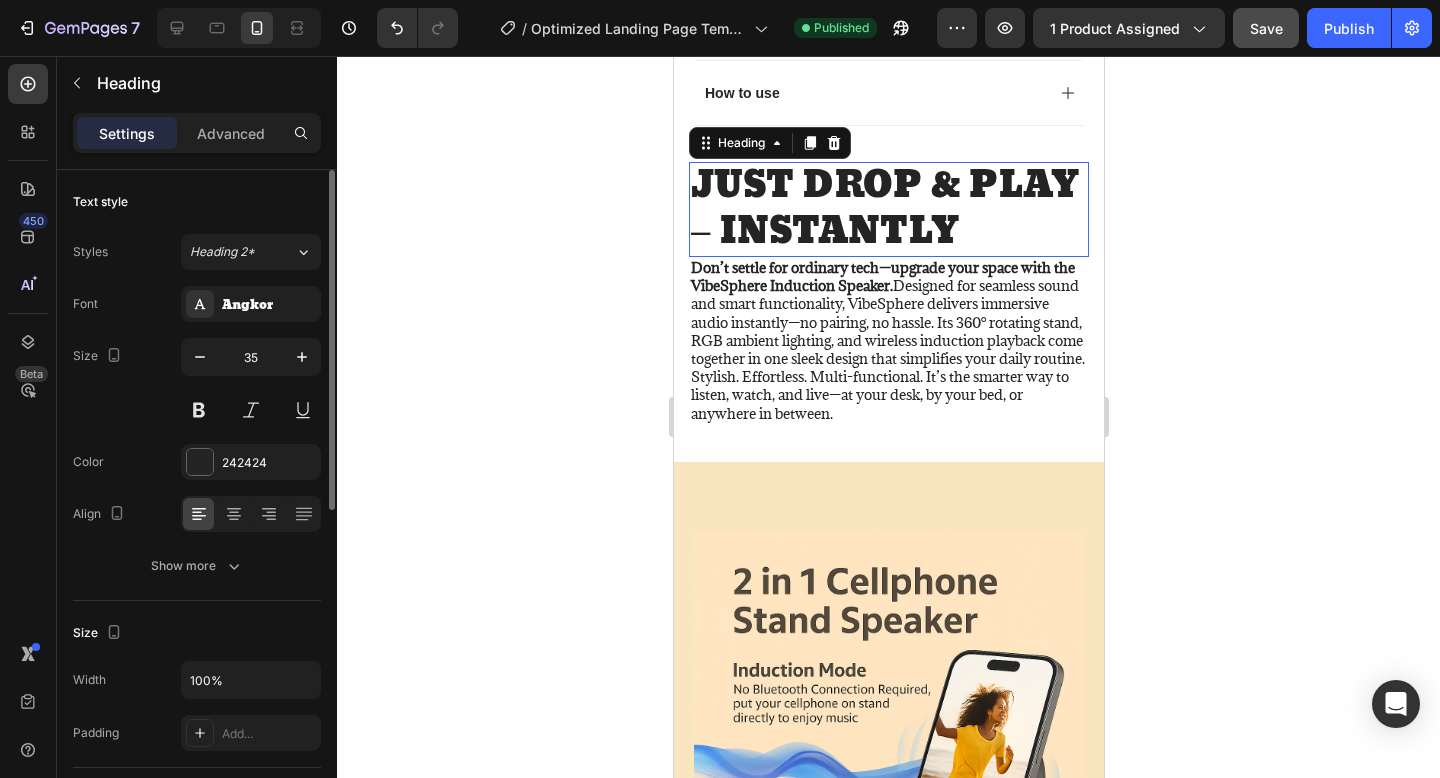 scroll, scrollTop: 1514, scrollLeft: 0, axis: vertical 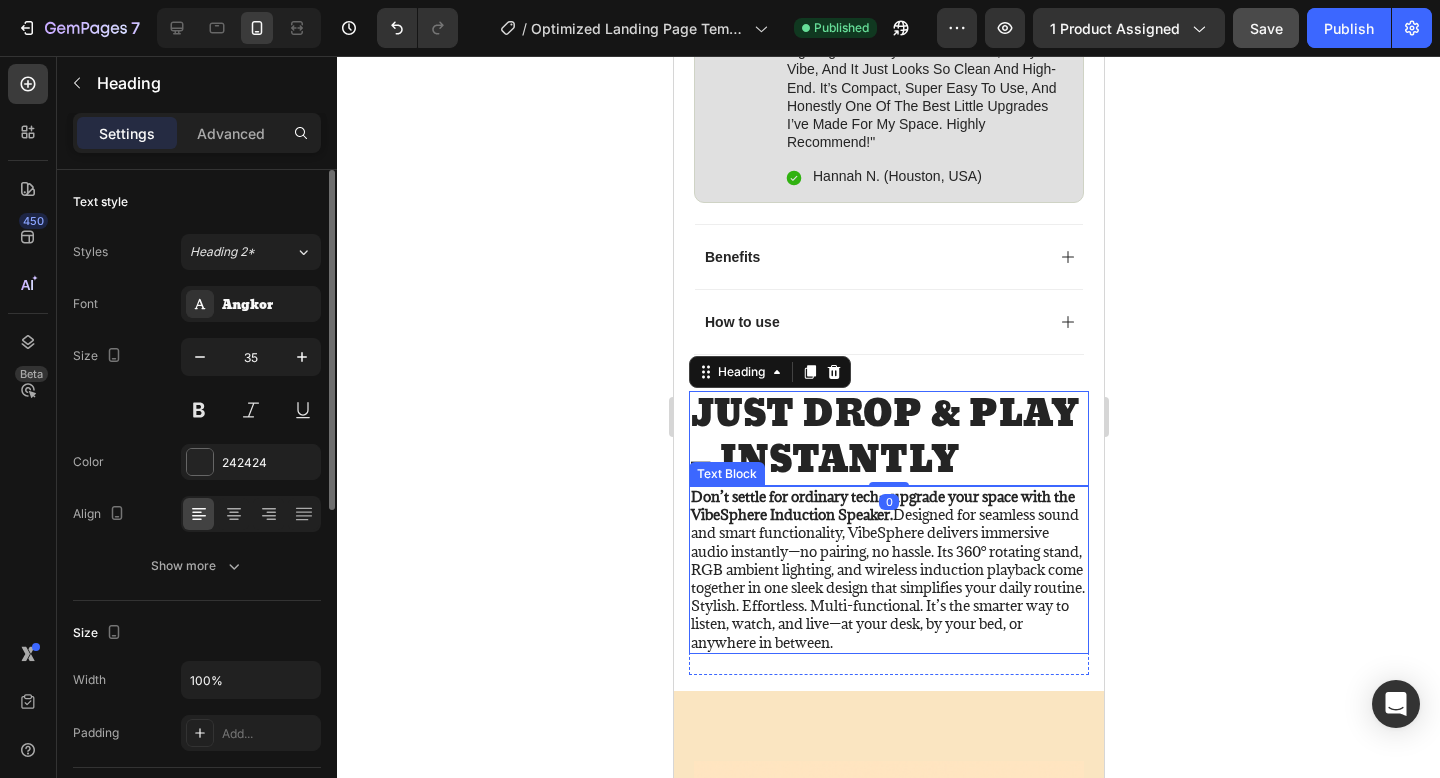 click on "Don’t settle for ordinary tech—upgrade your space with the VibeSphere Induction Speaker.  Designed for seamless sound and smart functionality, VibeSphere delivers immersive audio instantly—no pairing, no hassle. Its 360° rotating stand, RGB ambient lighting, and wireless induction playback come together in one sleek design that simplifies your daily routine. Stylish. Effortless. Multi-functional. It’s the smarter way to listen, watch, and live—at your desk, by your bed, or anywhere in between." at bounding box center (888, 570) 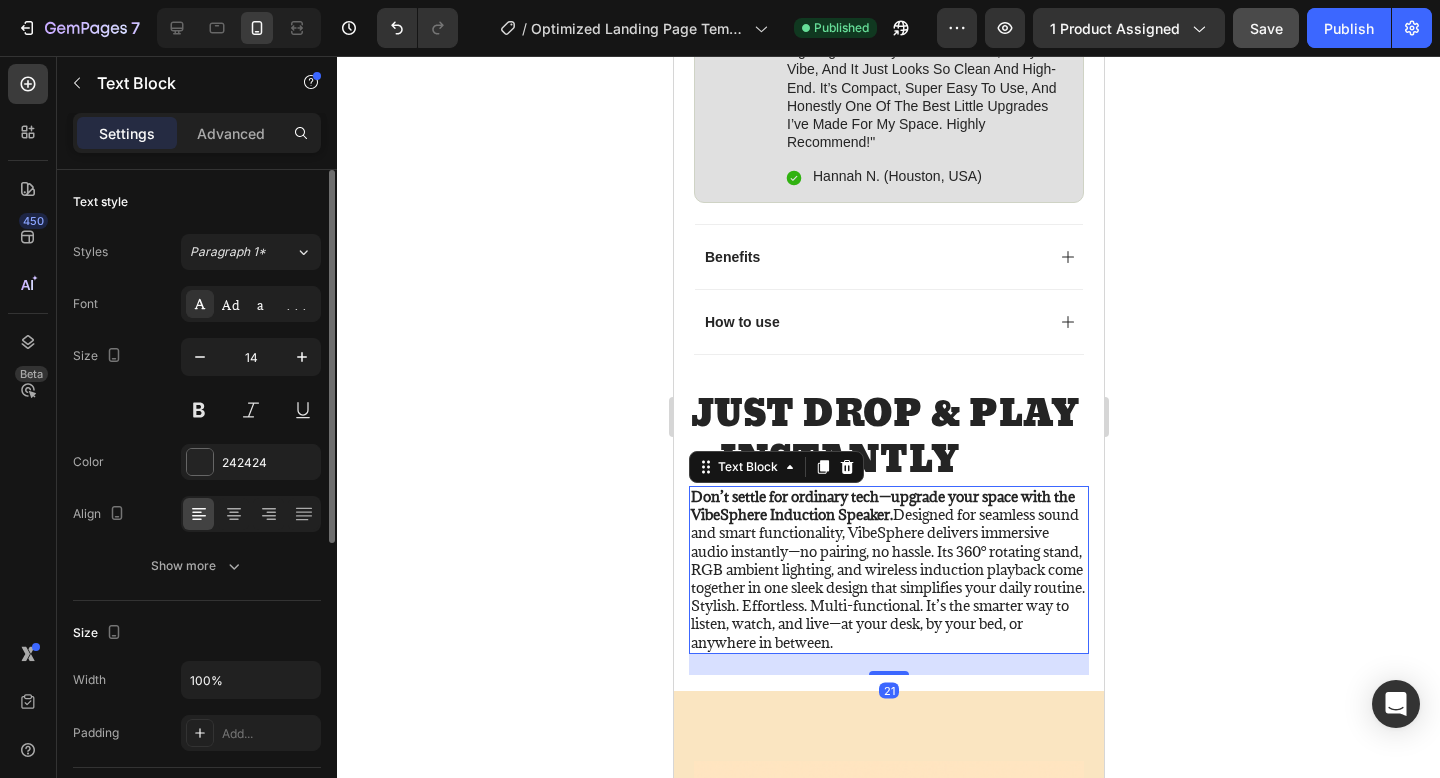 click on "21" at bounding box center [888, 664] 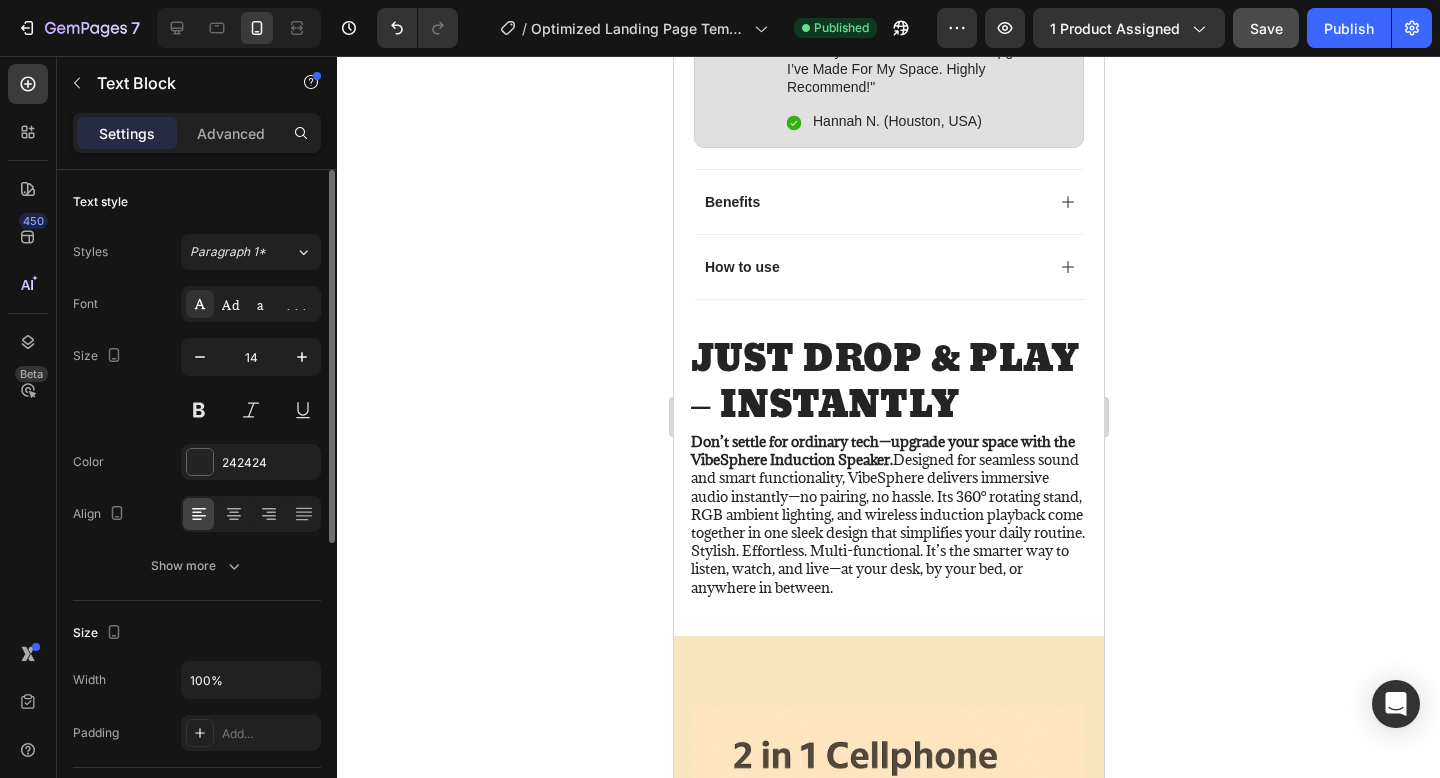 scroll, scrollTop: 1542, scrollLeft: 0, axis: vertical 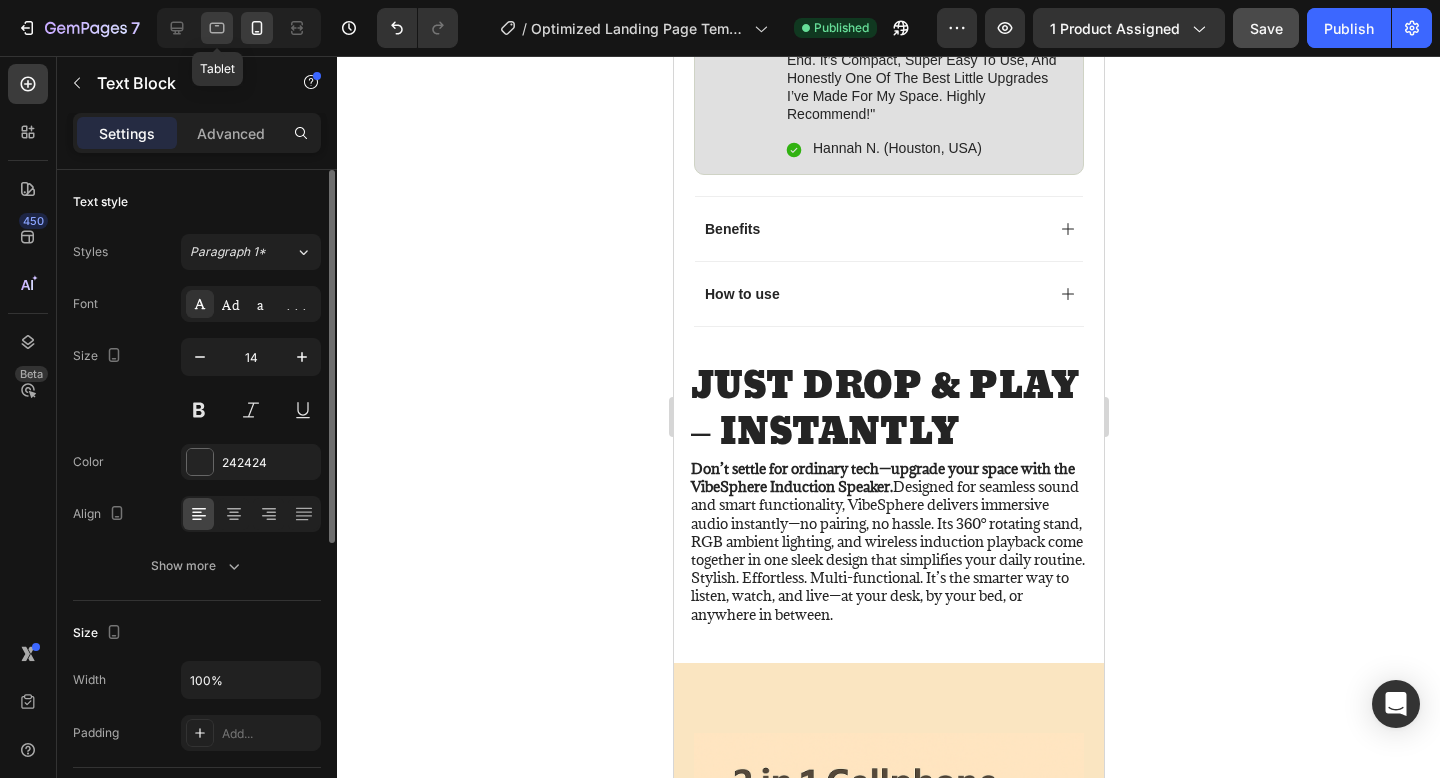 click 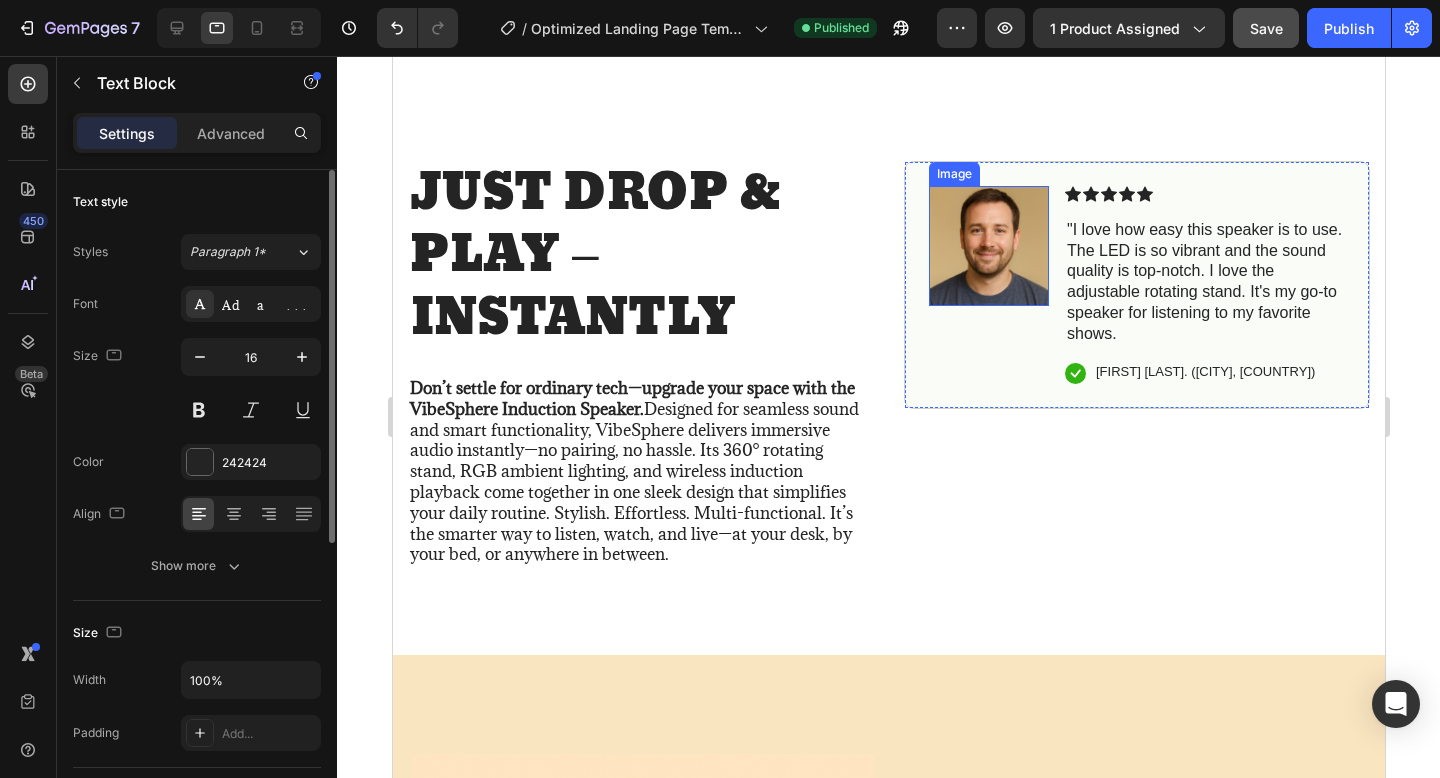 scroll, scrollTop: 1220, scrollLeft: 0, axis: vertical 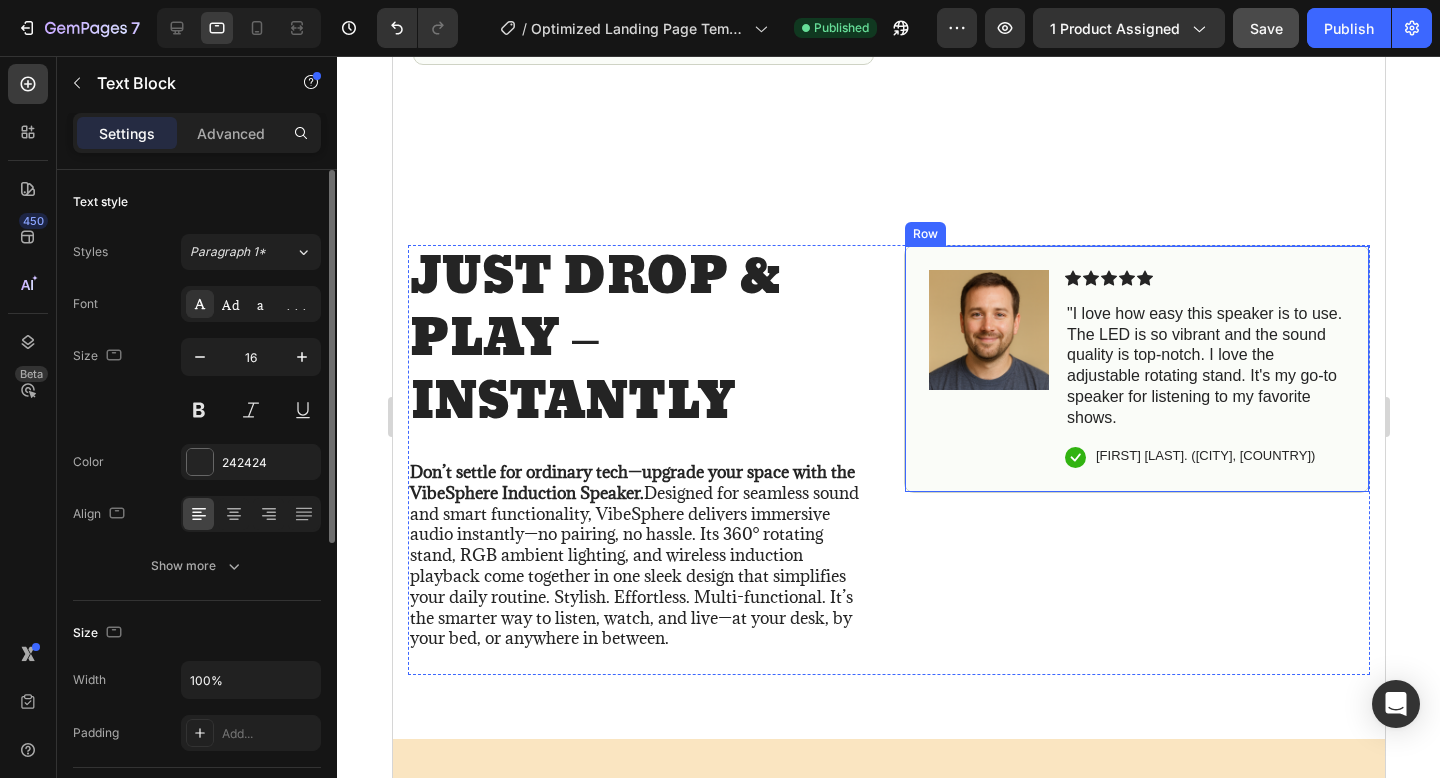 click on "Image" at bounding box center [988, 369] 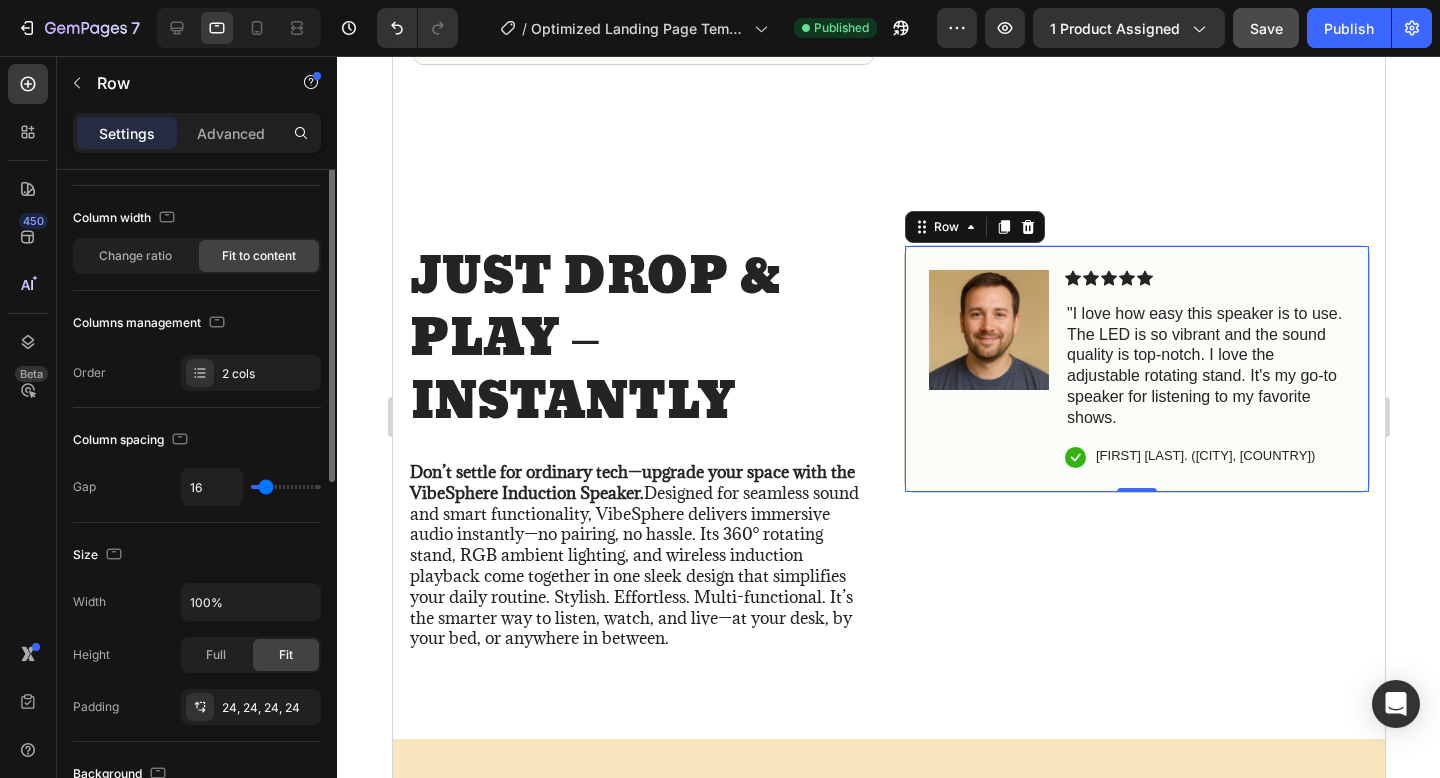 scroll, scrollTop: 171, scrollLeft: 0, axis: vertical 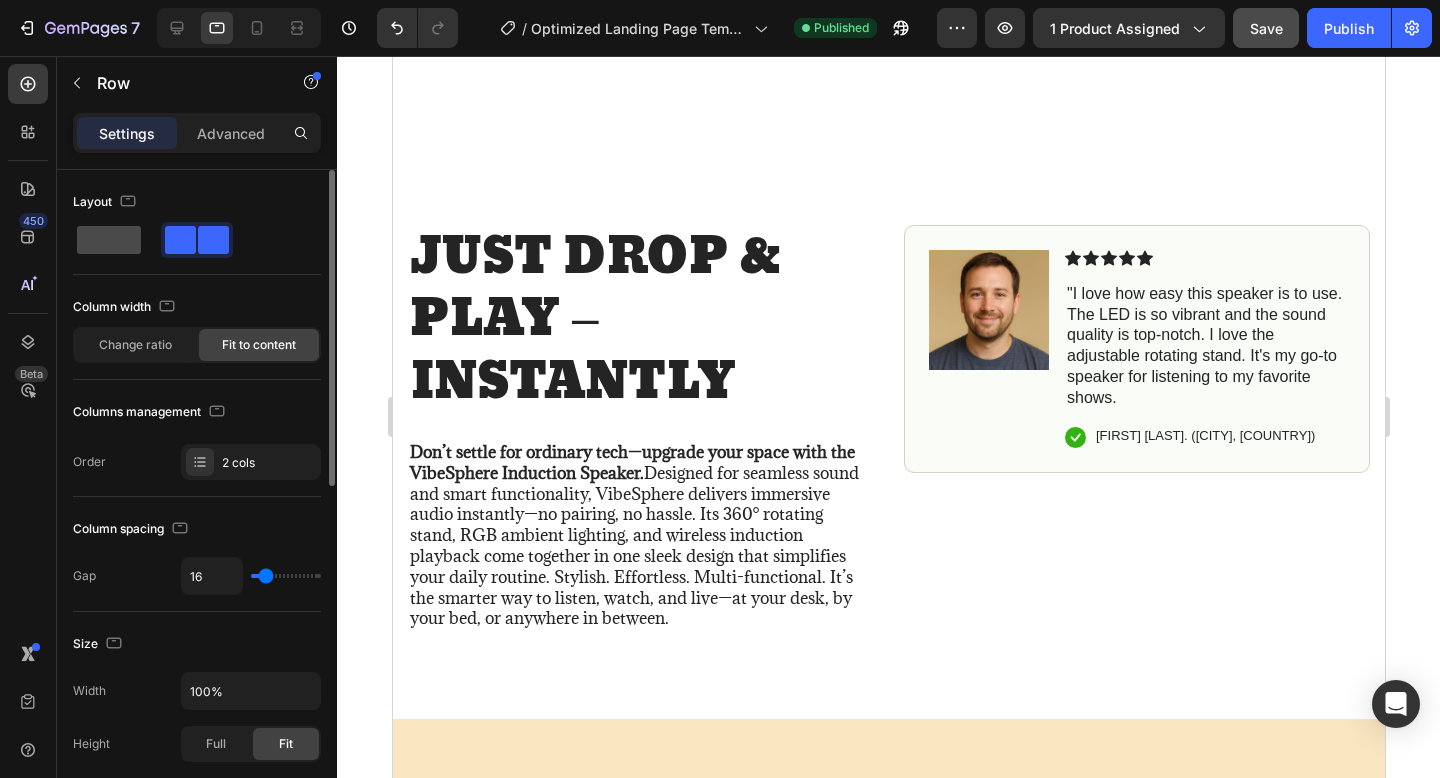 click 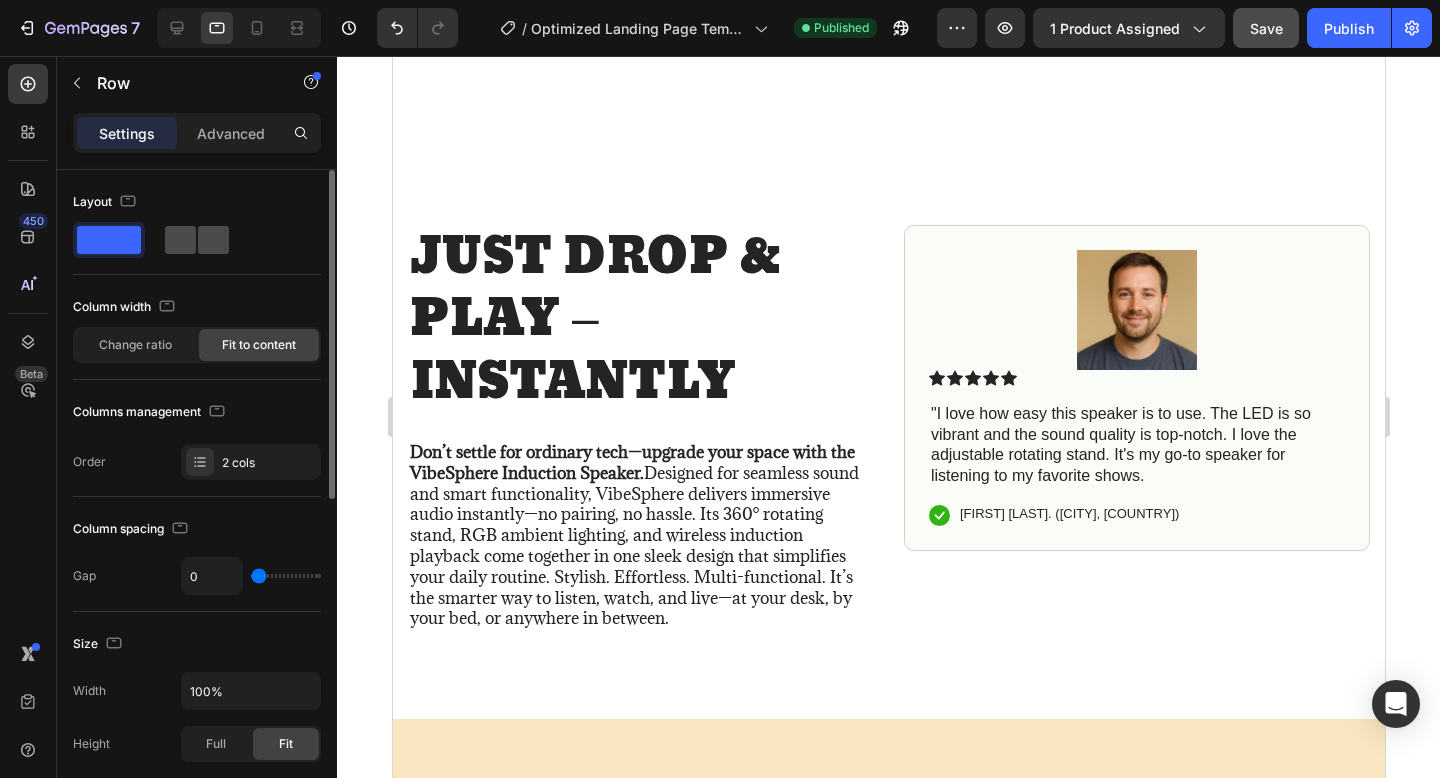 click 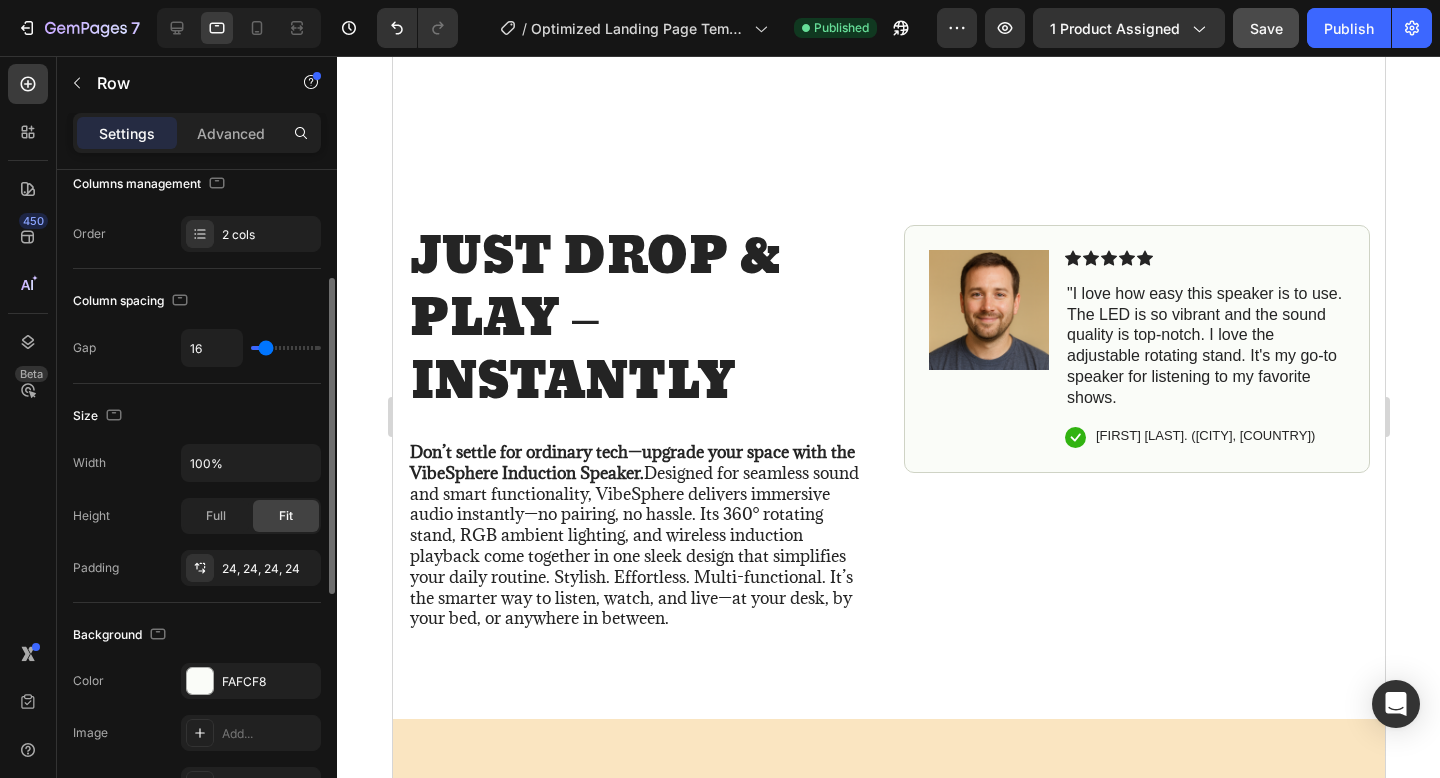 scroll, scrollTop: 0, scrollLeft: 0, axis: both 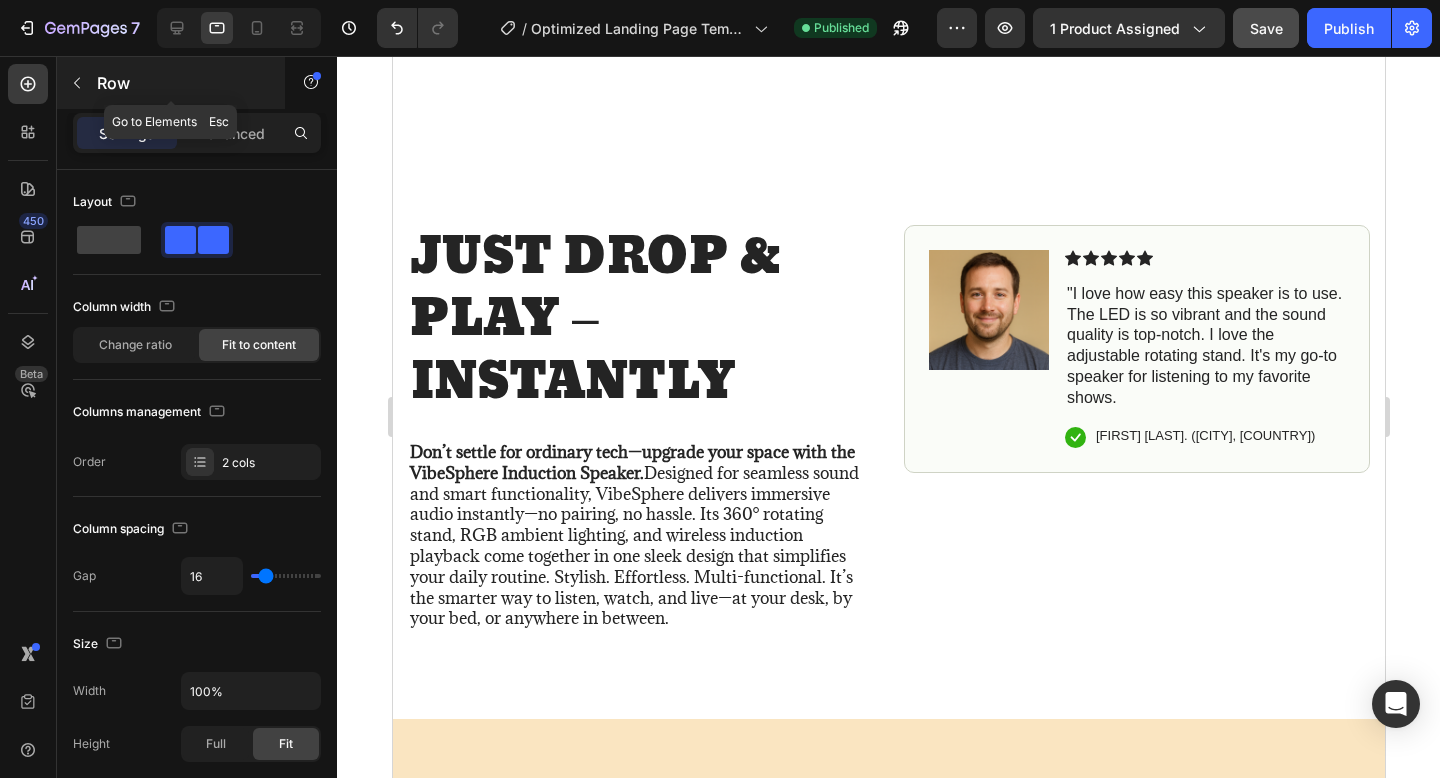 click 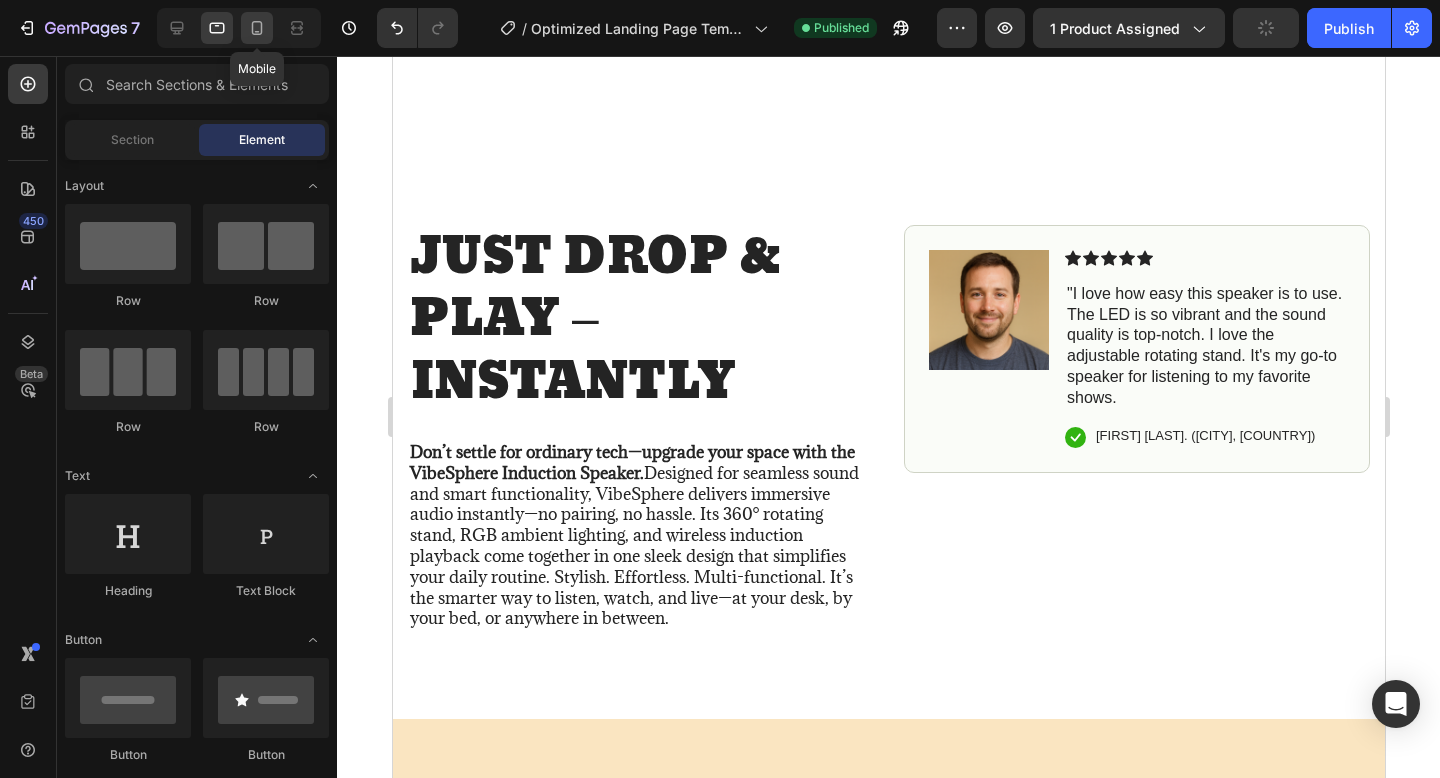 click 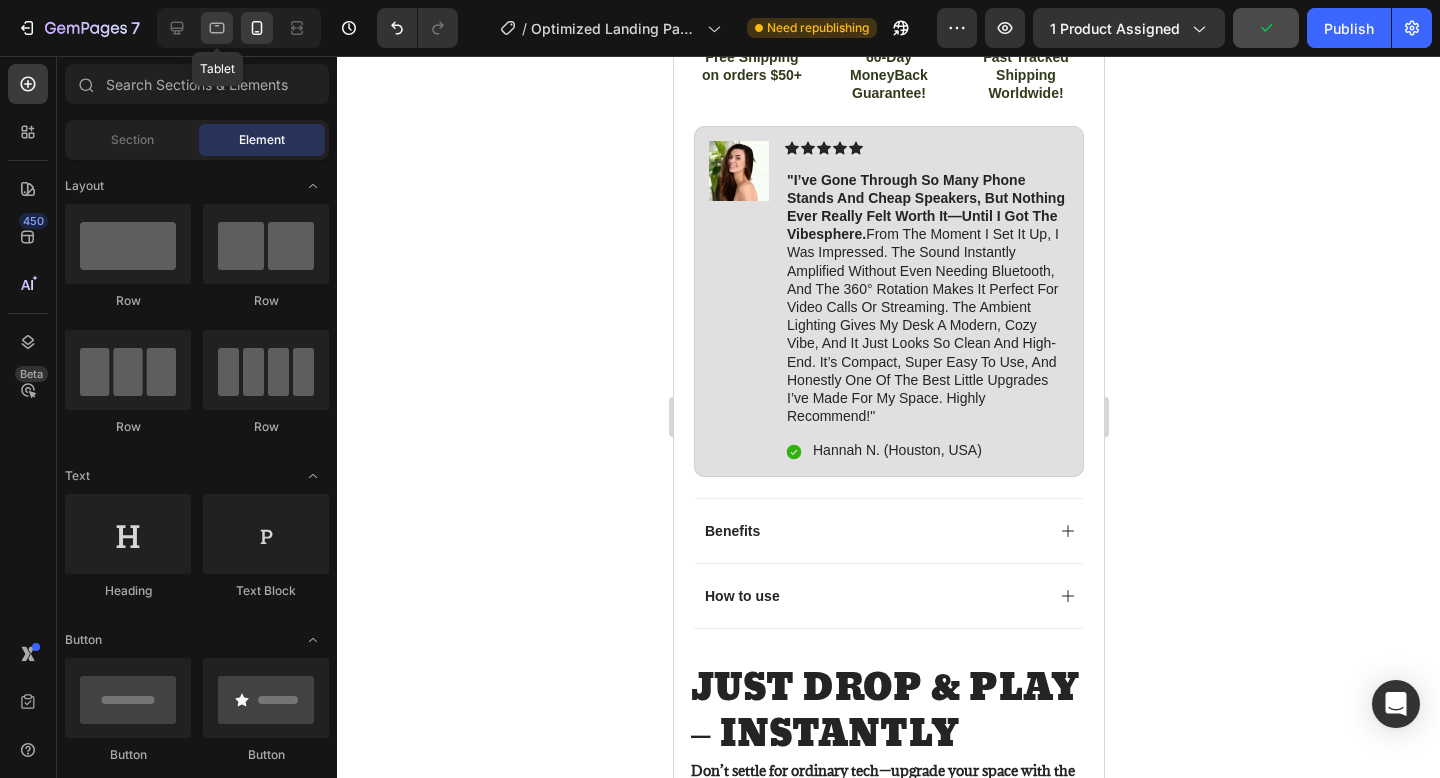 click 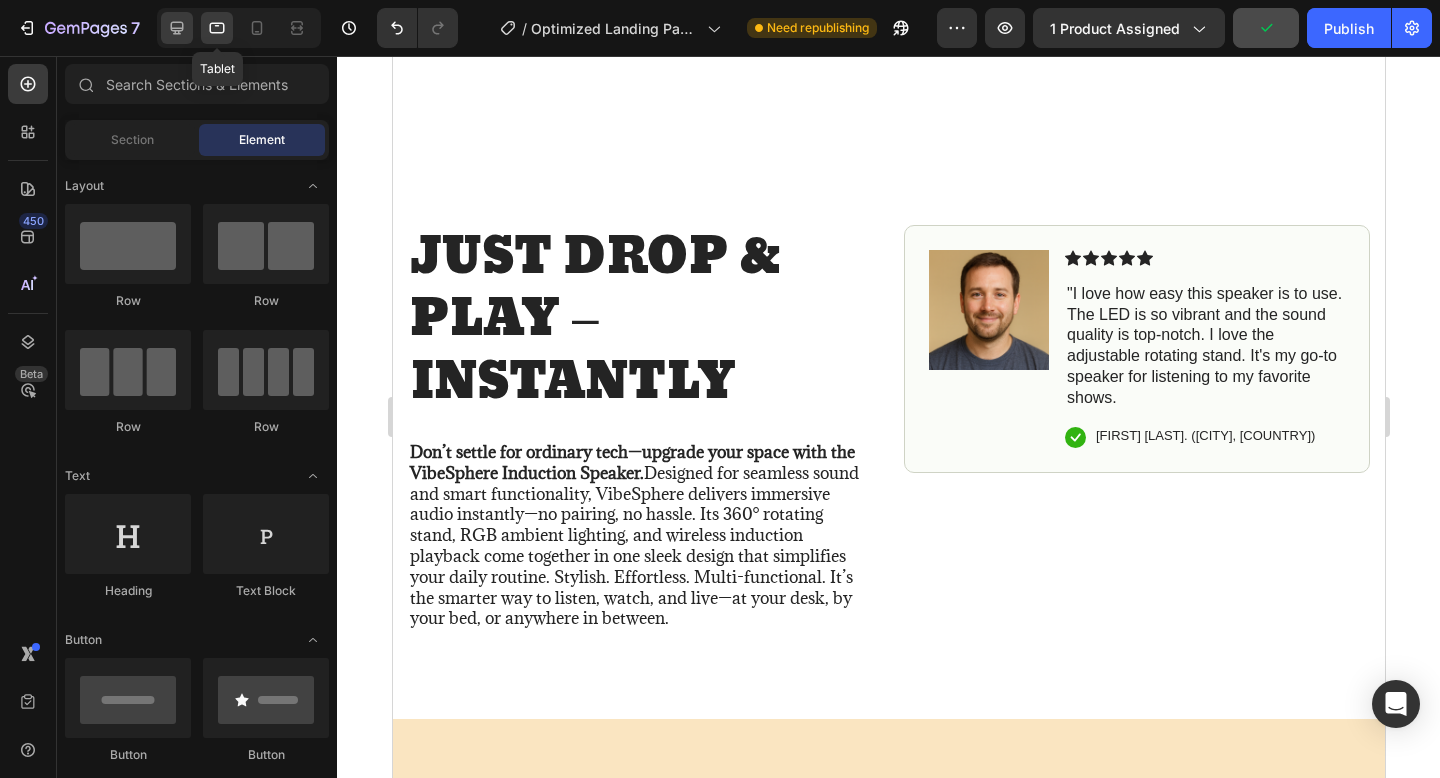 click 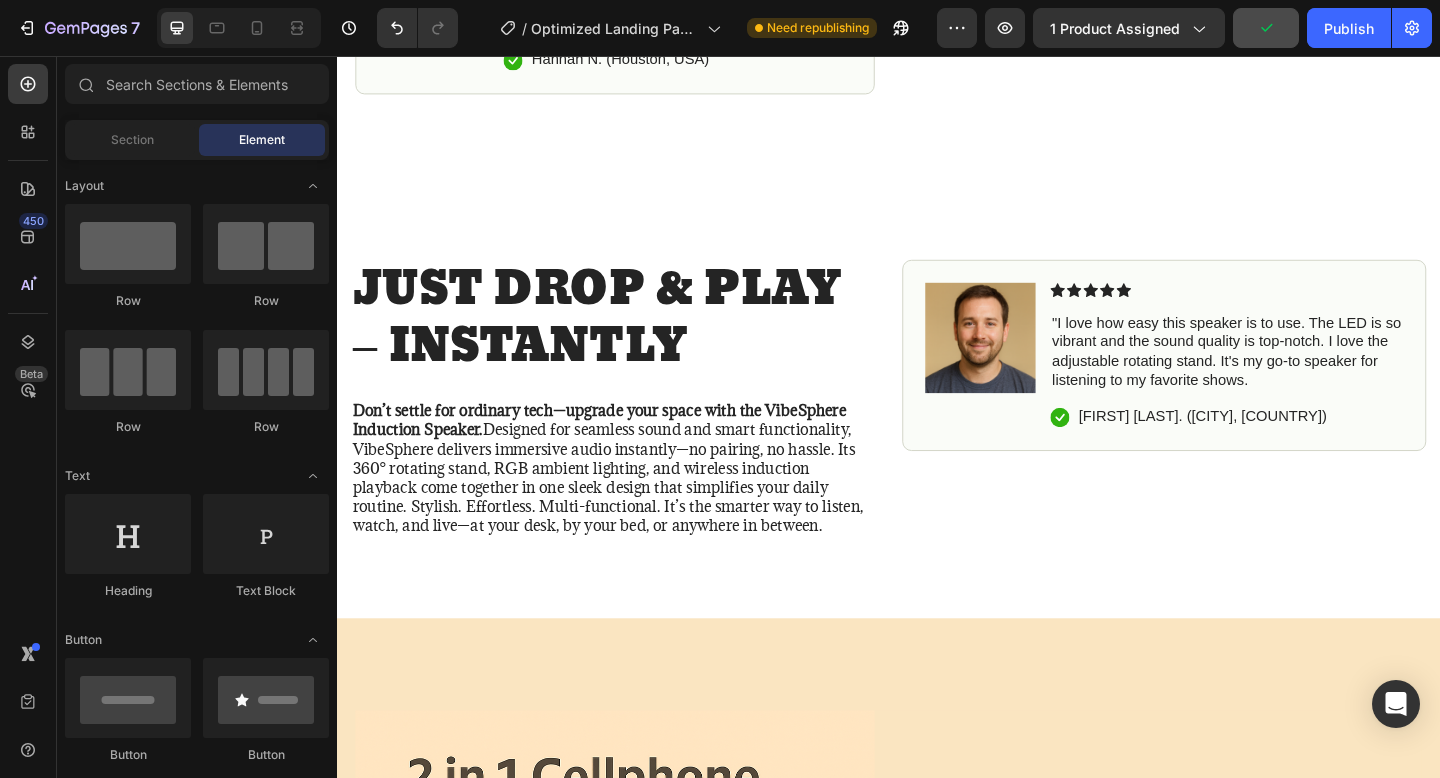 click 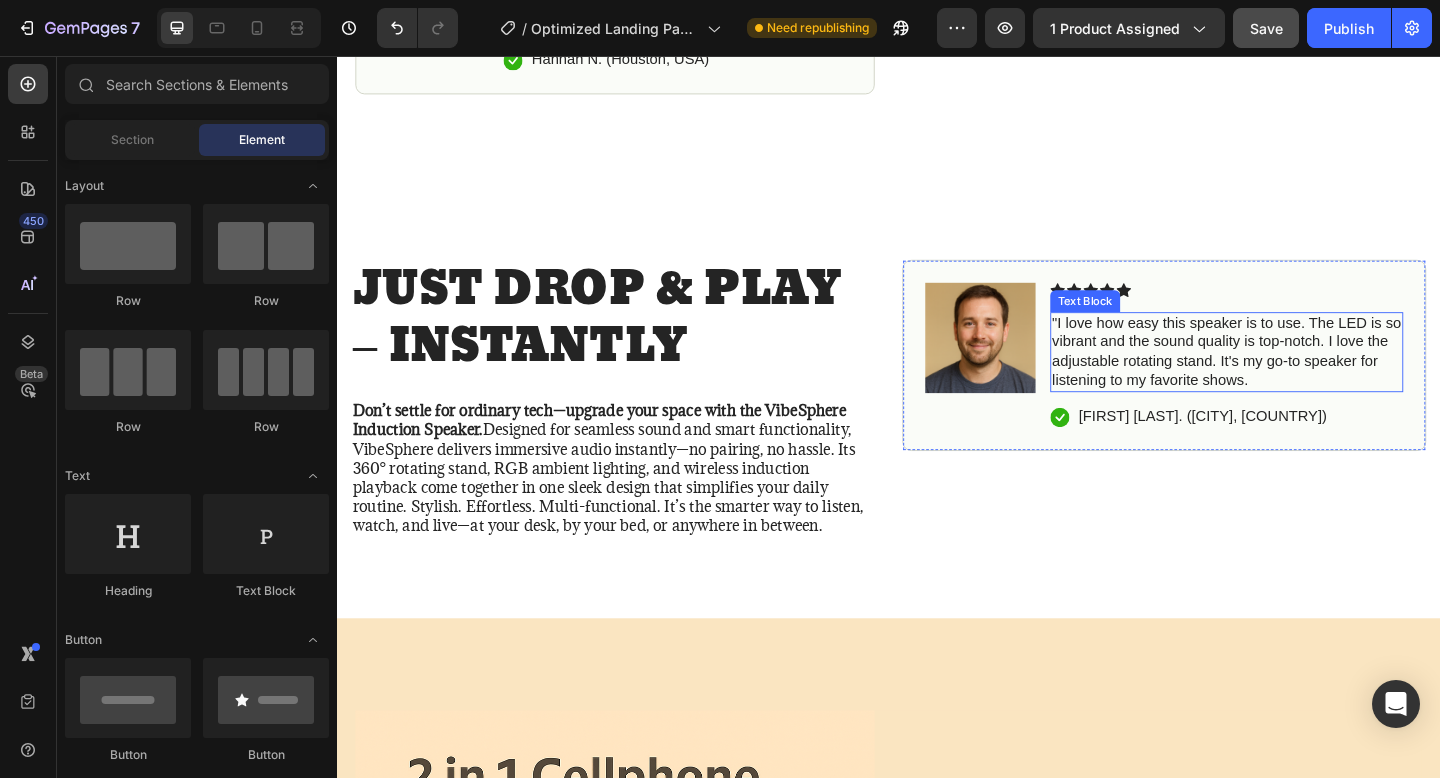 click on ""I love how easy this speaker is to use. The LED is so vibrant and the sound quality is top-notch. I love the adjustable rotating stand. It's my go-to speaker for listening to my favorite shows." at bounding box center (1305, 378) 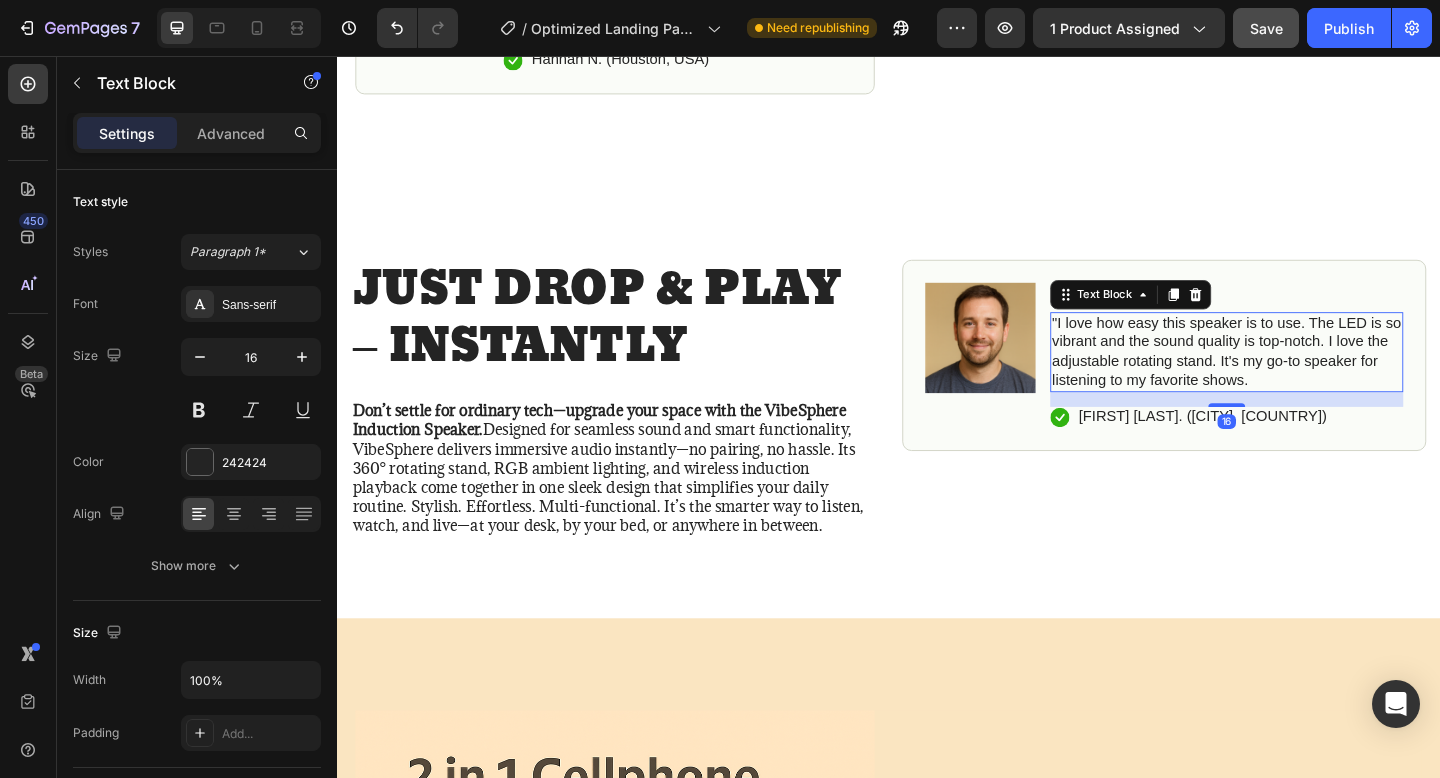 click on ""I love how easy this speaker is to use. The LED is so vibrant and the sound quality is top-notch. I love the adjustable rotating stand. It's my go-to speaker for listening to my favorite shows." at bounding box center [1305, 378] 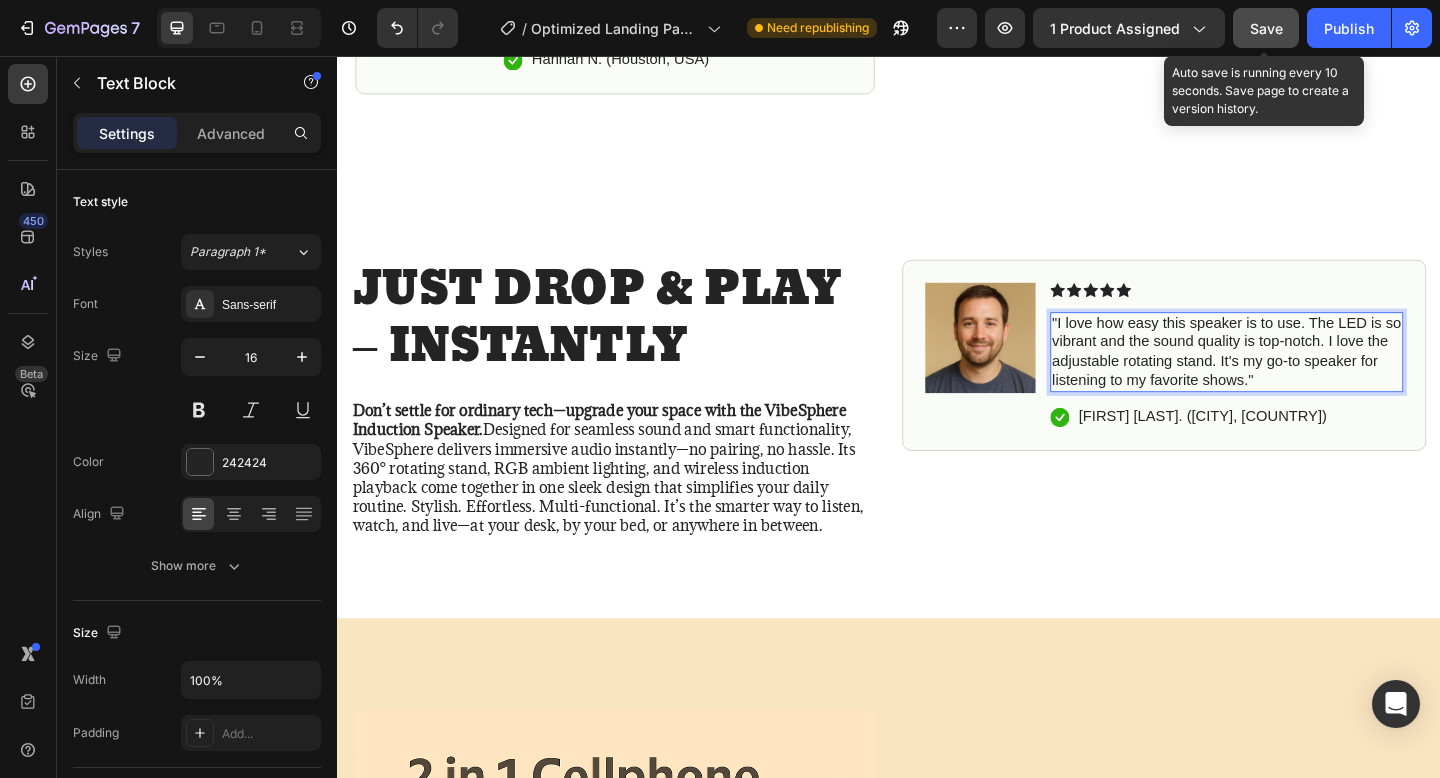 click on "Save" 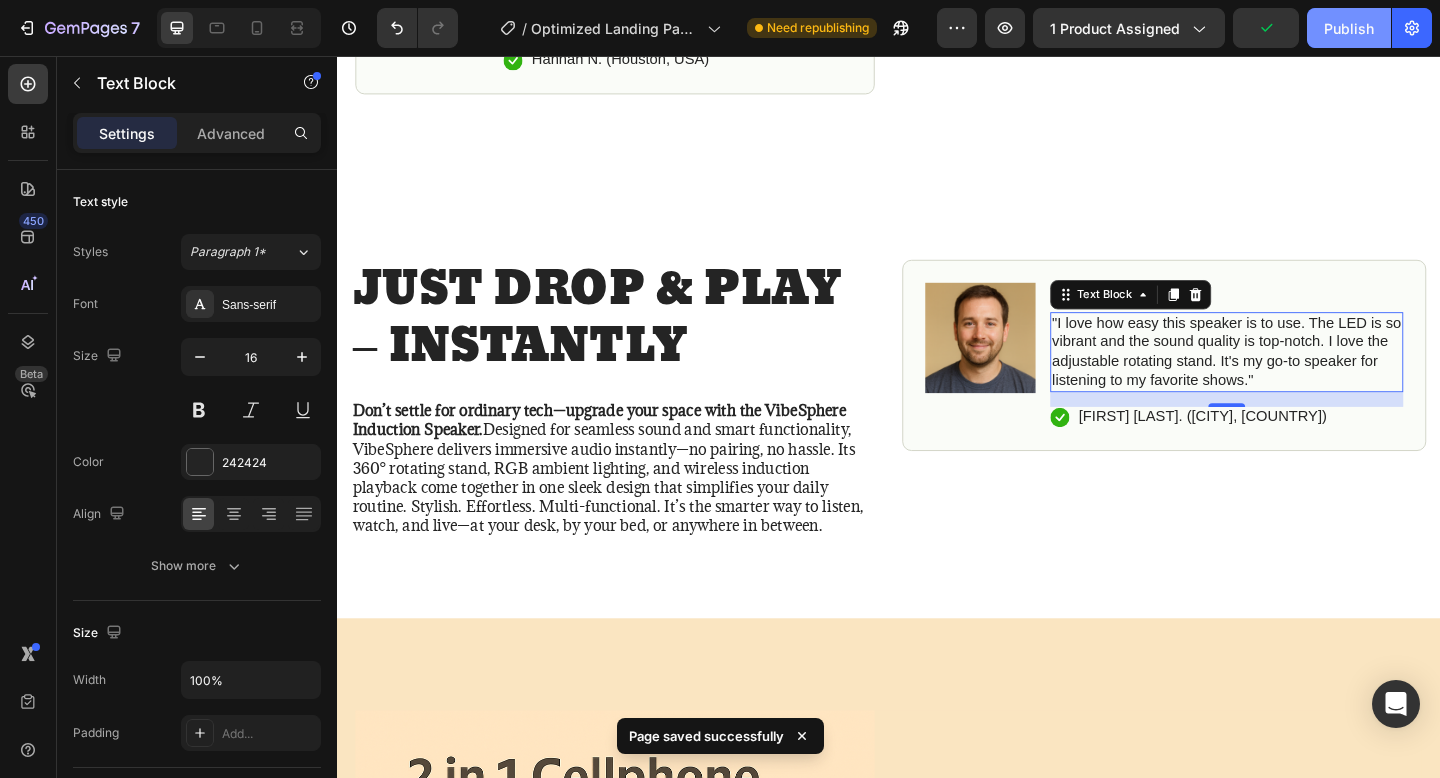 click on "Publish" at bounding box center [1349, 28] 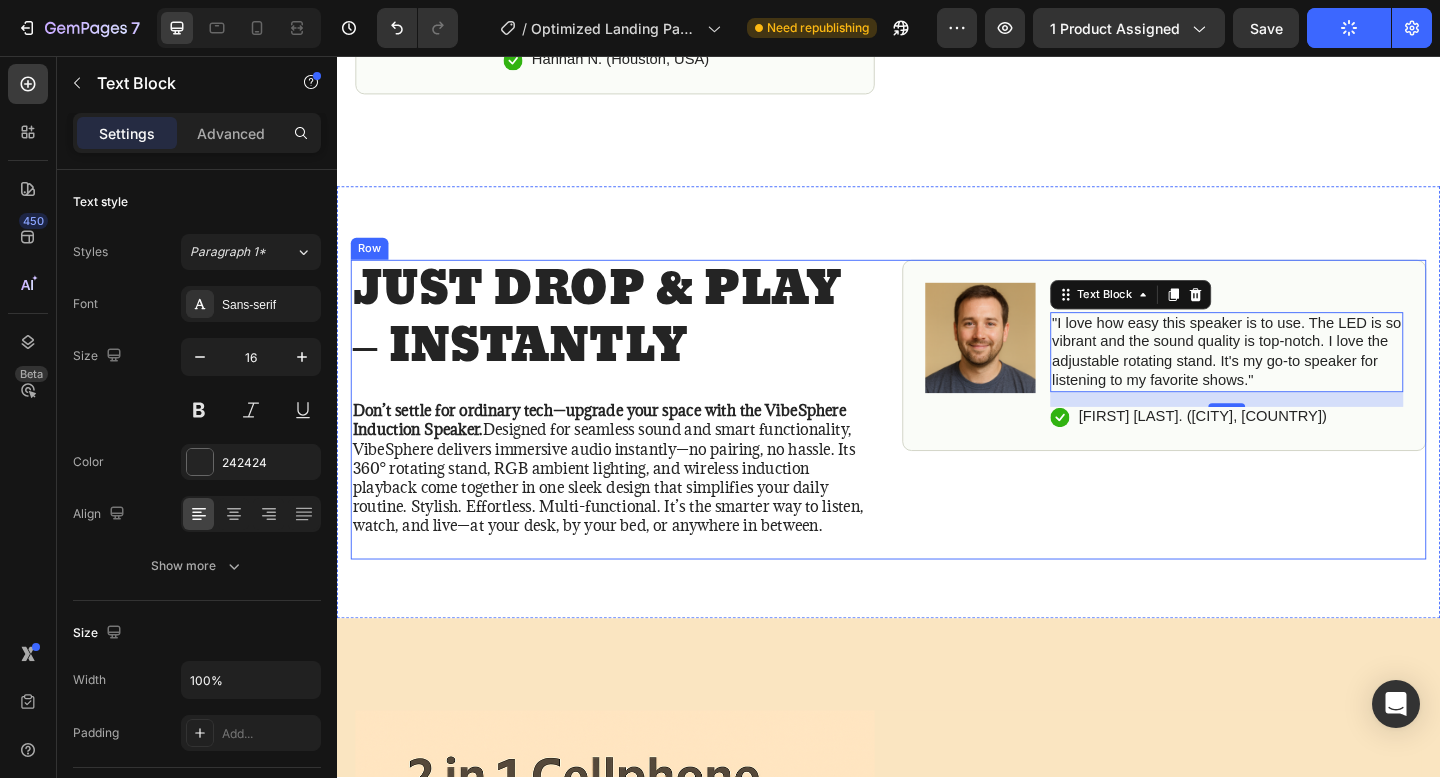 click on "Image Icon Icon Icon Icon Icon Icon List "I love how easy this speaker is to use. The LED is so vibrant and the sound quality is top-notch. I love the adjustable rotating stand. It's my go-to speaker for listening to my favorite shows." Text Block   16
Icon [FIRST] [LAST]. ([CITY], [COUNTRY]) Text Block Row Row" at bounding box center [1237, 441] 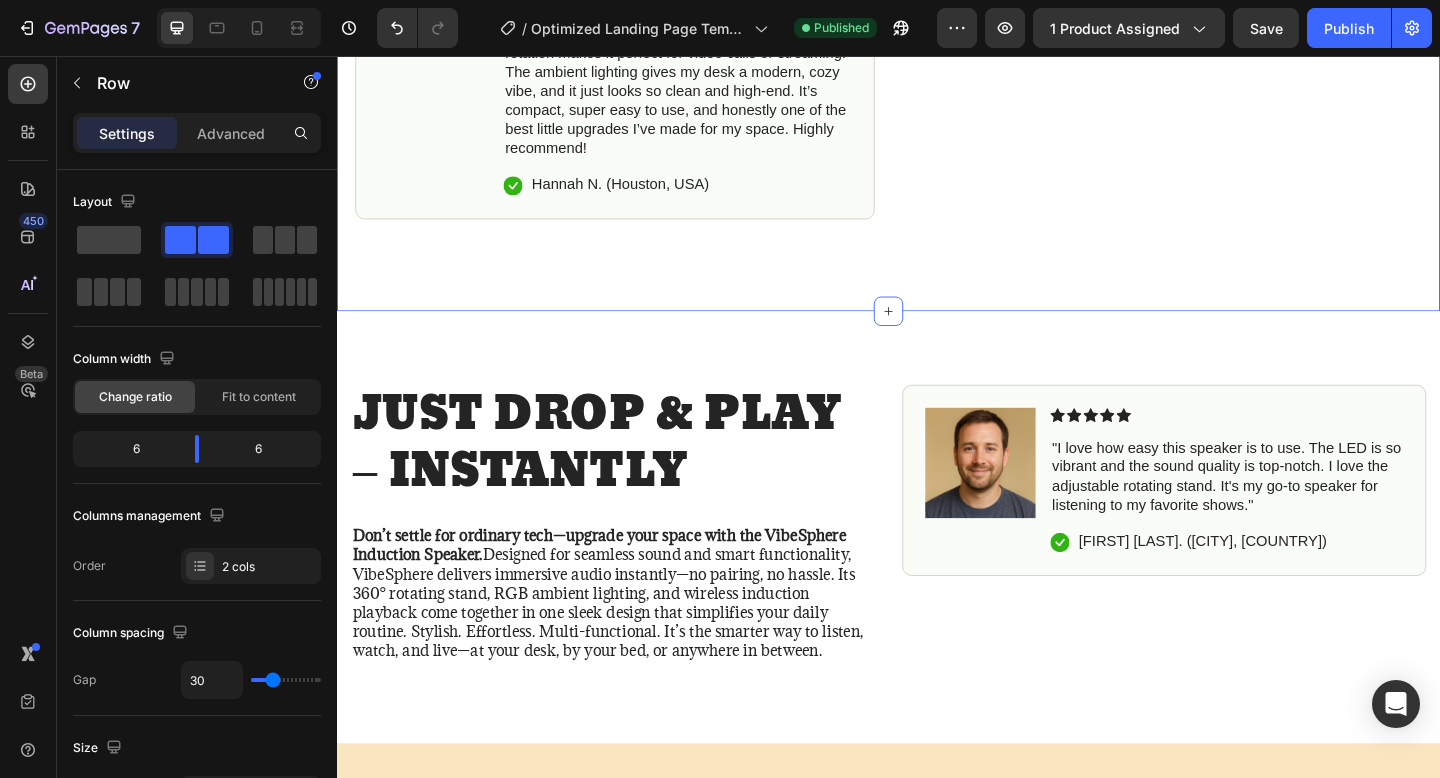 scroll, scrollTop: 1134, scrollLeft: 0, axis: vertical 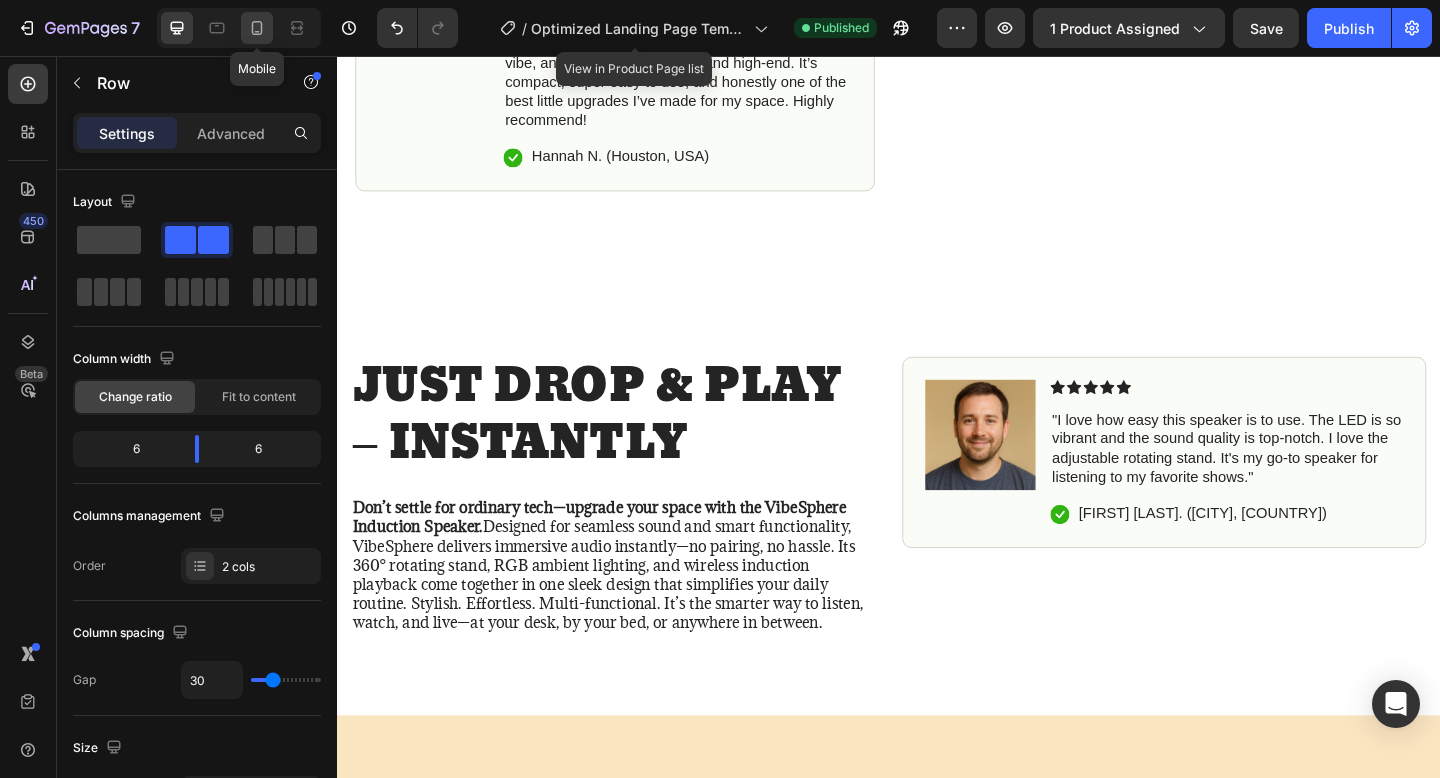 click 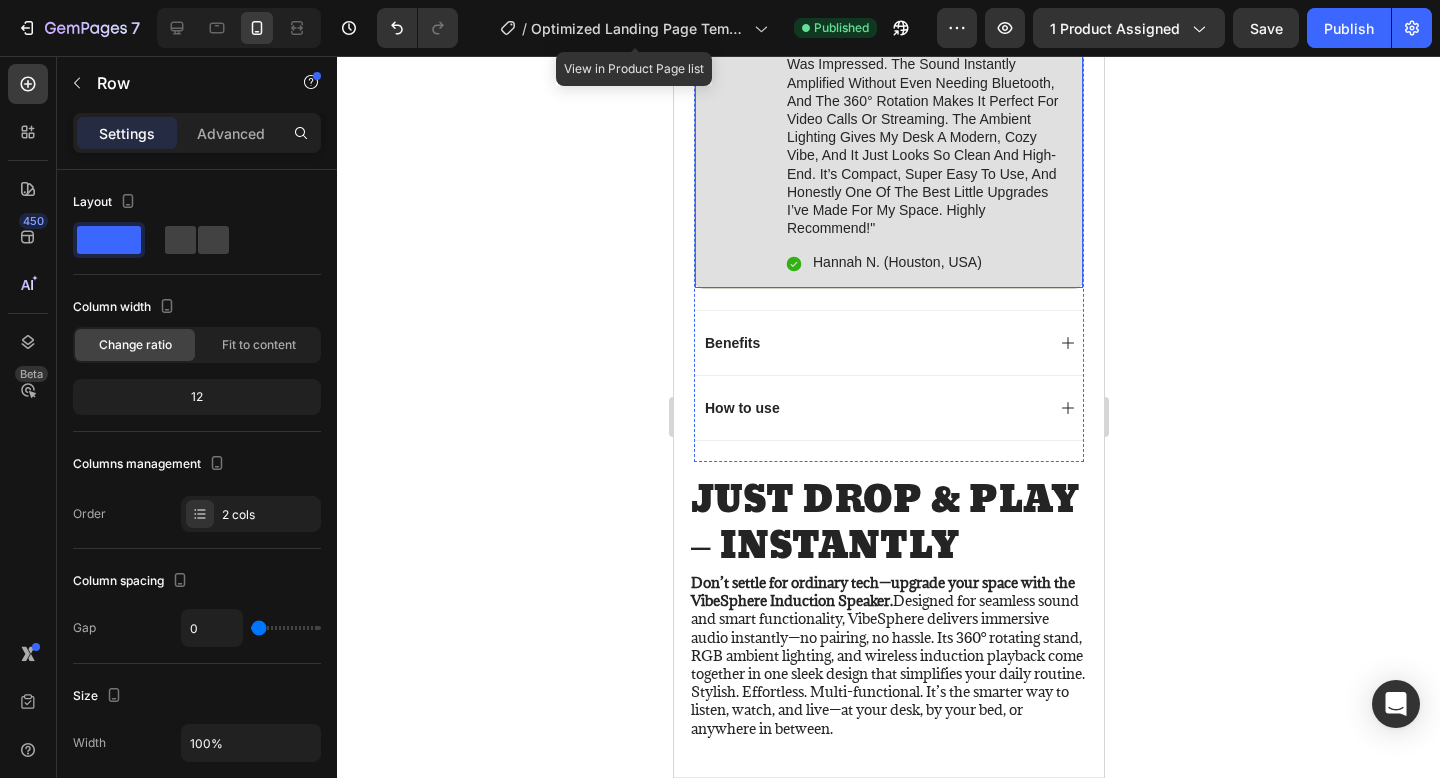 scroll, scrollTop: 1288, scrollLeft: 0, axis: vertical 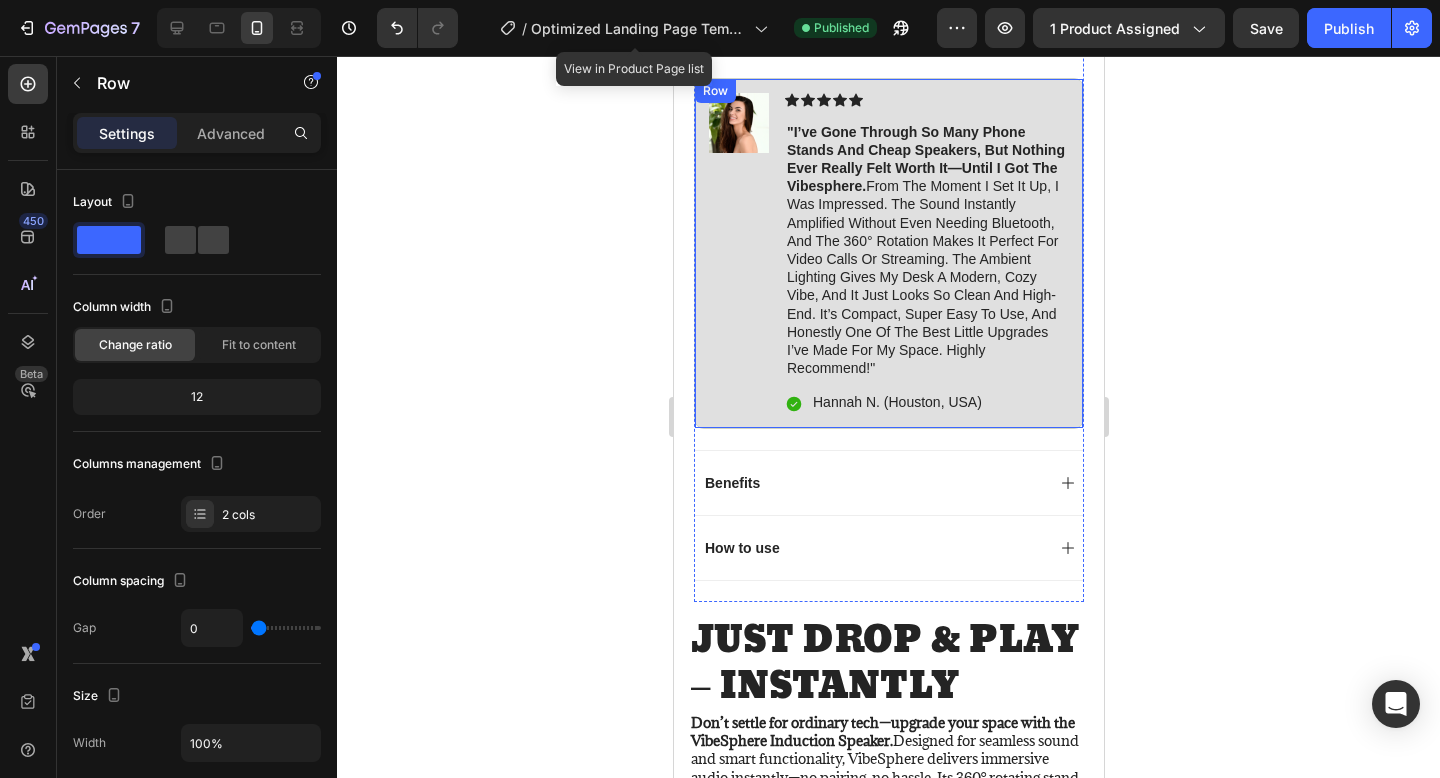 click on "Image" at bounding box center [738, 253] 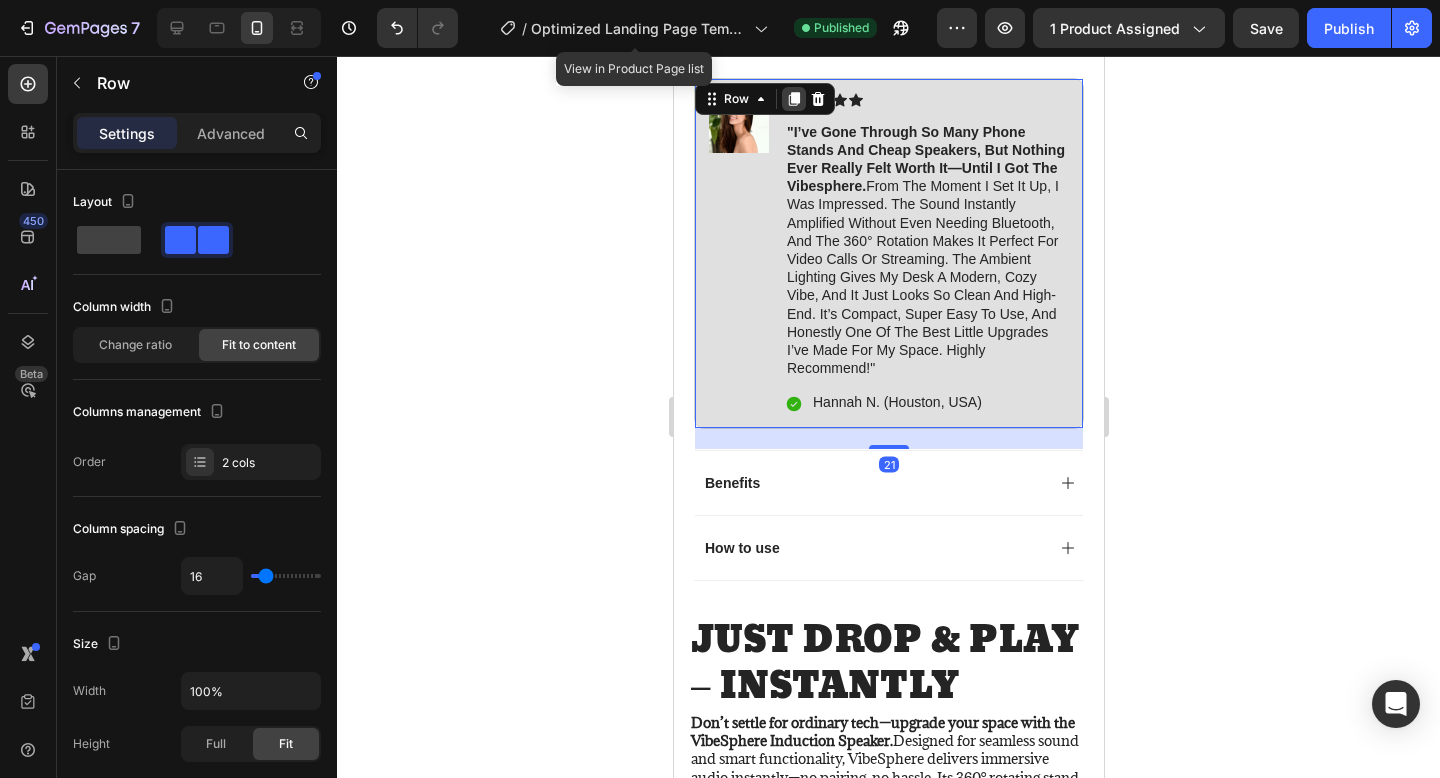click 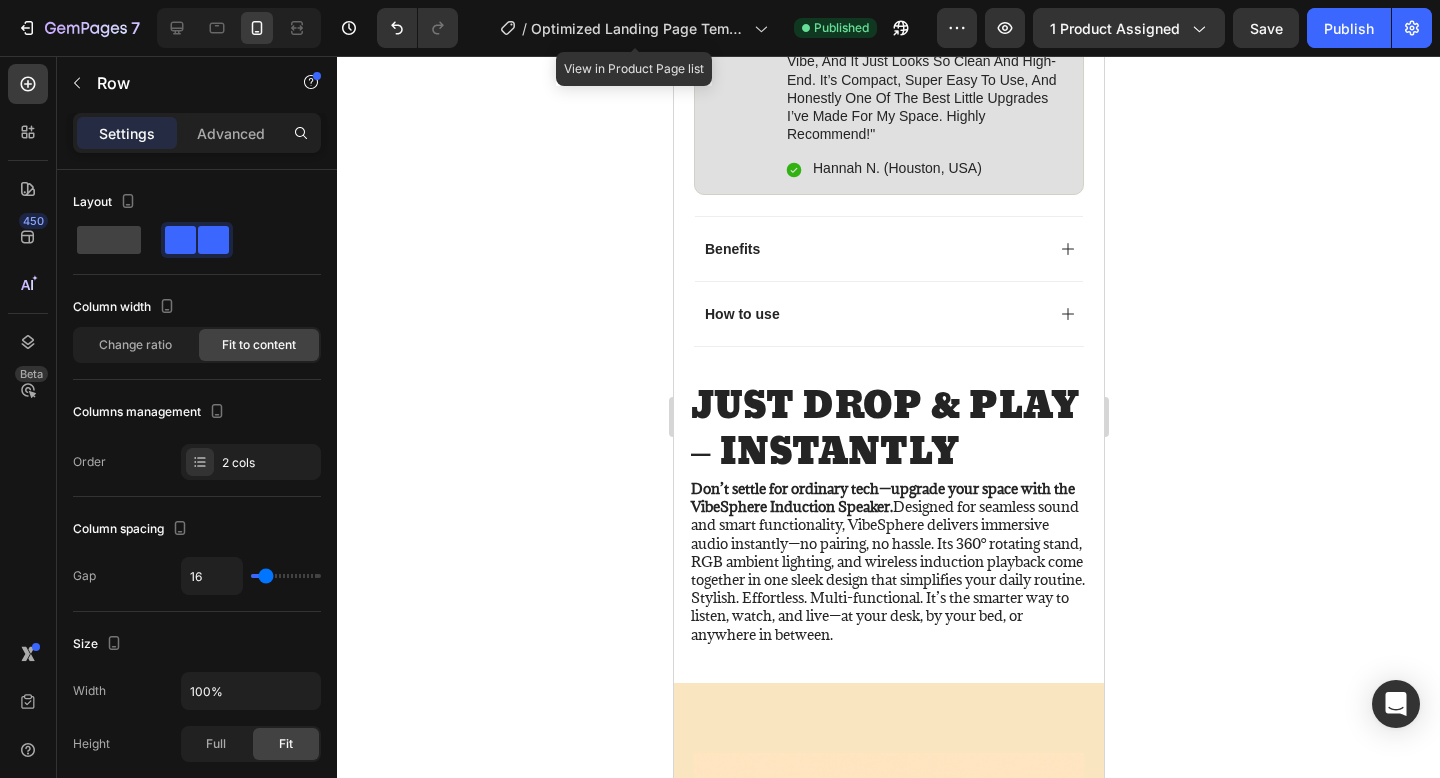 scroll, scrollTop: 1883, scrollLeft: 0, axis: vertical 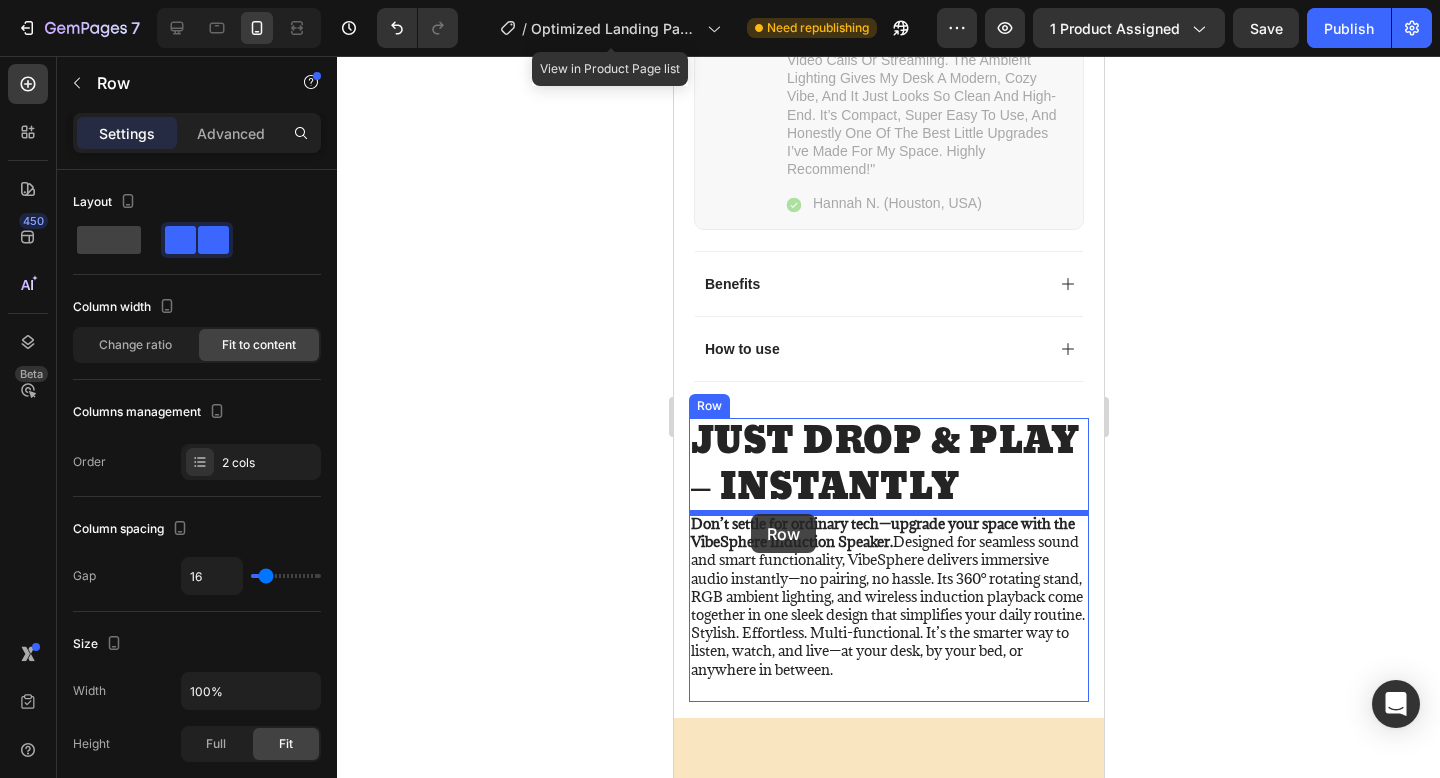 drag, startPoint x: 750, startPoint y: 127, endPoint x: 750, endPoint y: 514, distance: 387 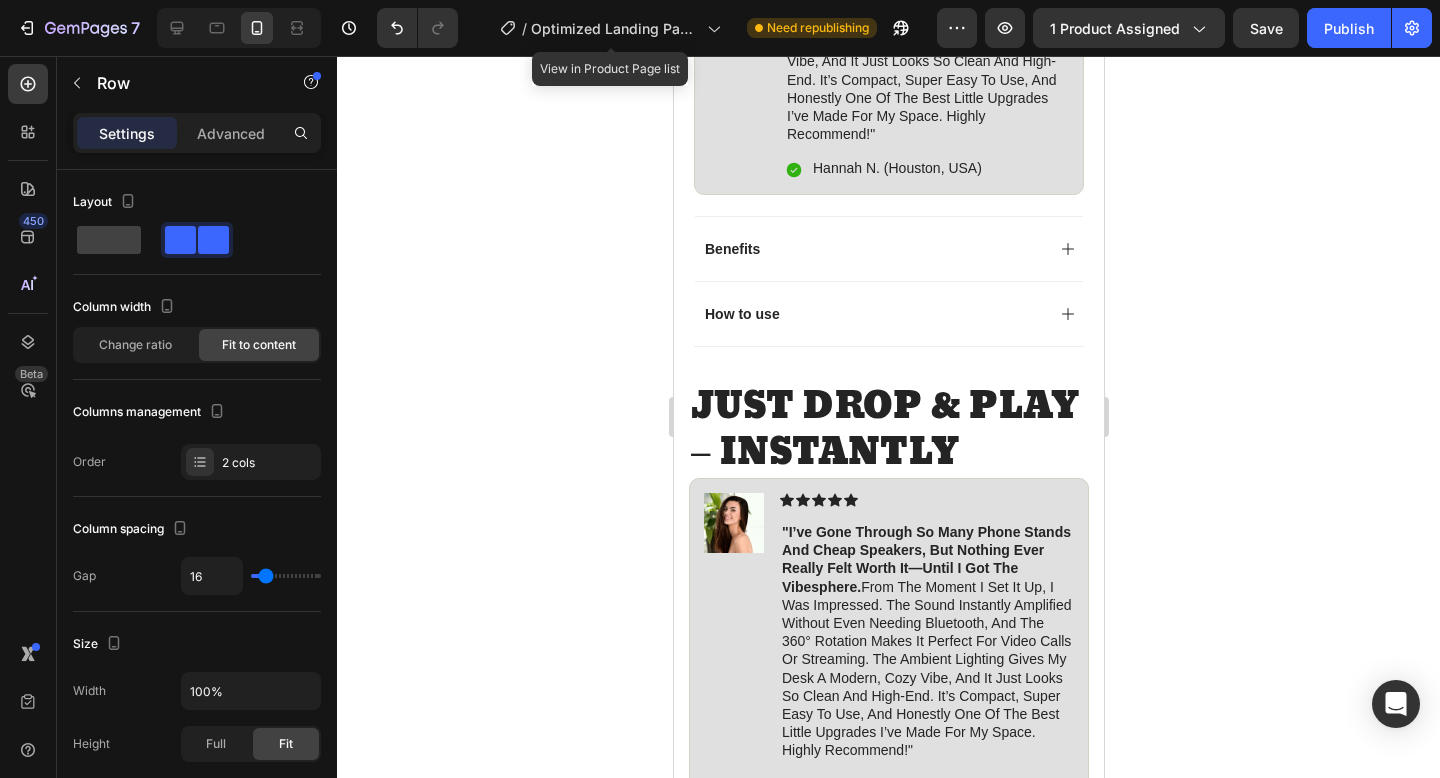 scroll, scrollTop: 1508, scrollLeft: 0, axis: vertical 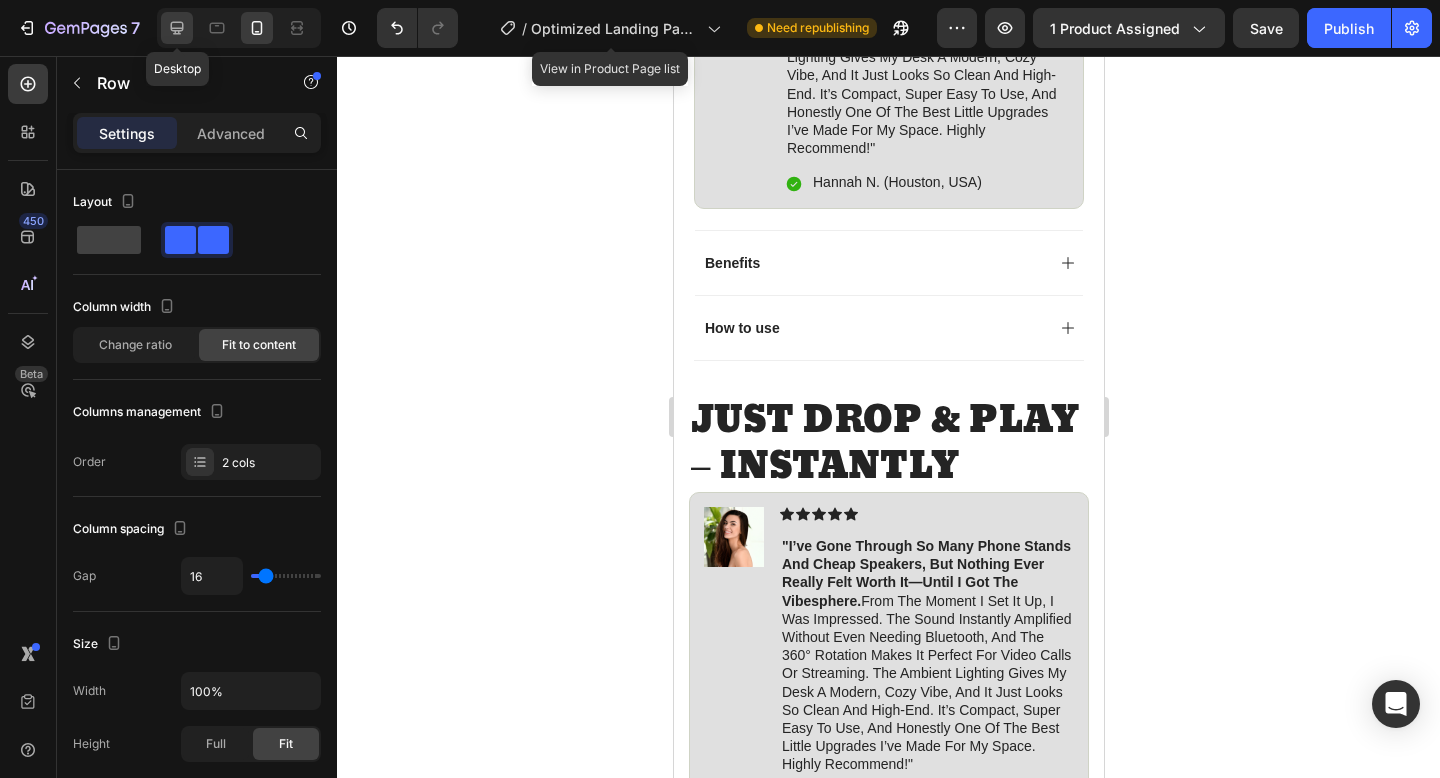 click 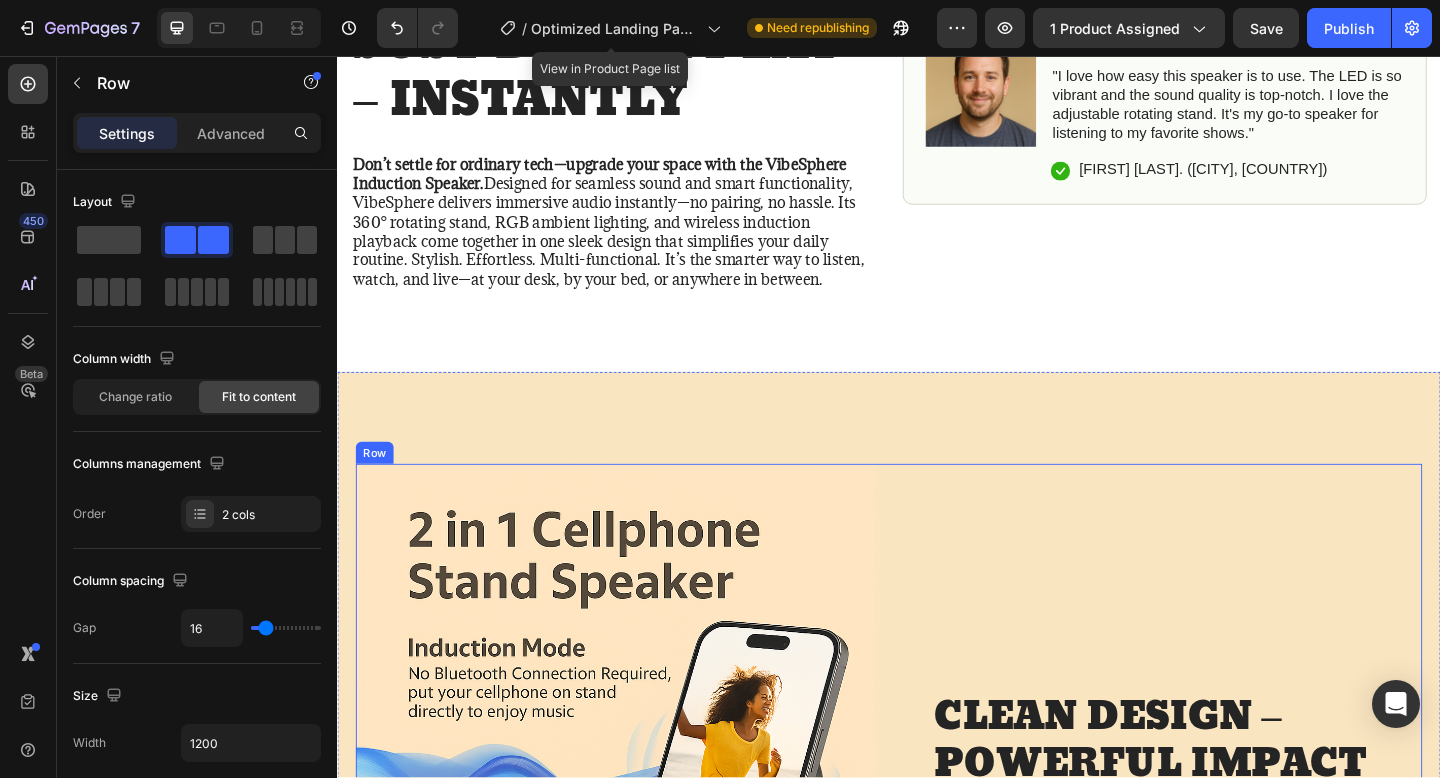 scroll, scrollTop: 1438, scrollLeft: 0, axis: vertical 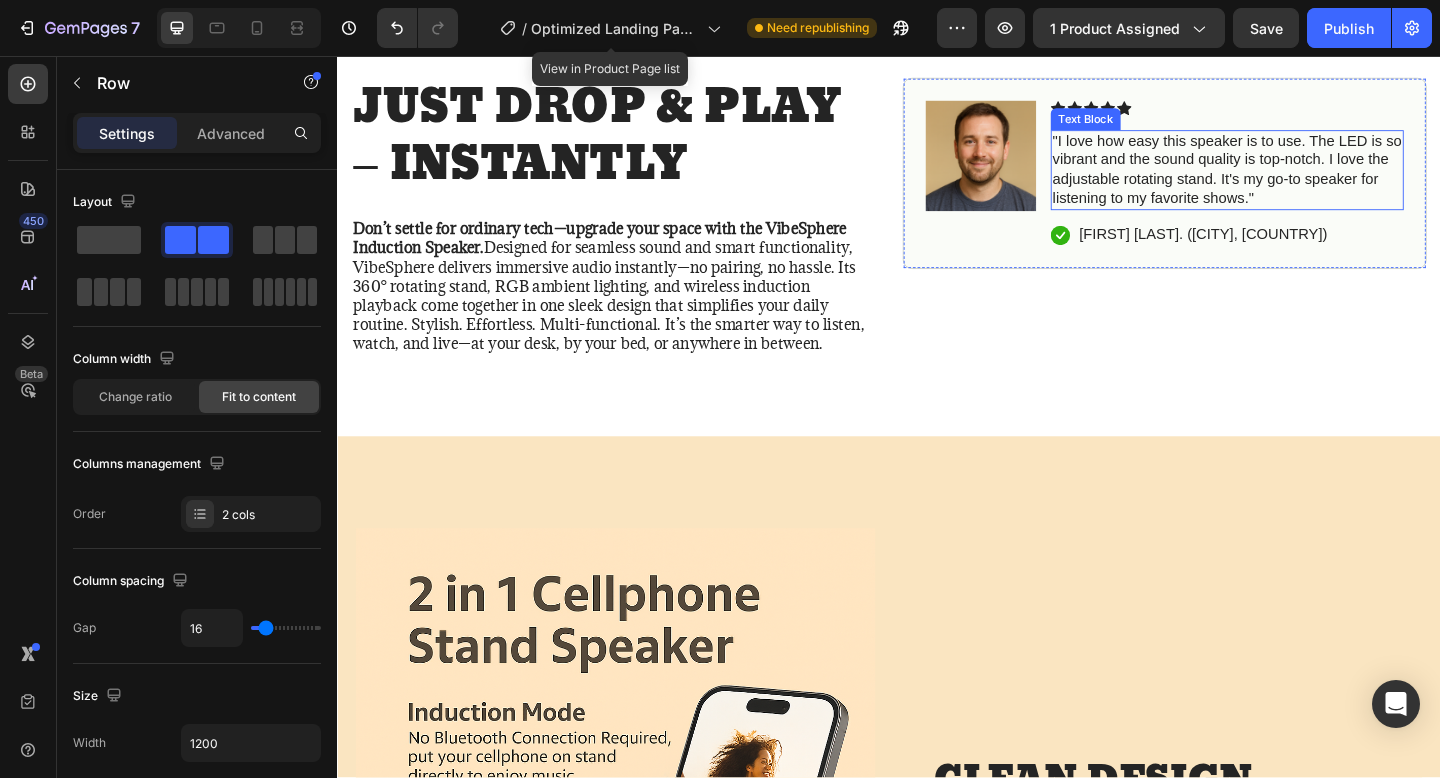 click on ""I love how easy this speaker is to use. The LED is so vibrant and the sound quality is top-notch. I love the adjustable rotating stand. It's my go-to speaker for listening to my favorite shows."" at bounding box center [1305, 180] 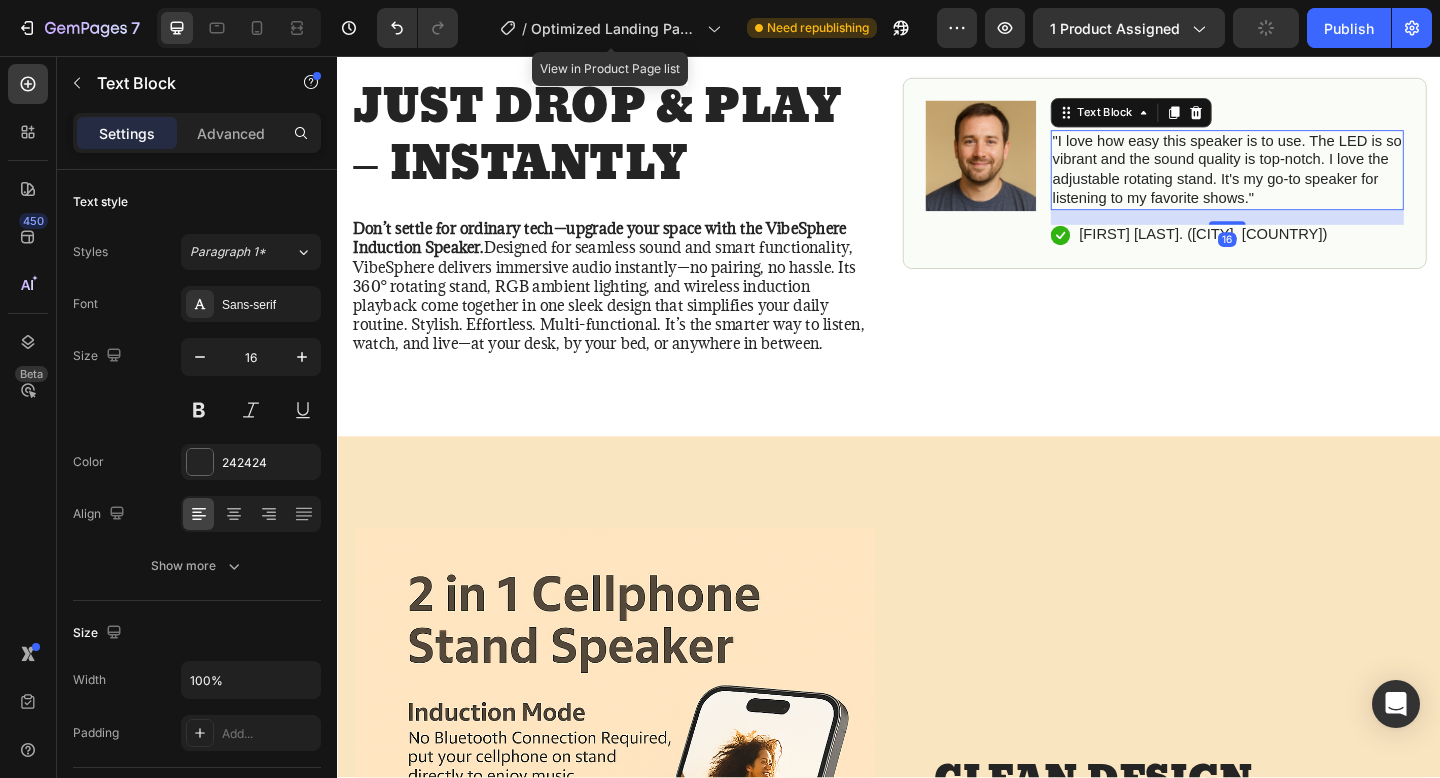 click on ""I love how easy this speaker is to use. The LED is so vibrant and the sound quality is top-notch. I love the adjustable rotating stand. It's my go-to speaker for listening to my favorite shows."" at bounding box center (1305, 180) 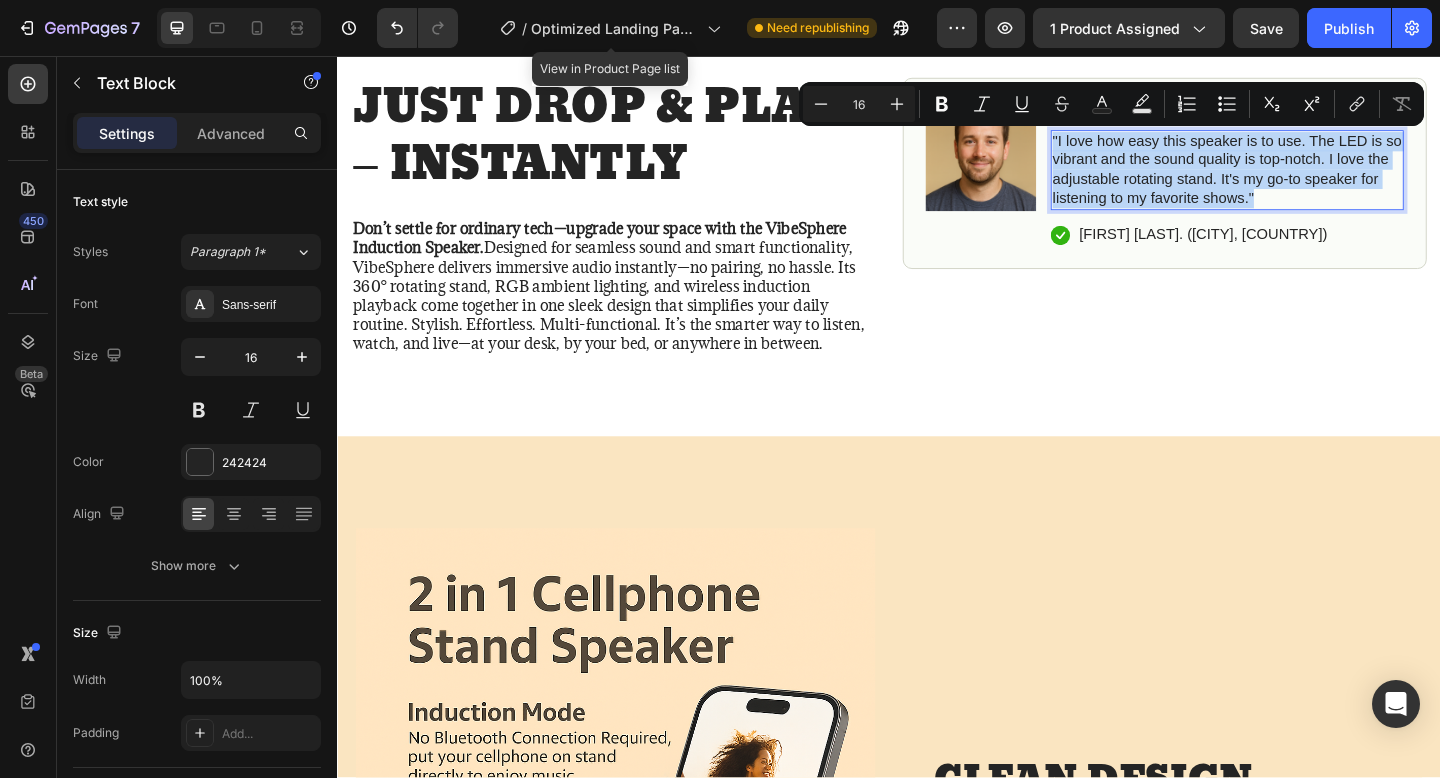 drag, startPoint x: 1336, startPoint y: 207, endPoint x: 1114, endPoint y: 147, distance: 229.96521 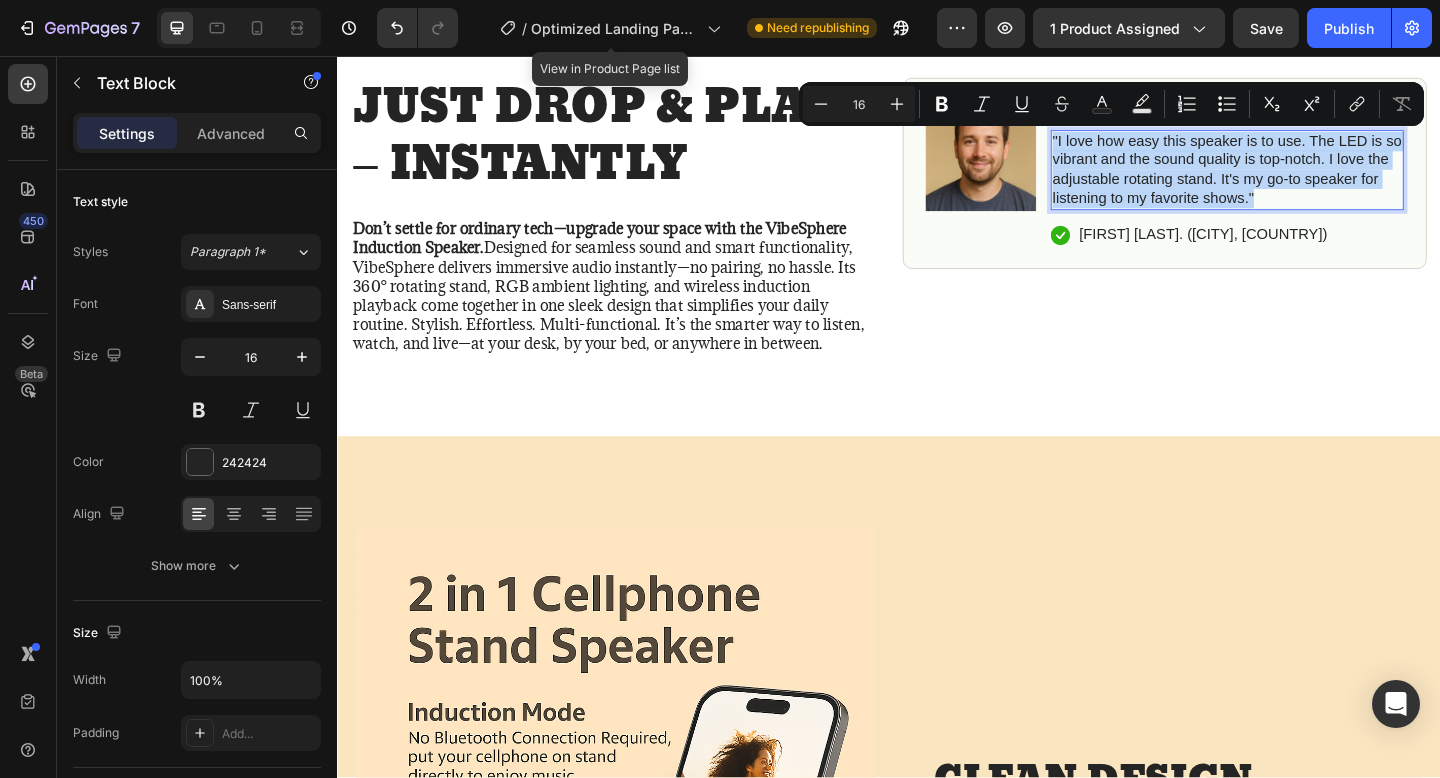 copy on ""I love how easy this speaker is to use. The LED is so vibrant and the sound quality is top-notch. I love the adjustable rotating stand. It's my go-to speaker for listening to my favorite shows."" 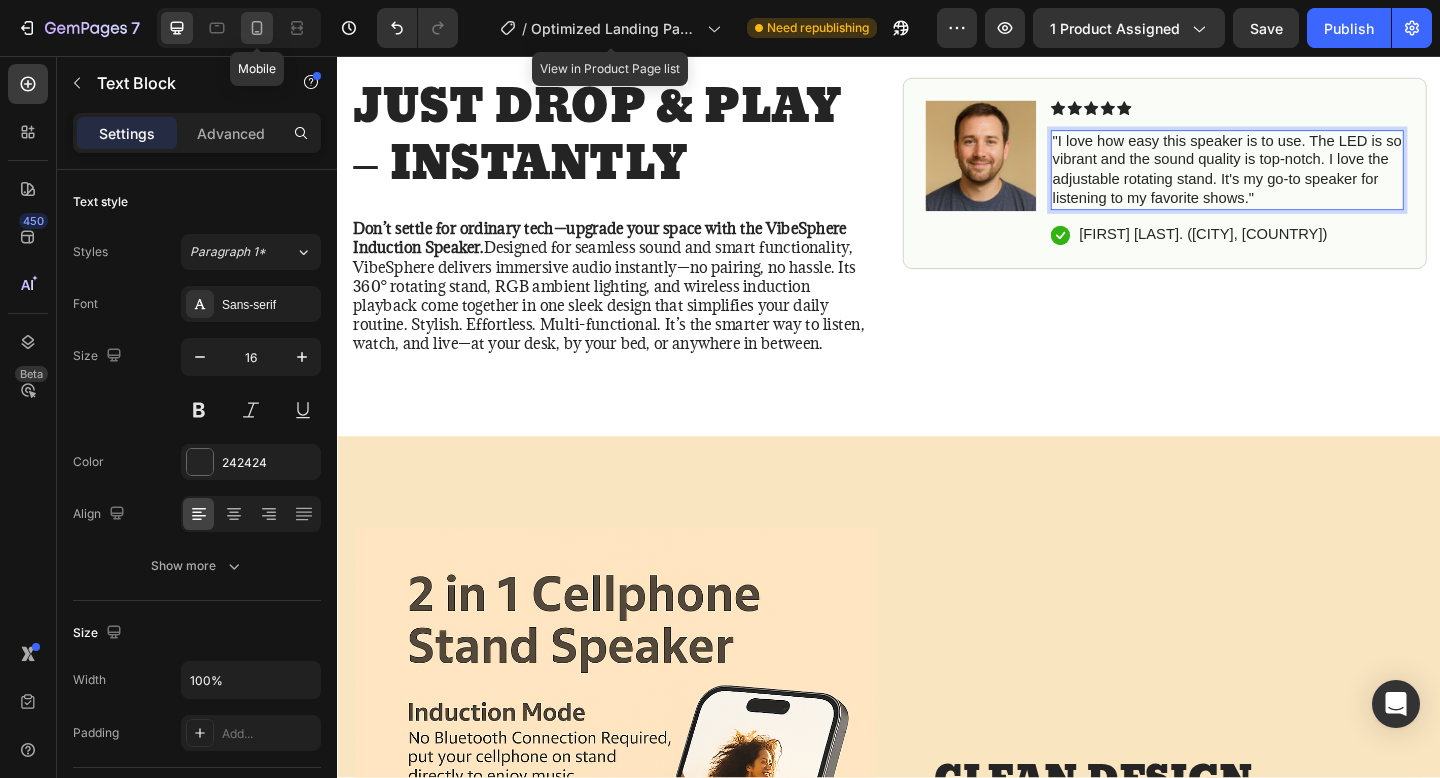 click 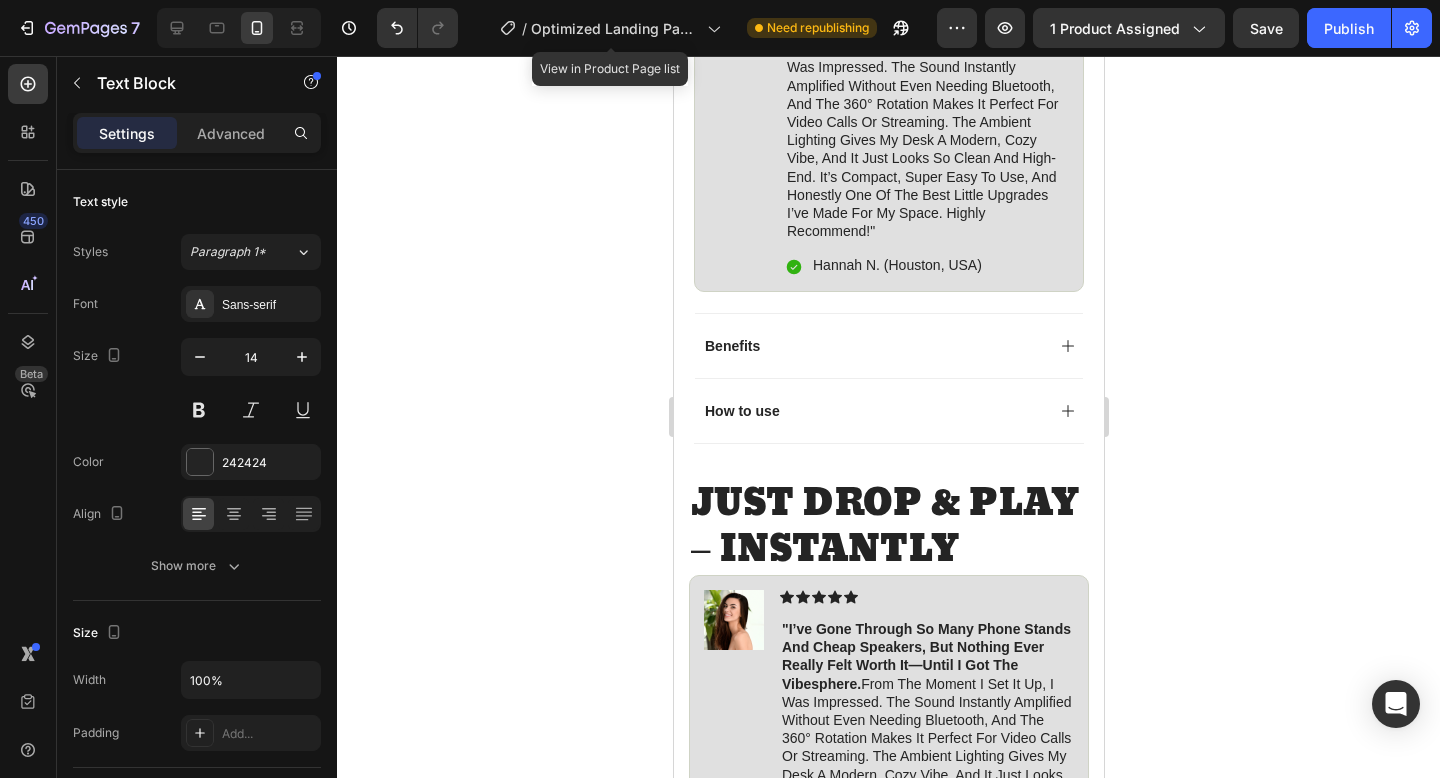 scroll, scrollTop: 1673, scrollLeft: 0, axis: vertical 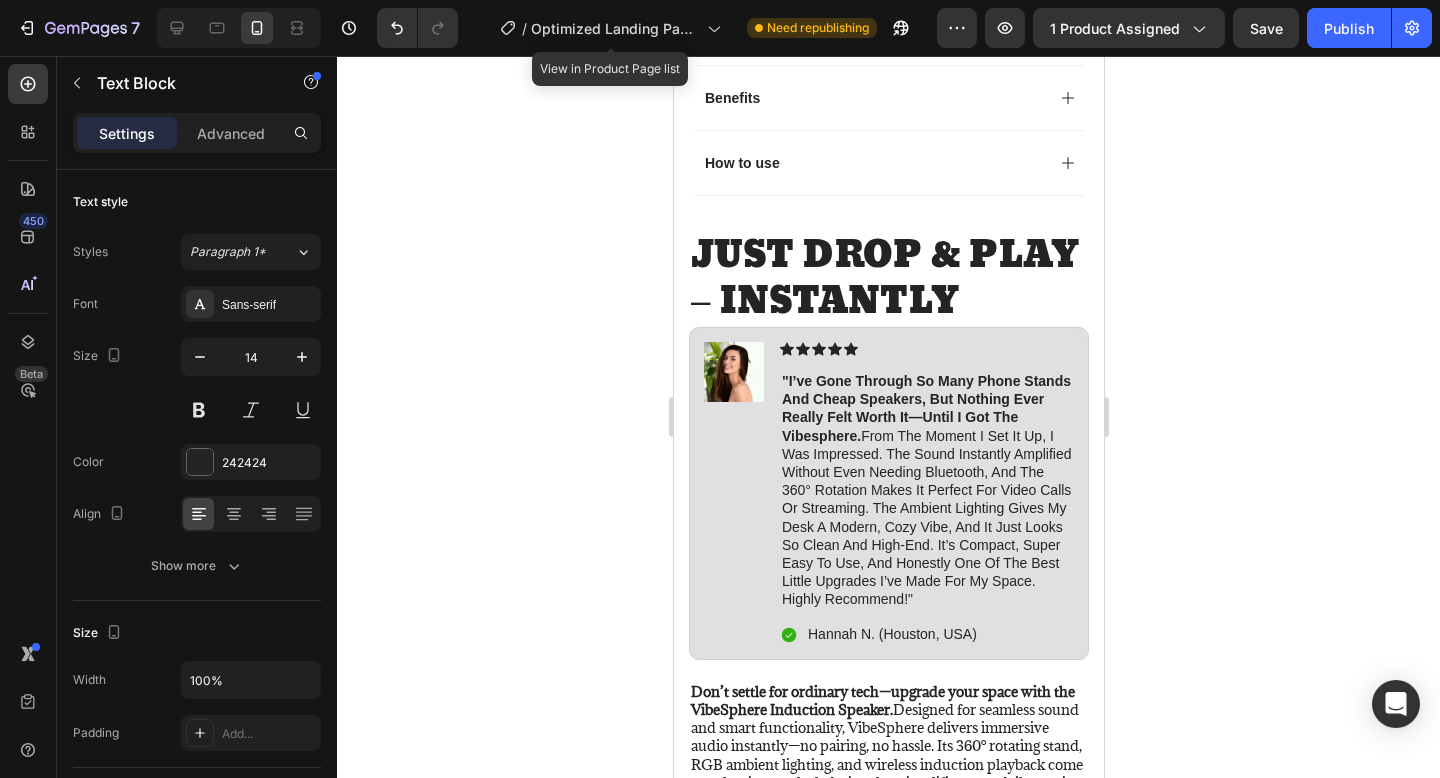 click on ""i’ve gone through so many phone stands and cheap speakers, but nothing ever really felt worth it—until i got the vibesphere.  from the moment i set it up, i was impressed. the sound instantly amplified without even needing bluetooth, and the 360° rotation makes it perfect for video calls or streaming. the ambient lighting gives my desk a modern, cozy vibe, and it just looks so clean and high-end. it’s compact, super easy to use, and honestly one of the best little upgrades i’ve made for my space. highly recommend!"" at bounding box center (926, 490) 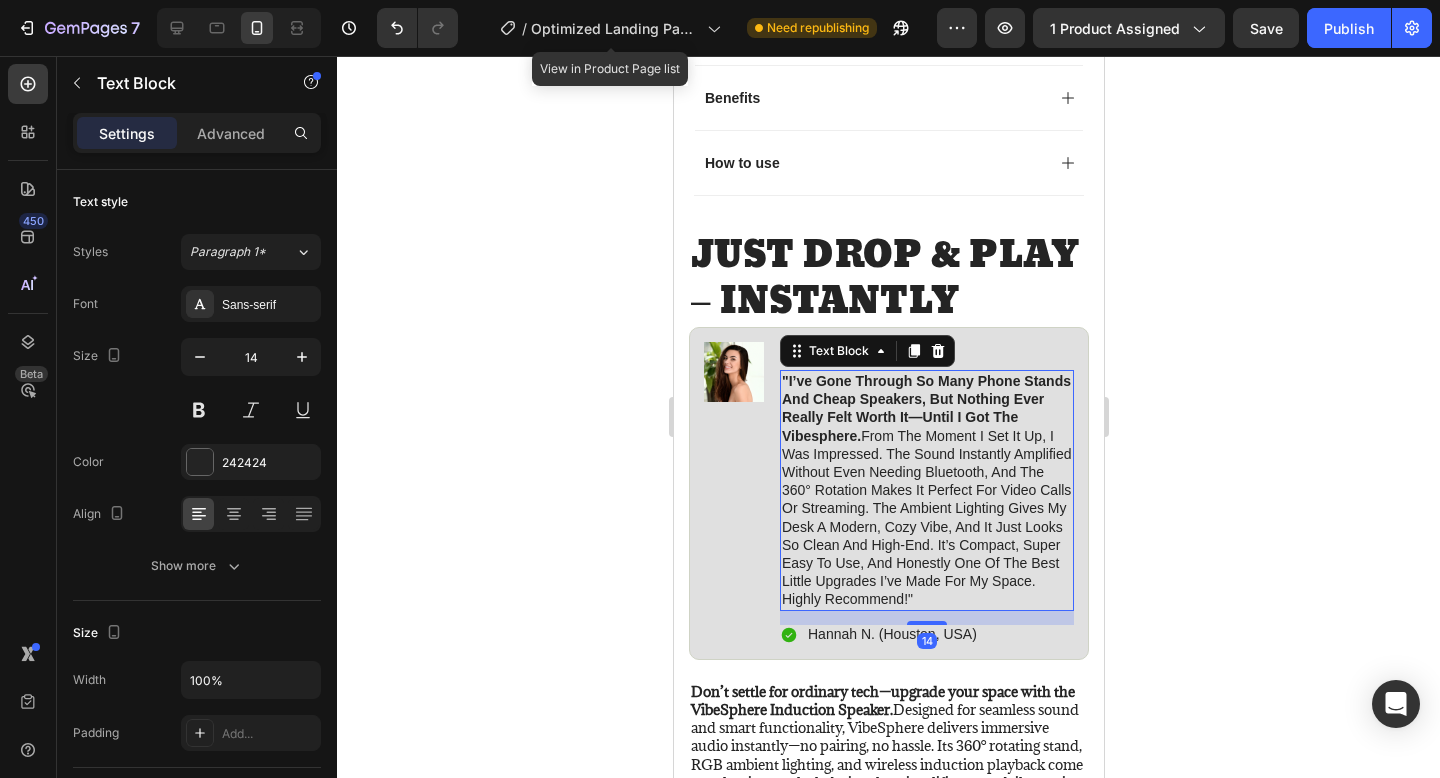 click on ""i’ve gone through so many phone stands and cheap speakers, but nothing ever really felt worth it—until i got the vibesphere.  from the moment i set it up, i was impressed. the sound instantly amplified without even needing bluetooth, and the 360° rotation makes it perfect for video calls or streaming. the ambient lighting gives my desk a modern, cozy vibe, and it just looks so clean and high-end. it’s compact, super easy to use, and honestly one of the best little upgrades i’ve made for my space. highly recommend!"" at bounding box center [926, 490] 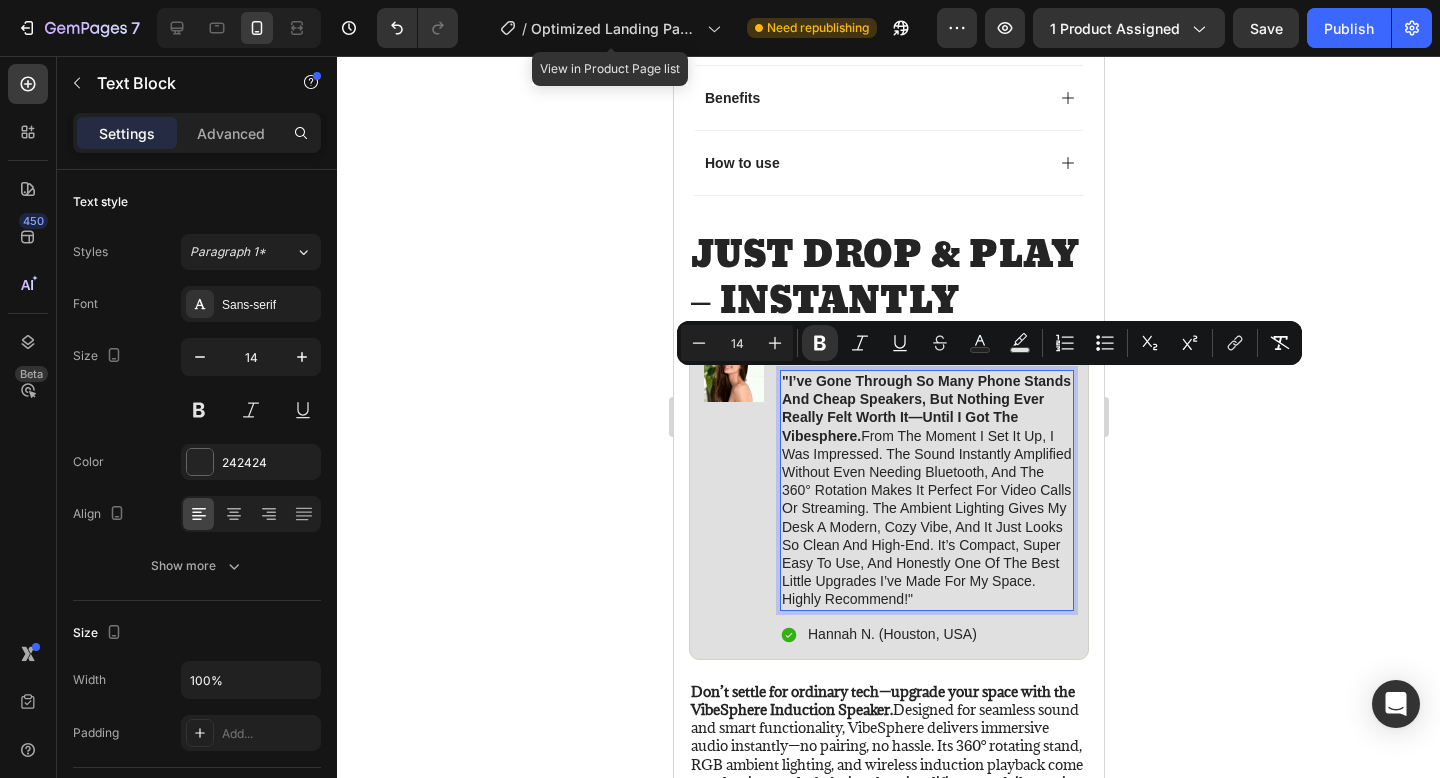 drag, startPoint x: 915, startPoint y: 603, endPoint x: 781, endPoint y: 378, distance: 261.87973 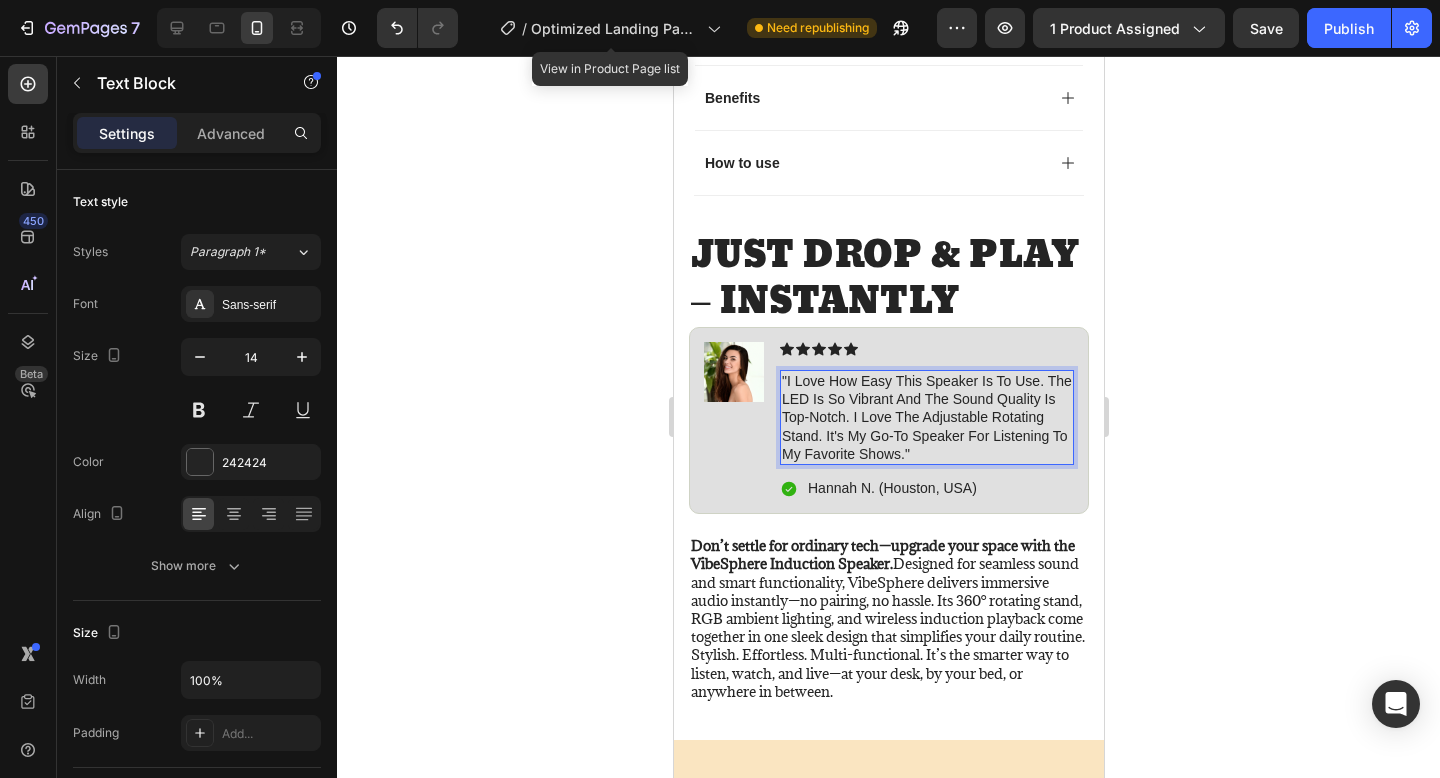 click 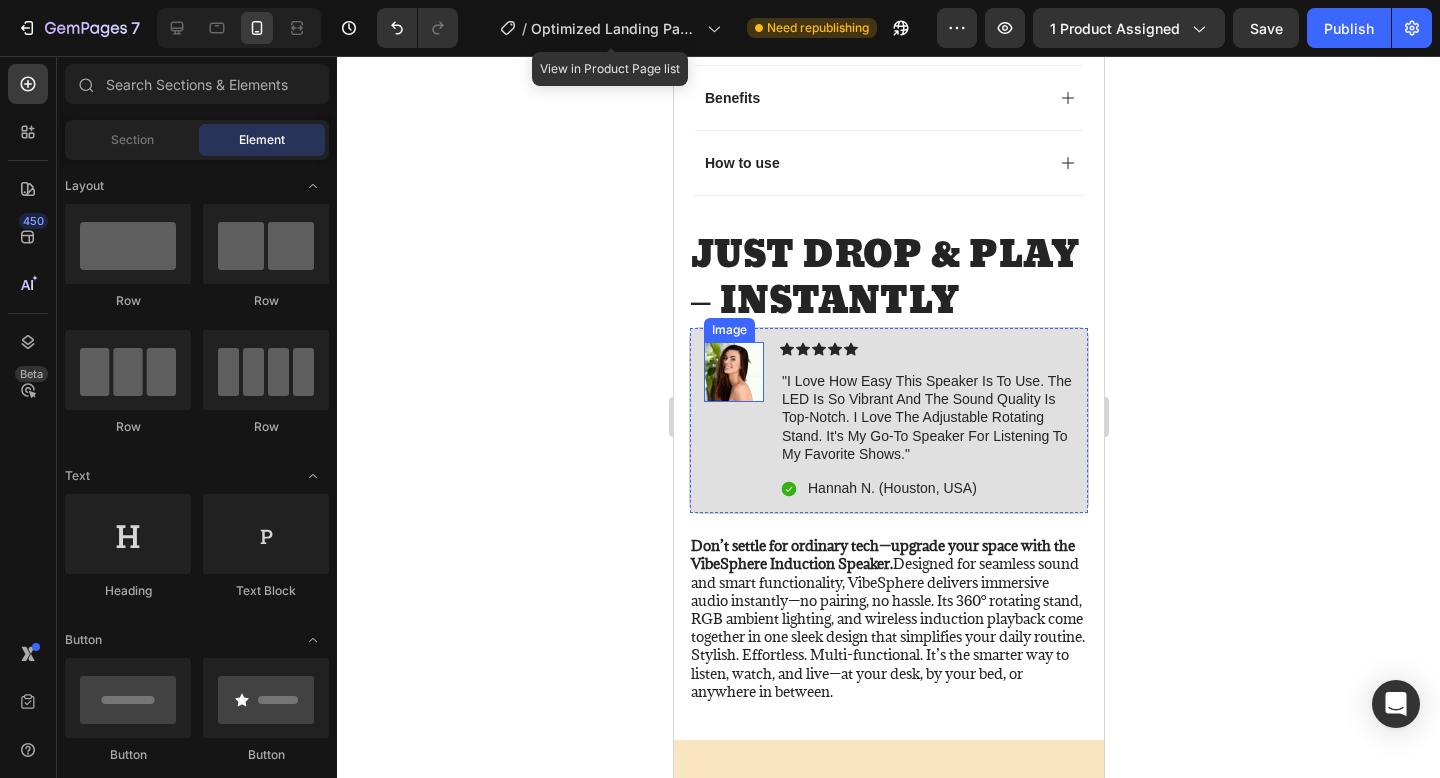 click at bounding box center [733, 372] 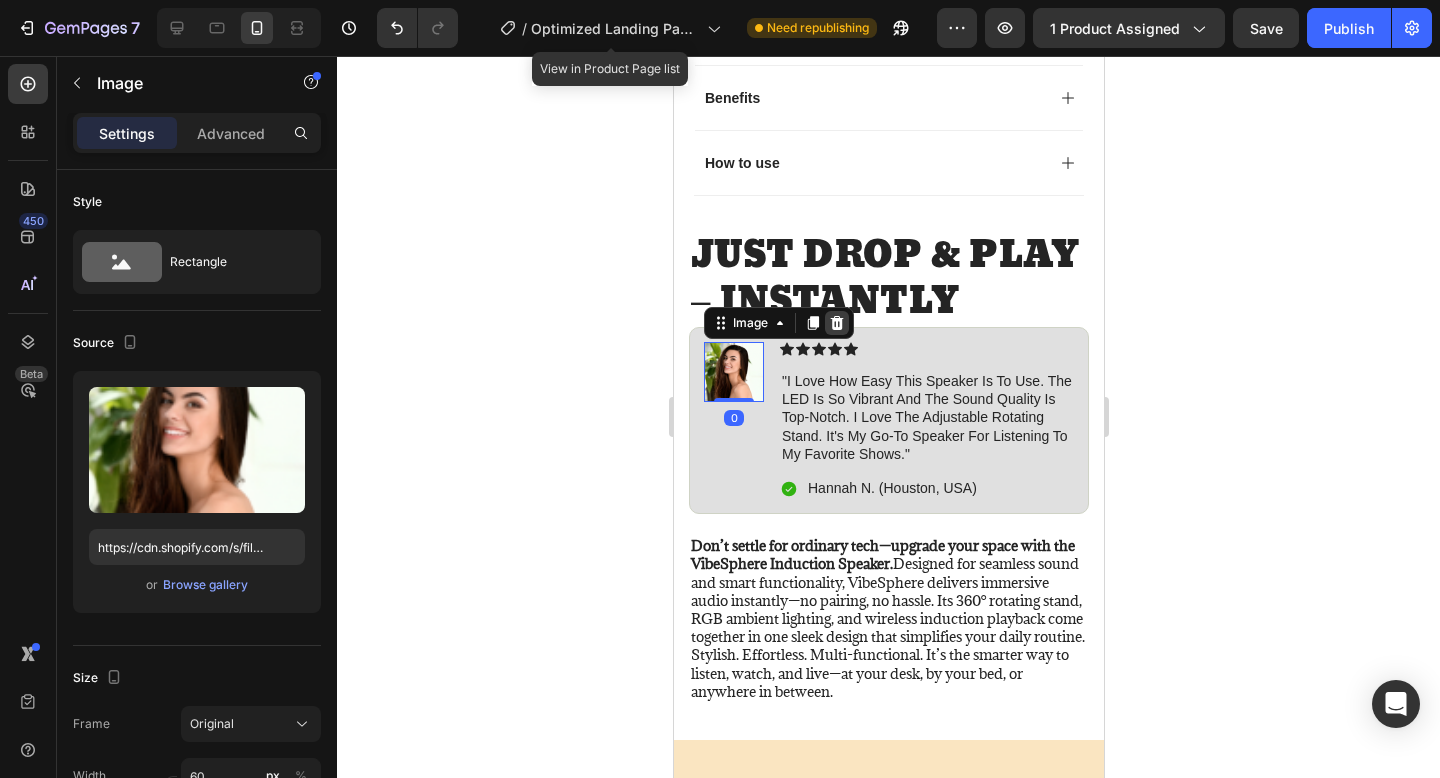 click 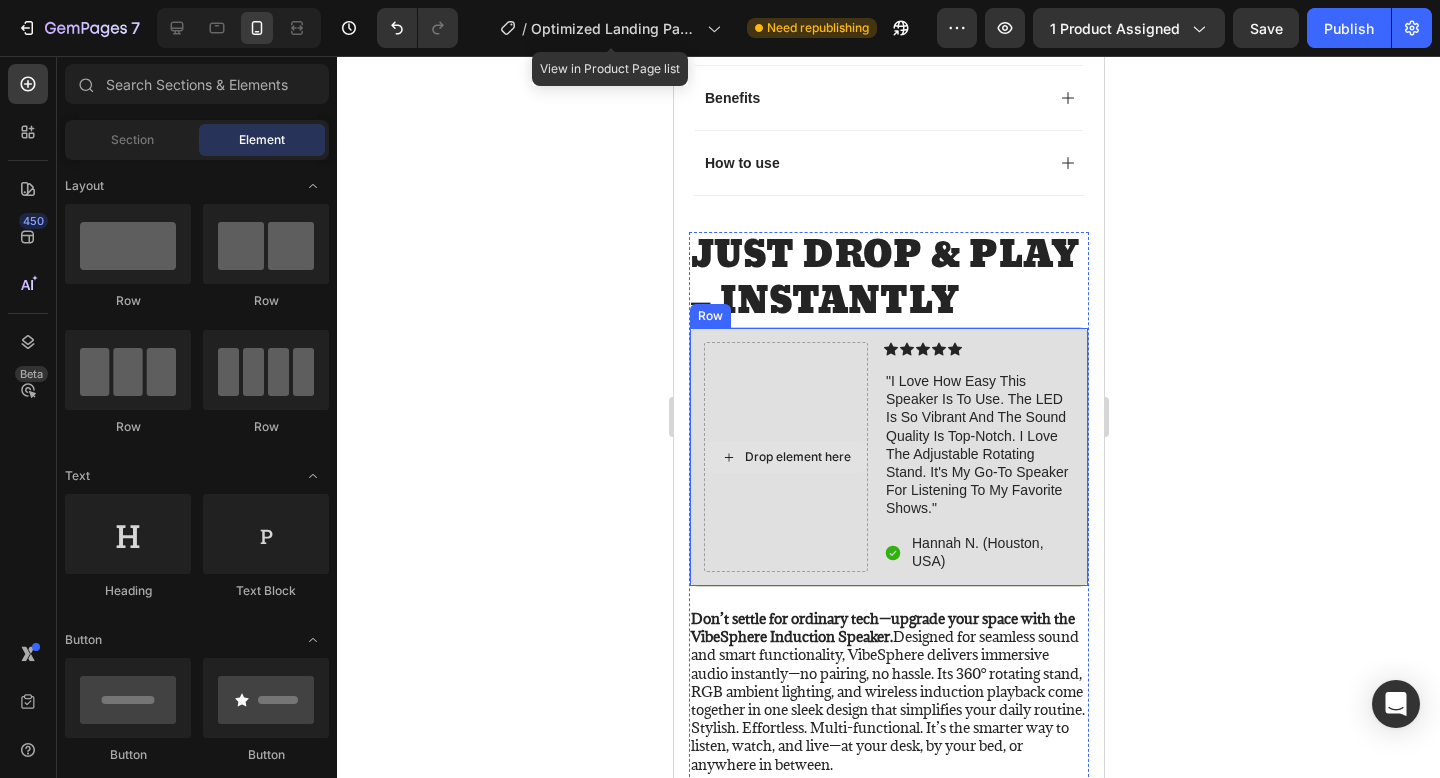 click on "Drop element here" at bounding box center [785, 457] 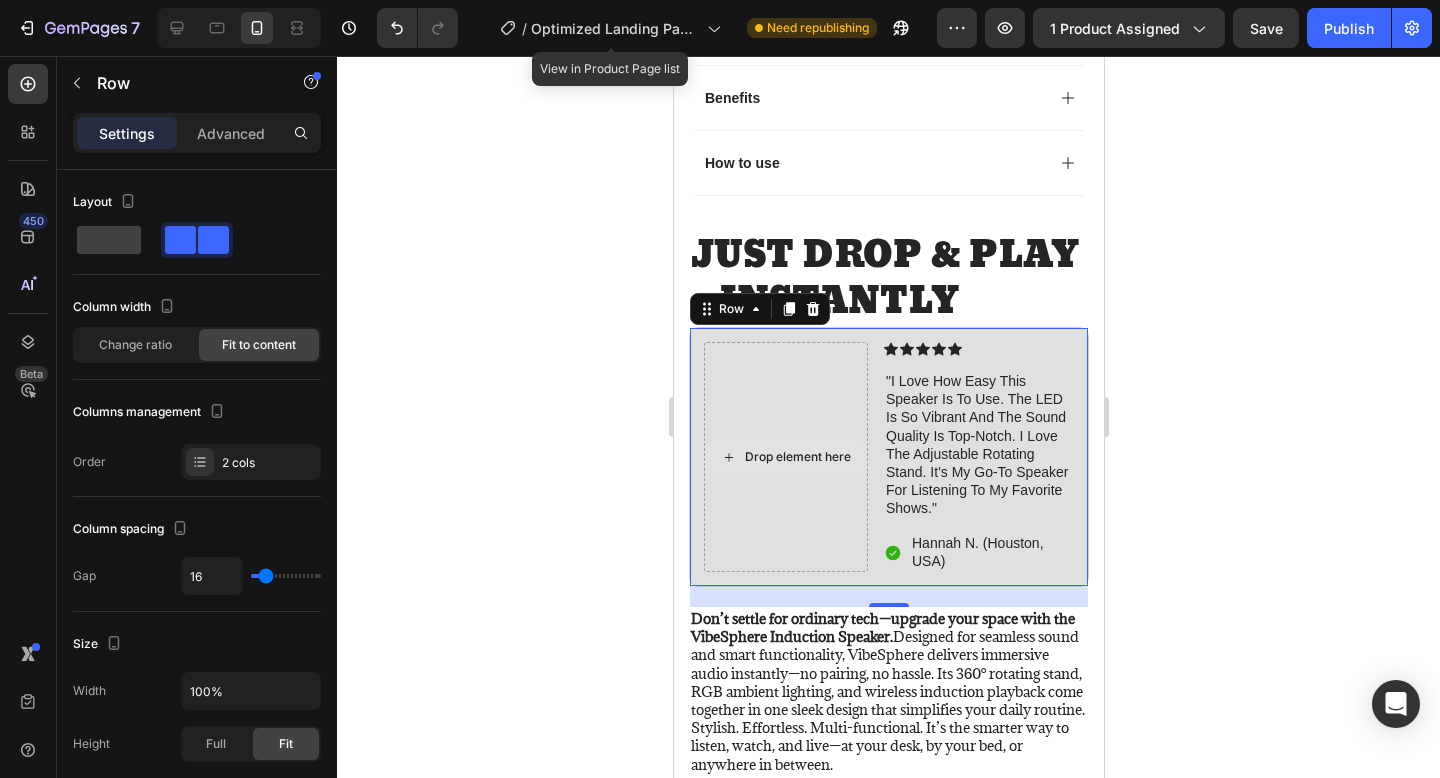 click on "Drop element here" at bounding box center [785, 457] 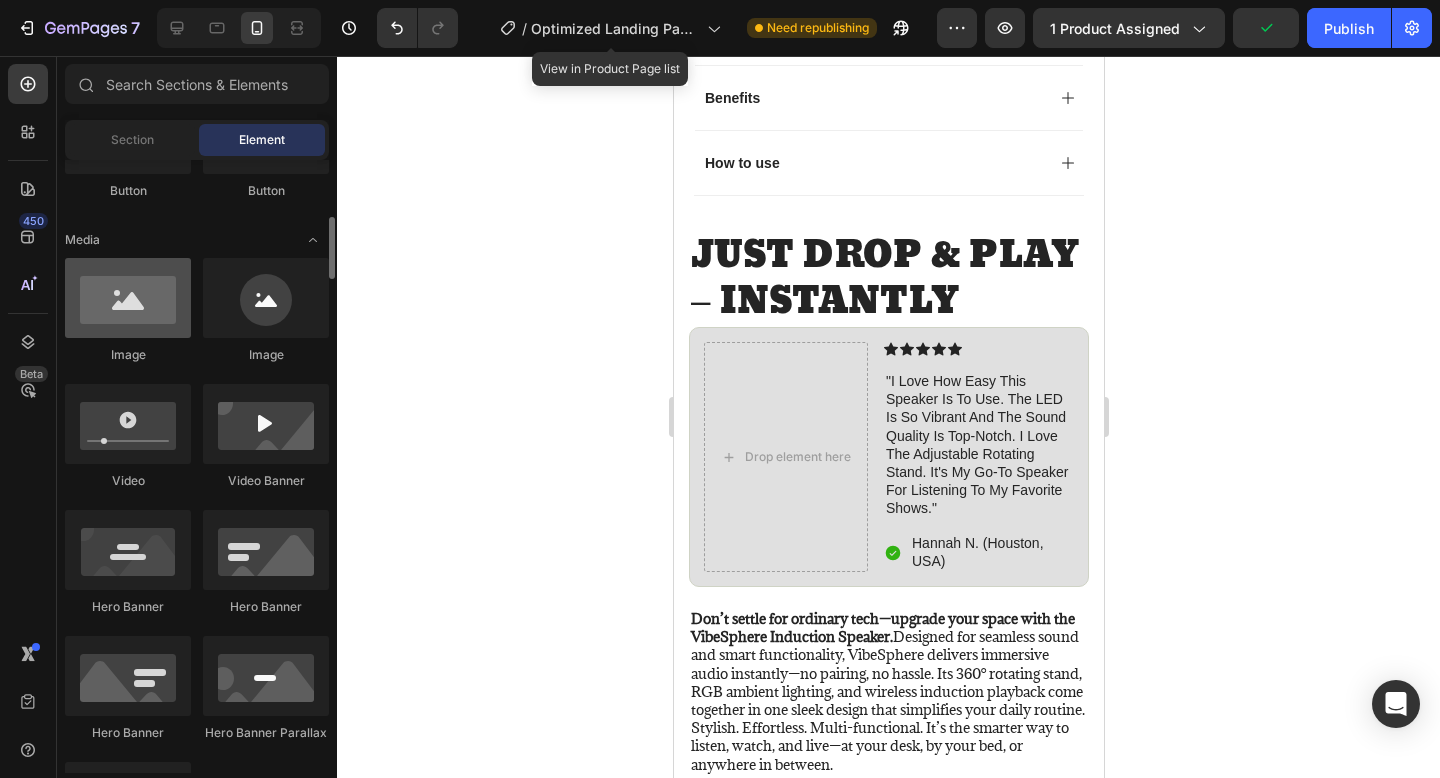 scroll, scrollTop: 578, scrollLeft: 0, axis: vertical 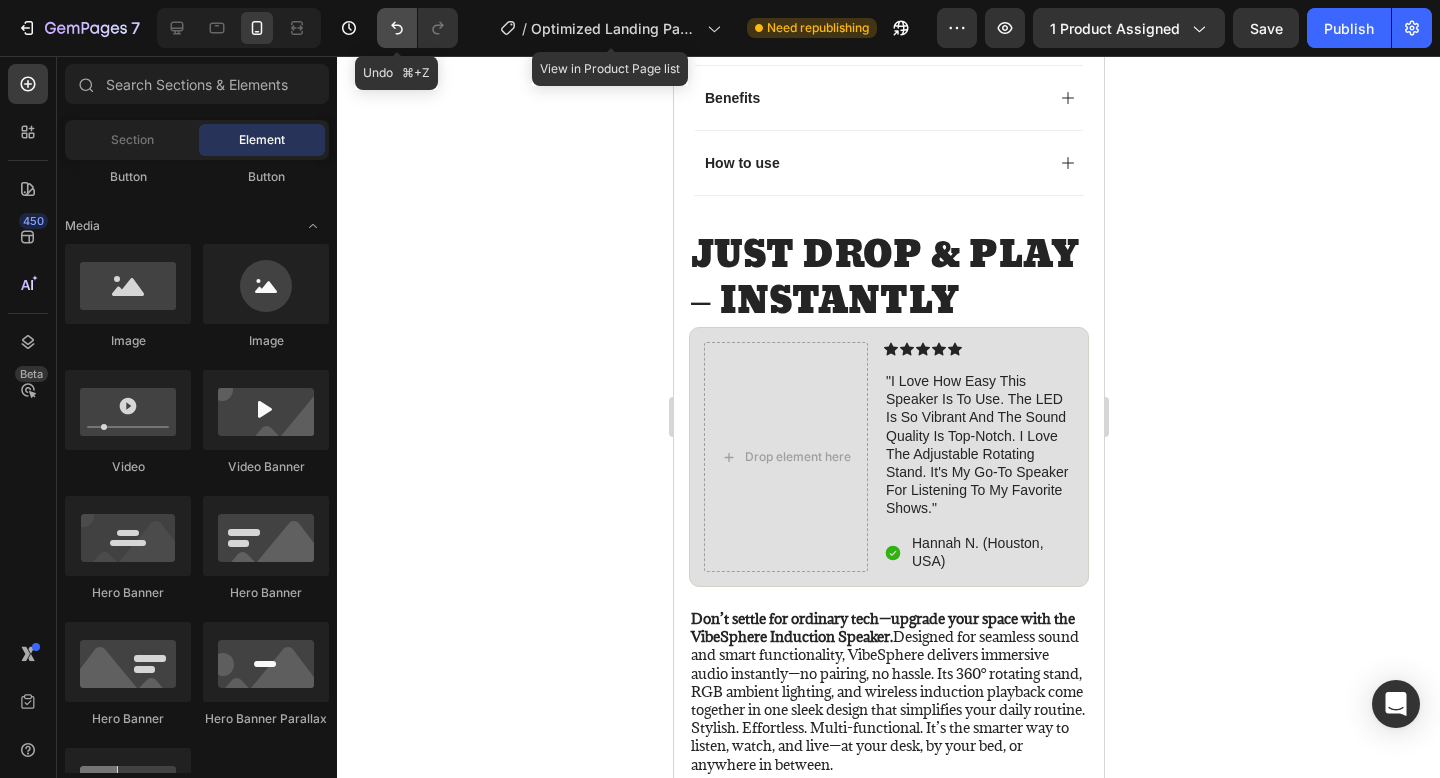 click 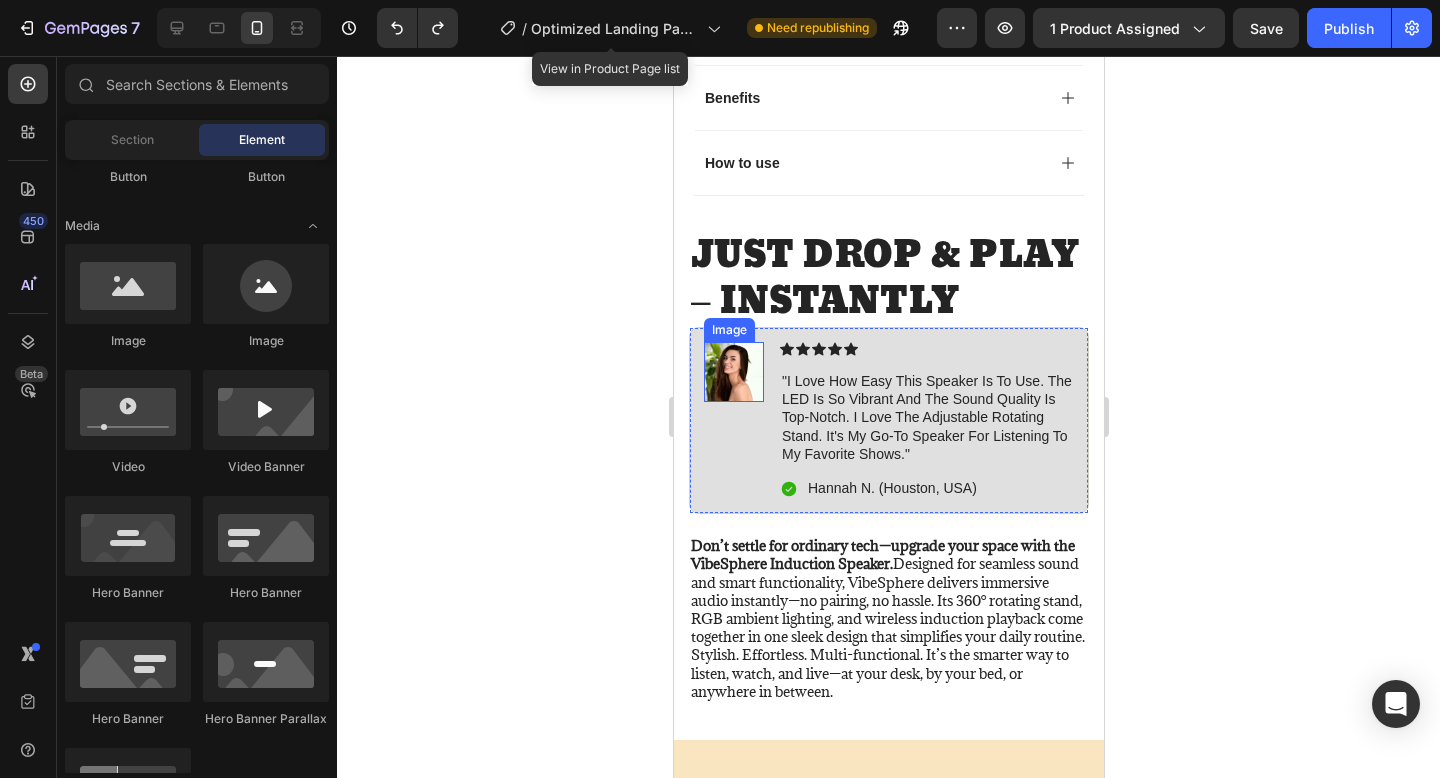 click at bounding box center [733, 372] 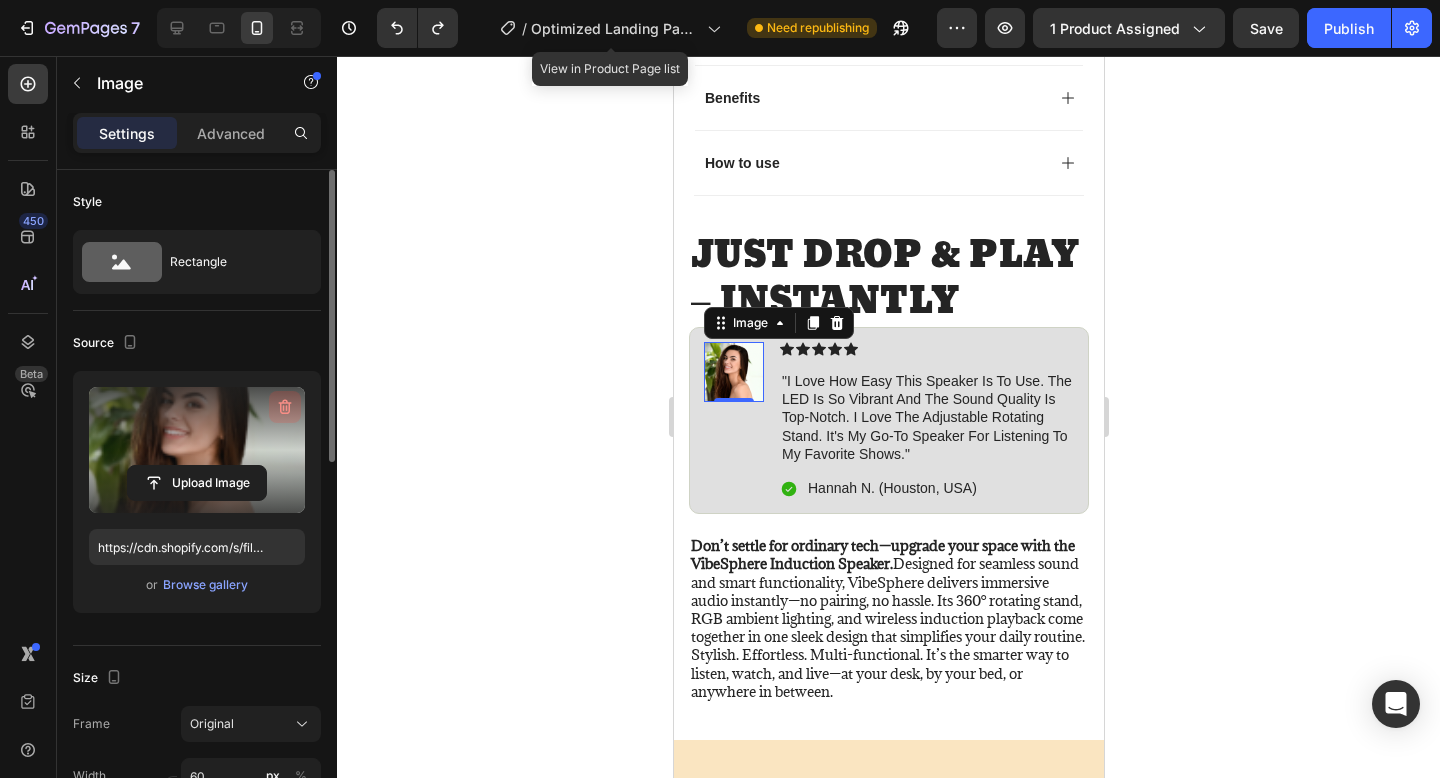 click 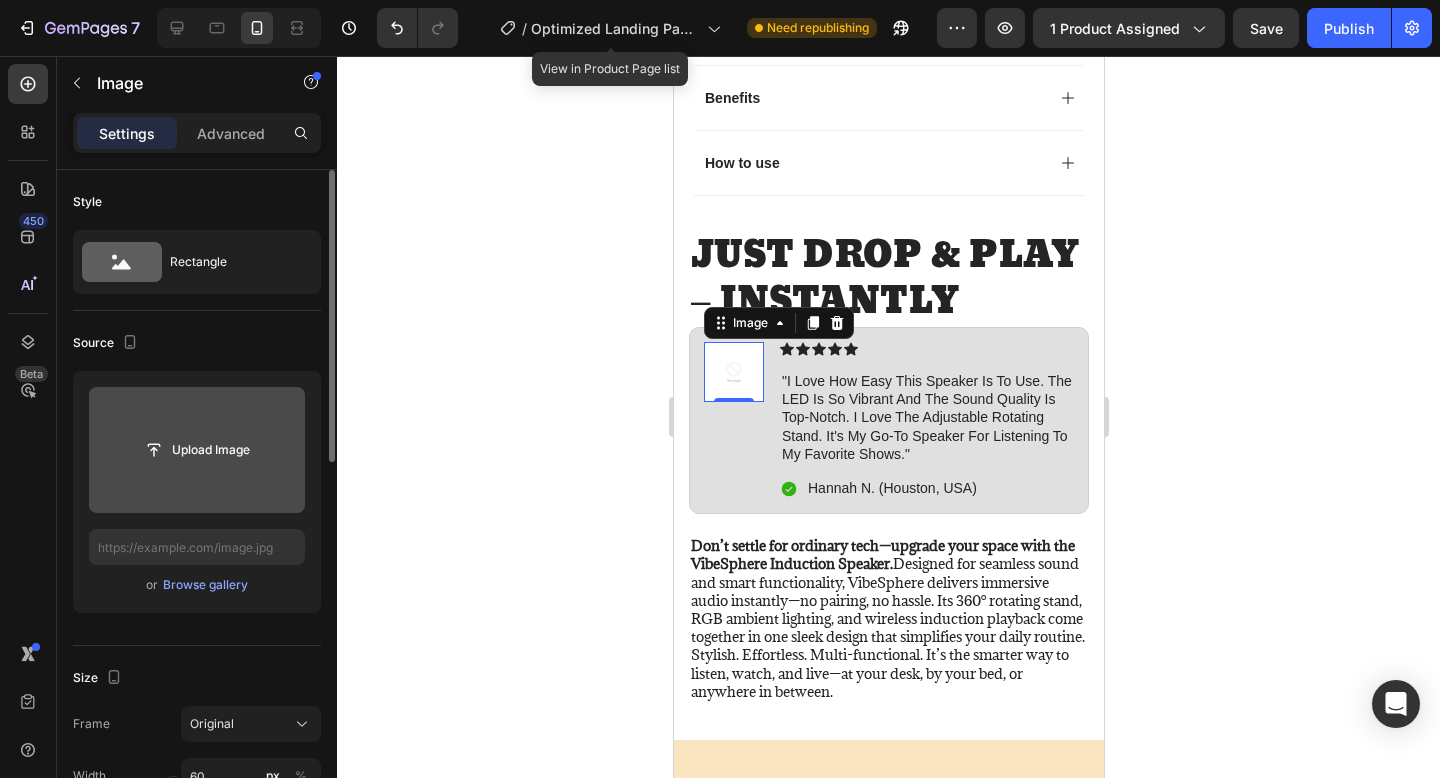 click 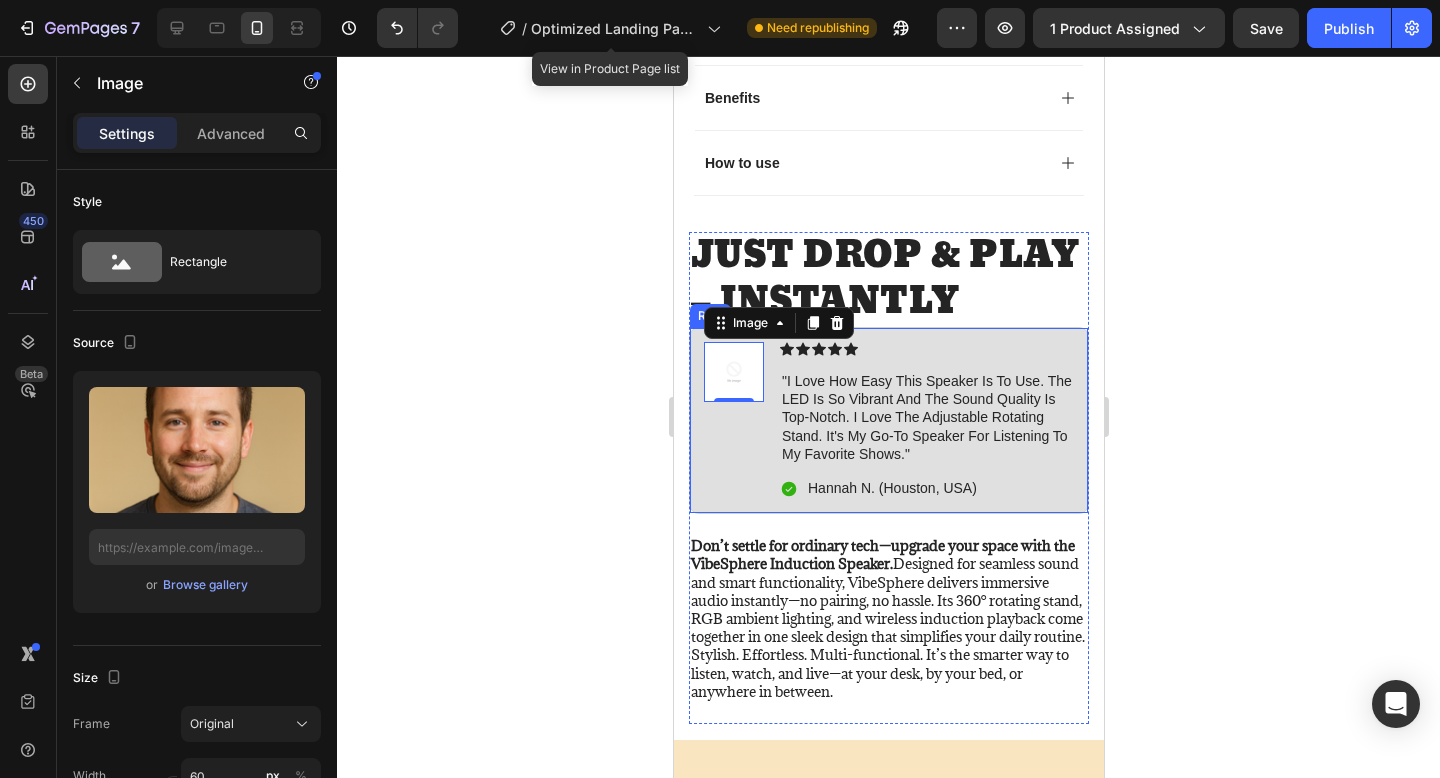 type on "https://cdn.shopify.com/s/files/1/0753/2698/0348/files/gempages_570389169218519936-571f3a7d-390d-441d-840e-867c22811c43.png" 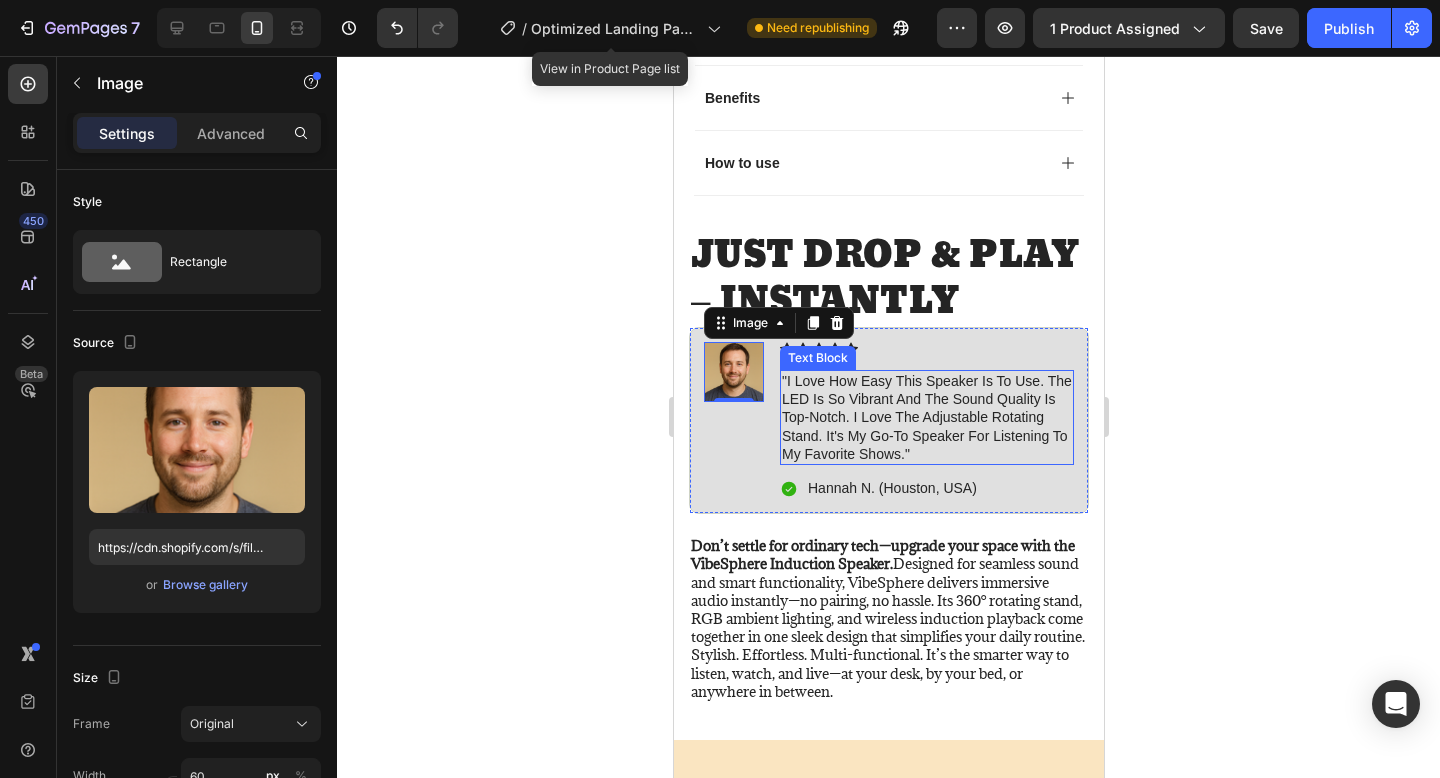 click on ""I love how easy this speaker is to use. The LED is so vibrant and the sound quality is top-notch. I love the adjustable rotating stand. It's my go-to speaker for listening to my favorite shows."" at bounding box center (926, 417) 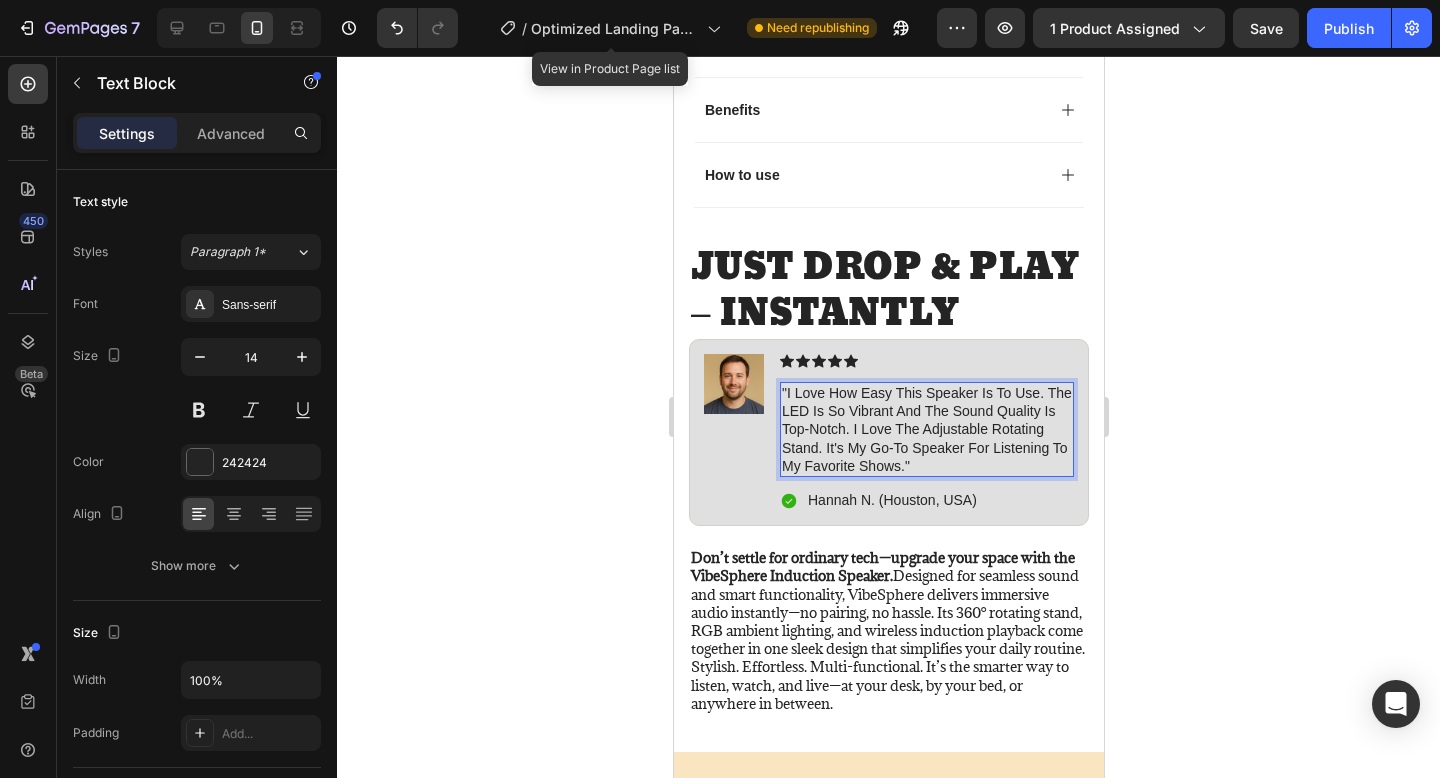 scroll, scrollTop: 1670, scrollLeft: 0, axis: vertical 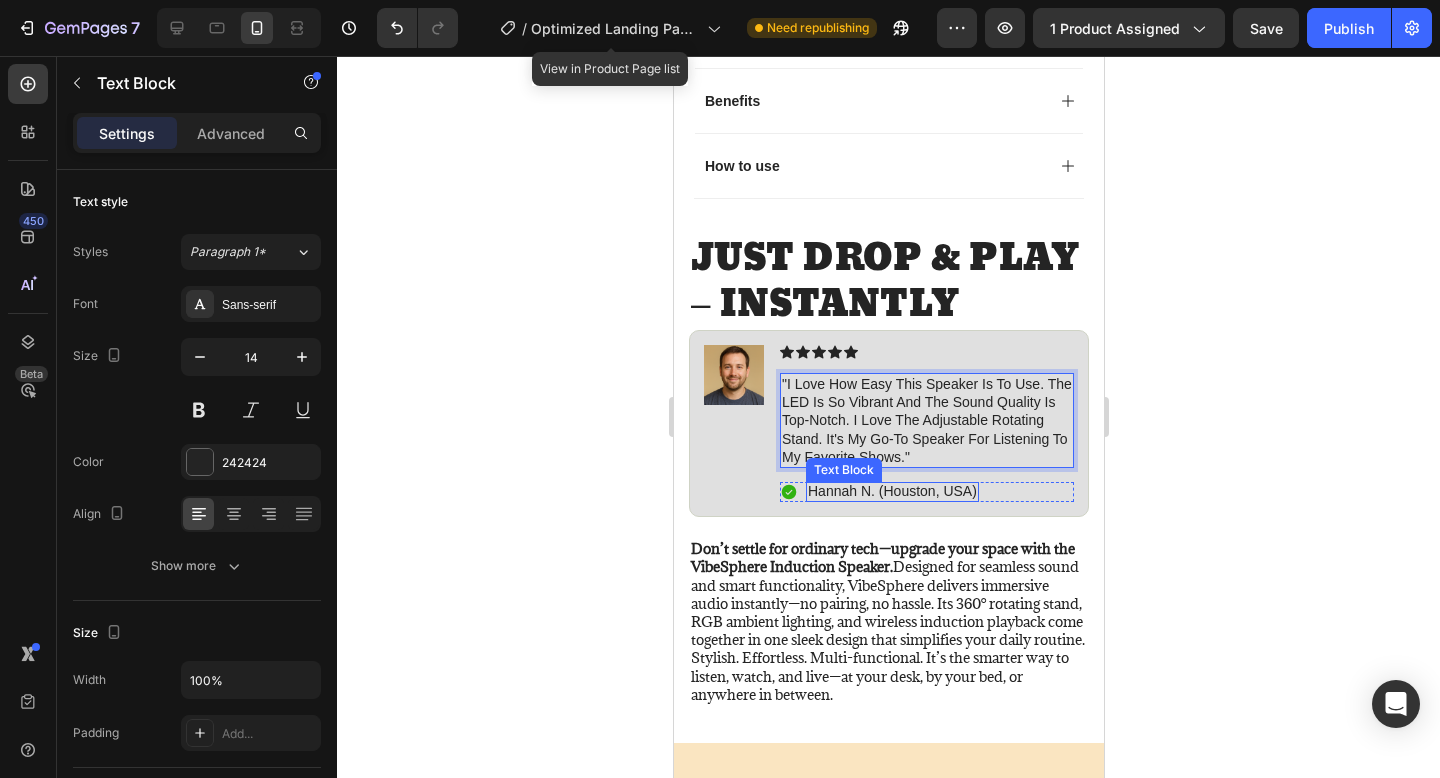 click on "Hannah N. (Houston, USA)" at bounding box center (891, 491) 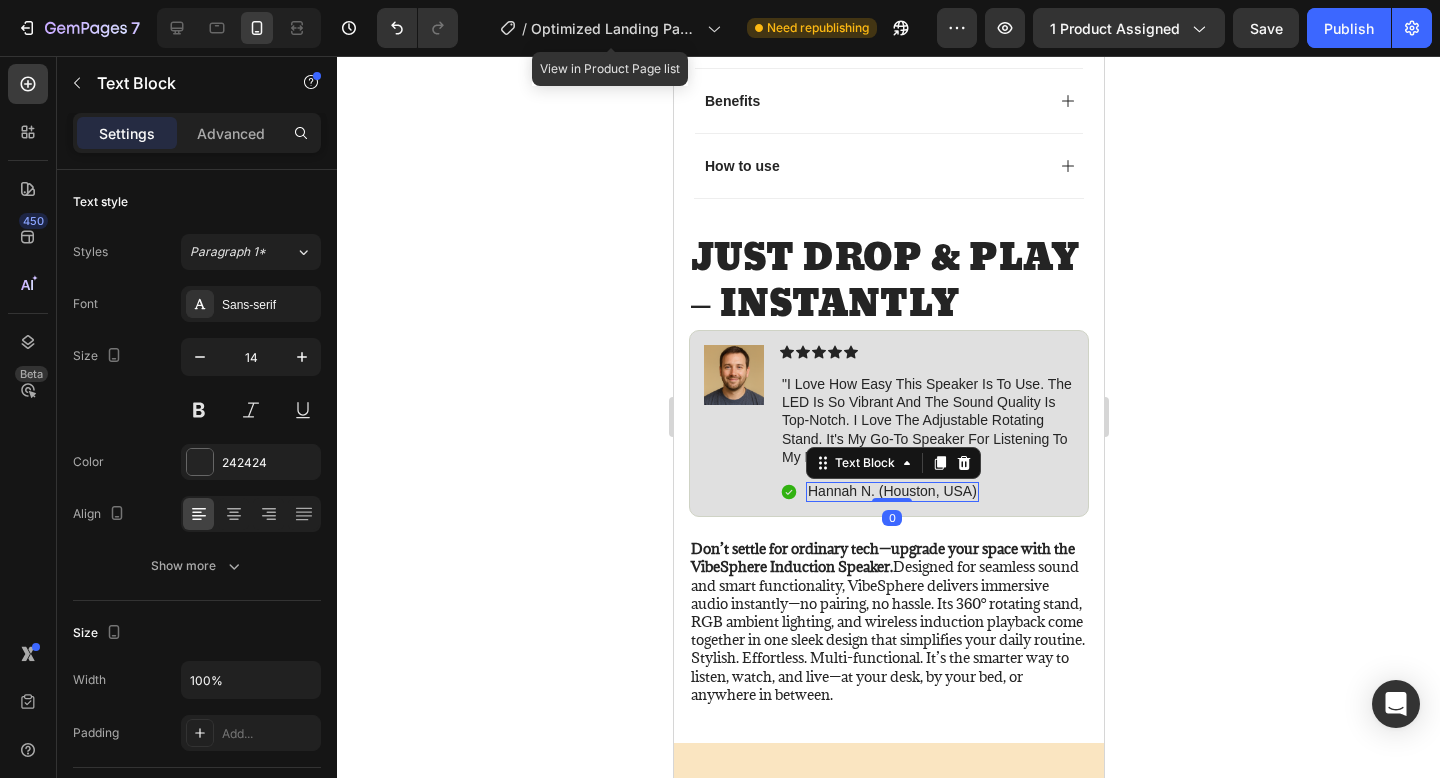 click on "Hannah N. (Houston, USA)" at bounding box center [891, 491] 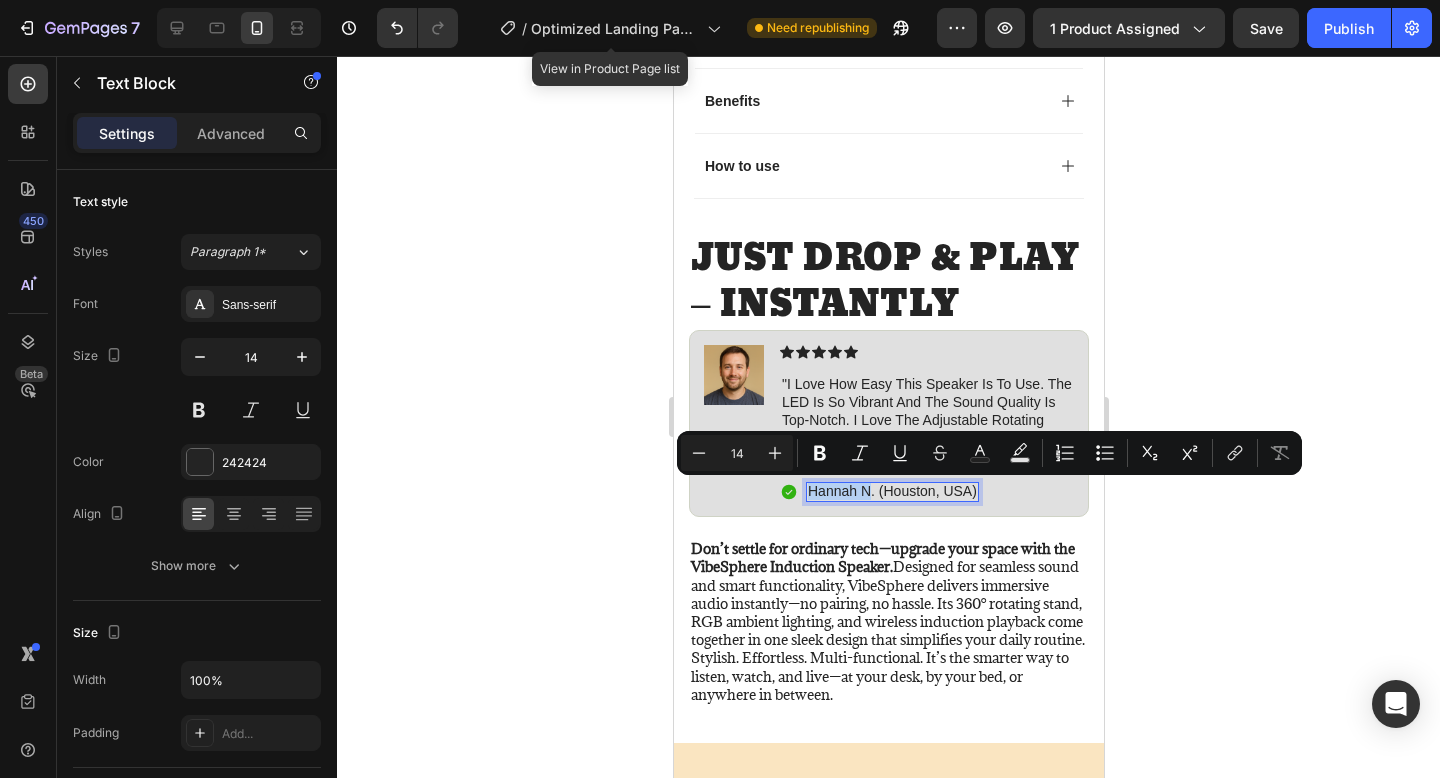 drag, startPoint x: 867, startPoint y: 490, endPoint x: 809, endPoint y: 494, distance: 58.137768 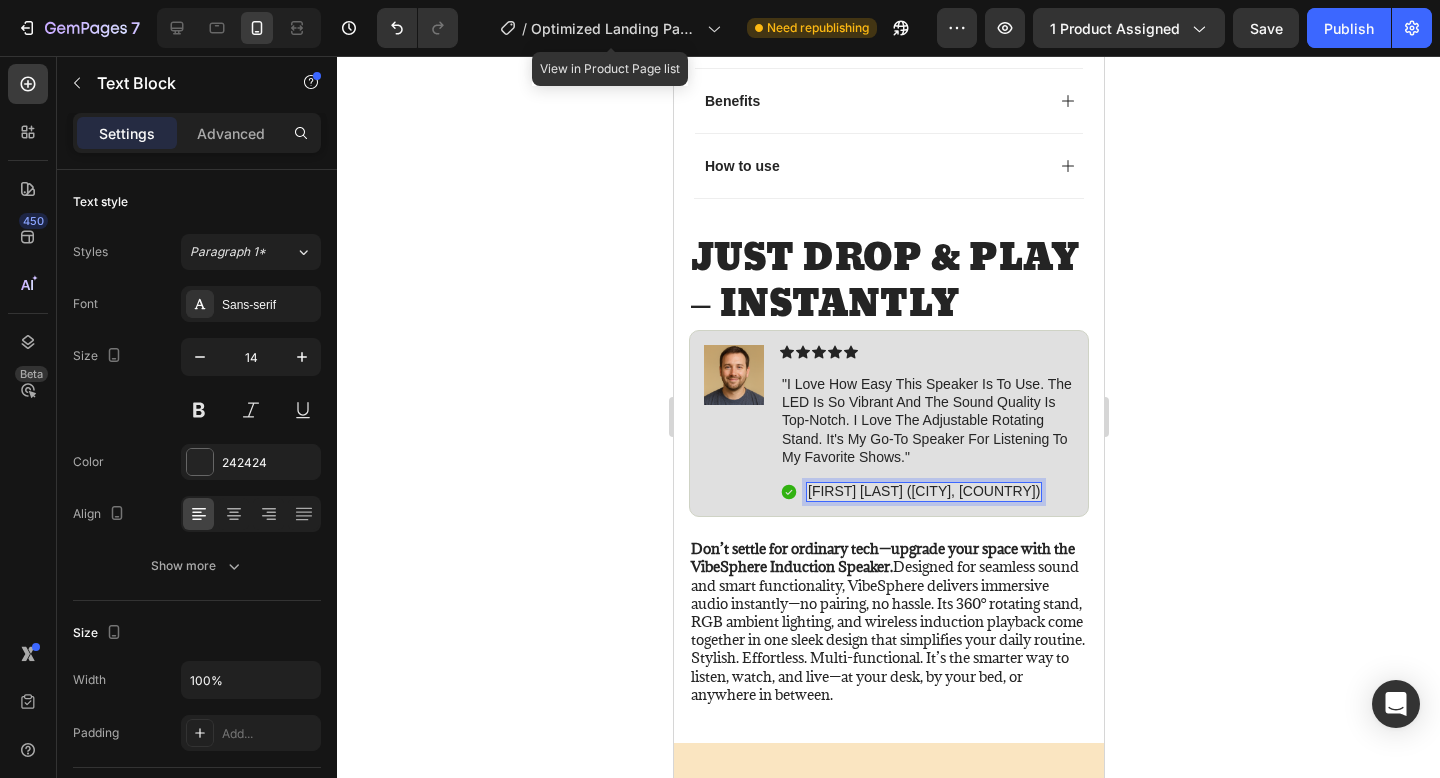 click on "[FIRST] [LAST] ([CITY], [COUNTRY])" at bounding box center [923, 491] 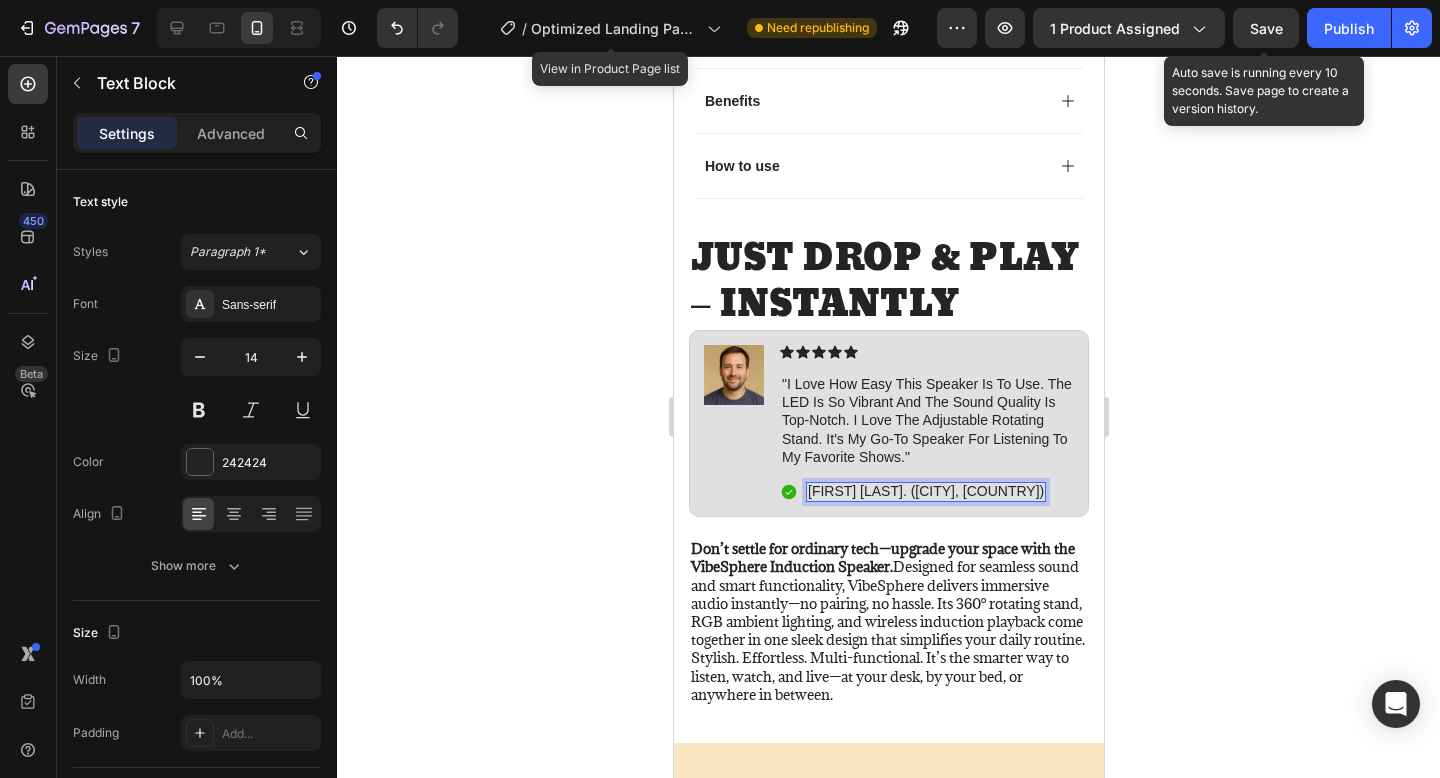 click on "Save" at bounding box center (1266, 28) 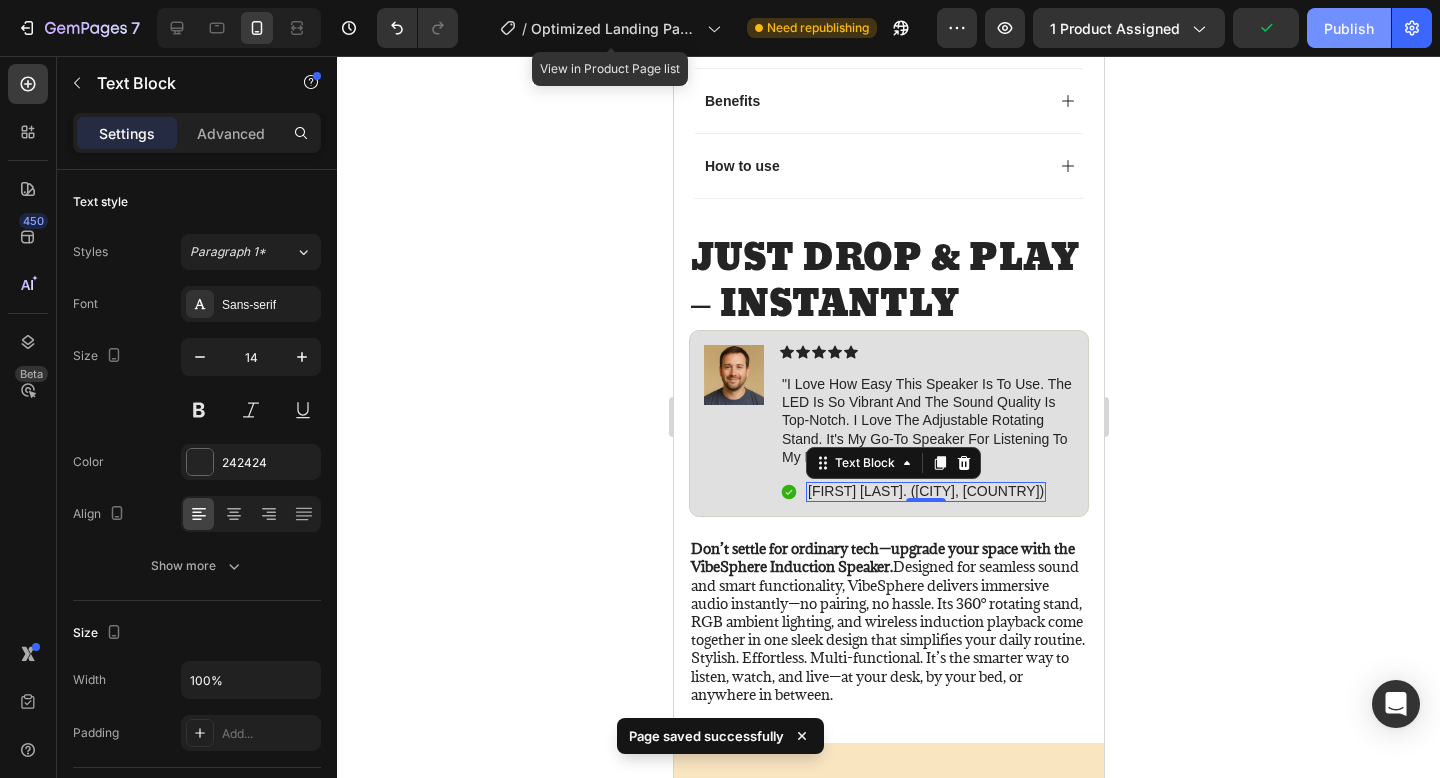 click on "Publish" 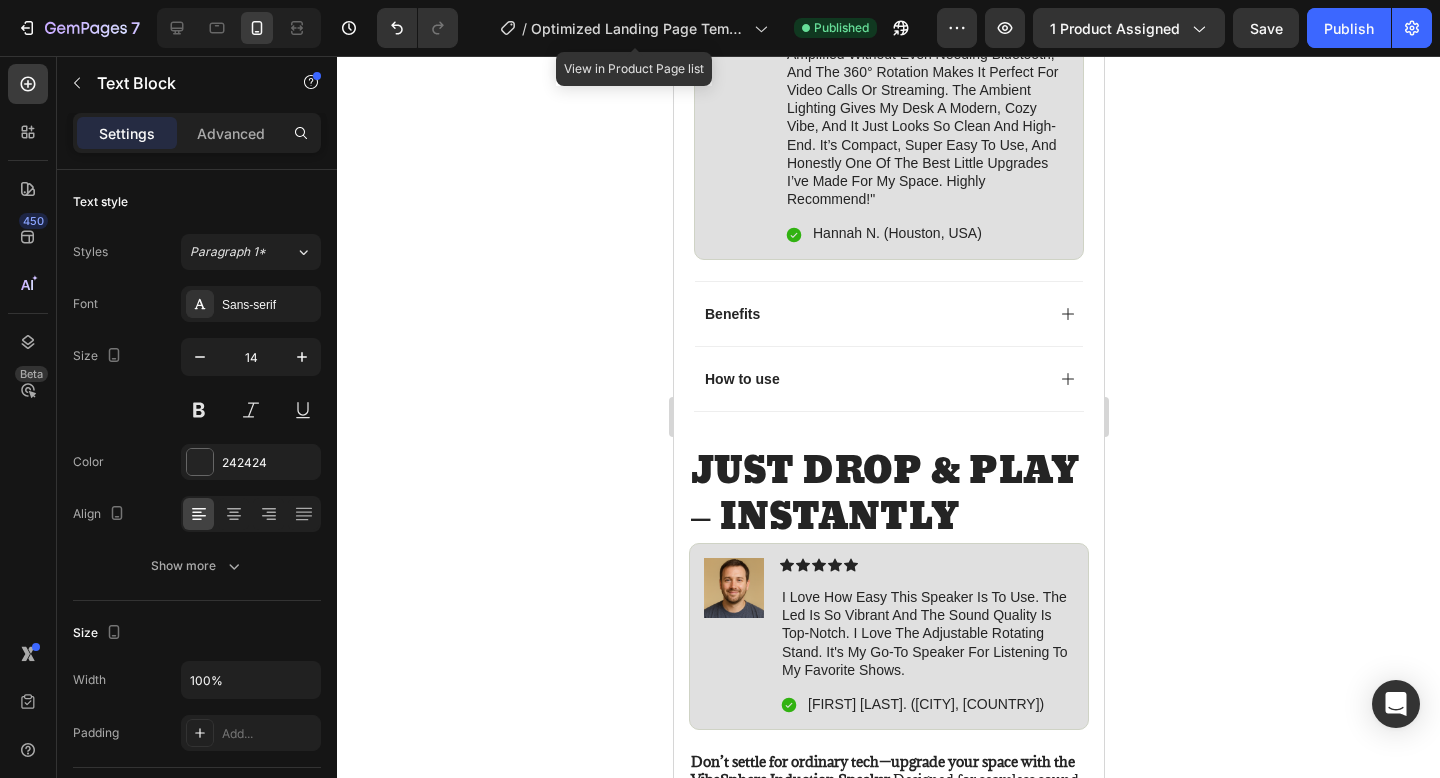 scroll, scrollTop: 1481, scrollLeft: 0, axis: vertical 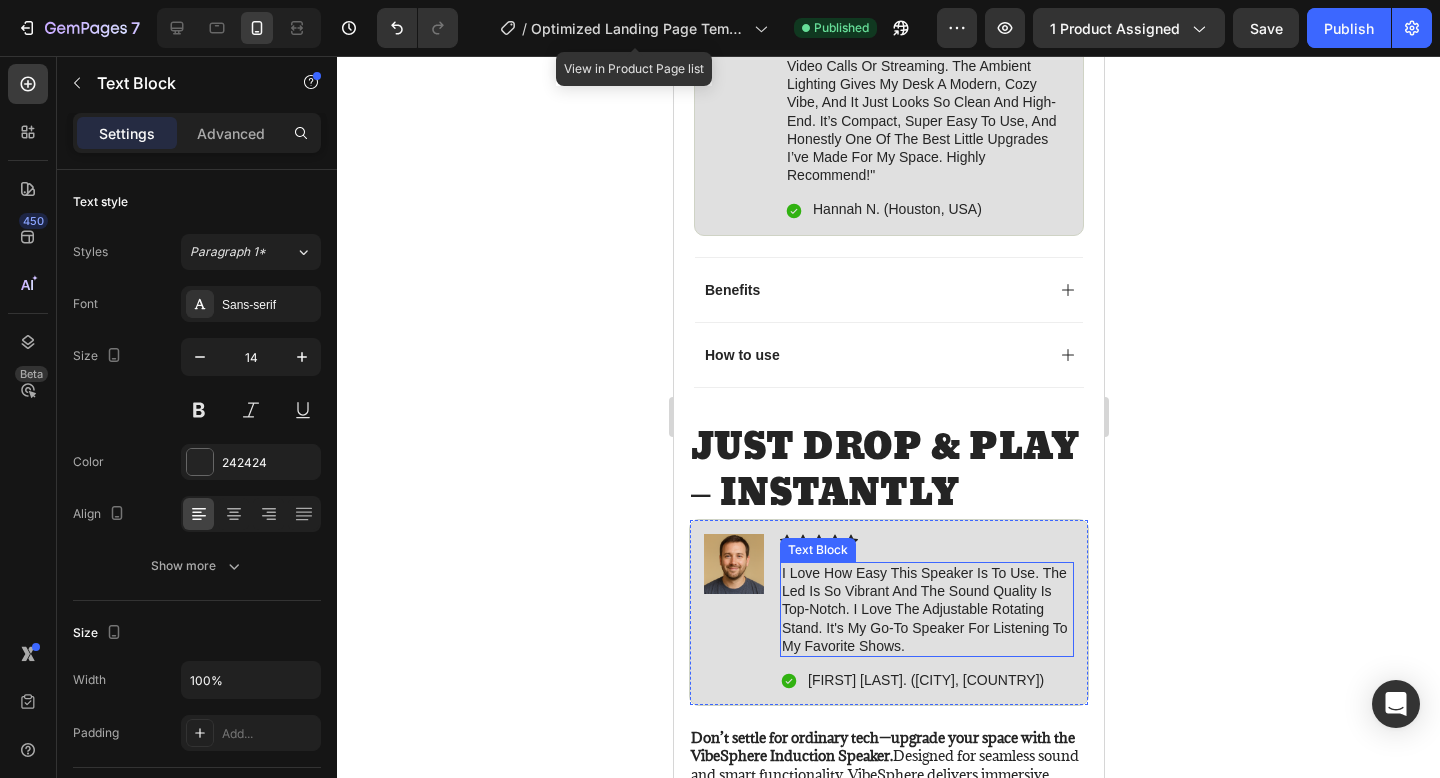 click on "i love how easy this speaker is to use. the led is so vibrant and the sound quality is top-notch. i love the adjustable rotating stand. it's my go-to speaker for listening to my favorite shows." at bounding box center [926, 609] 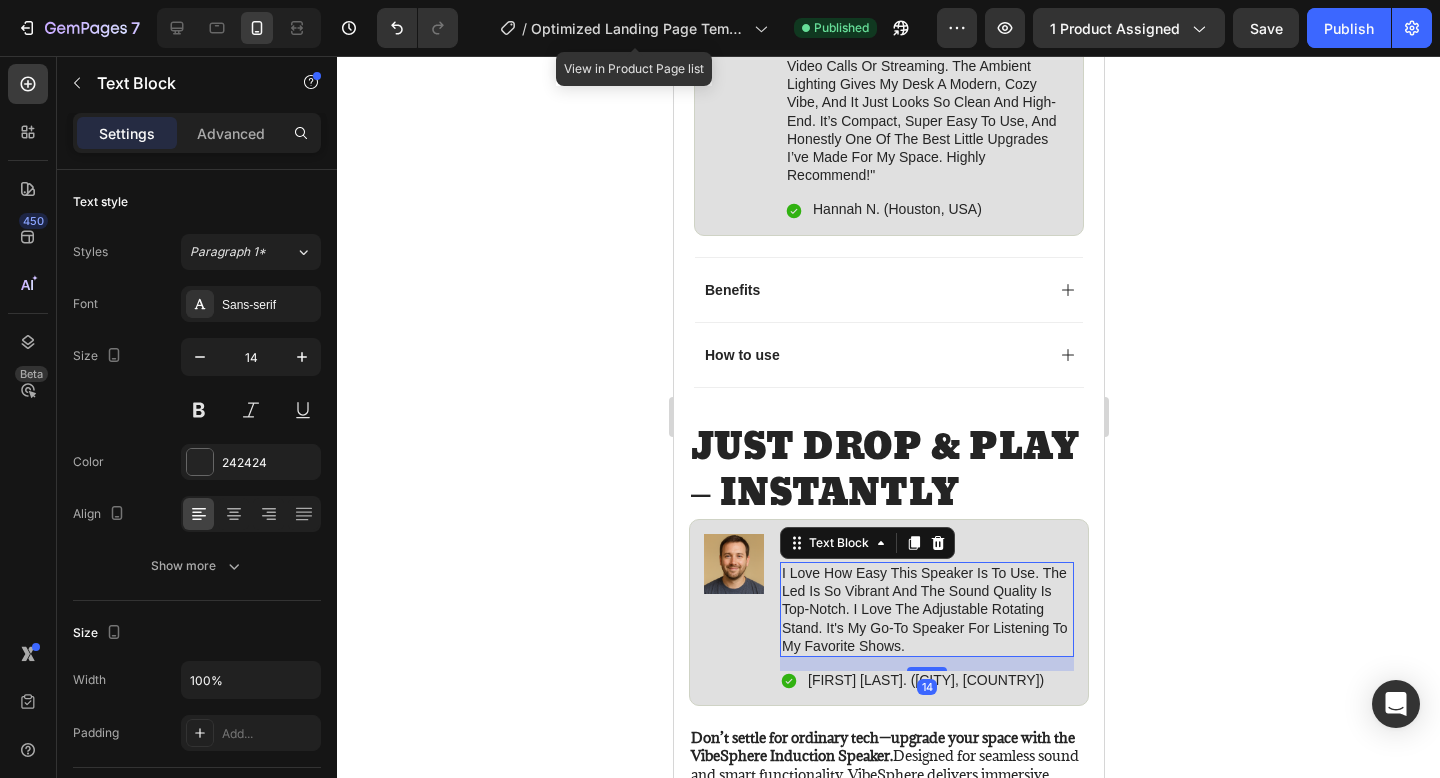click 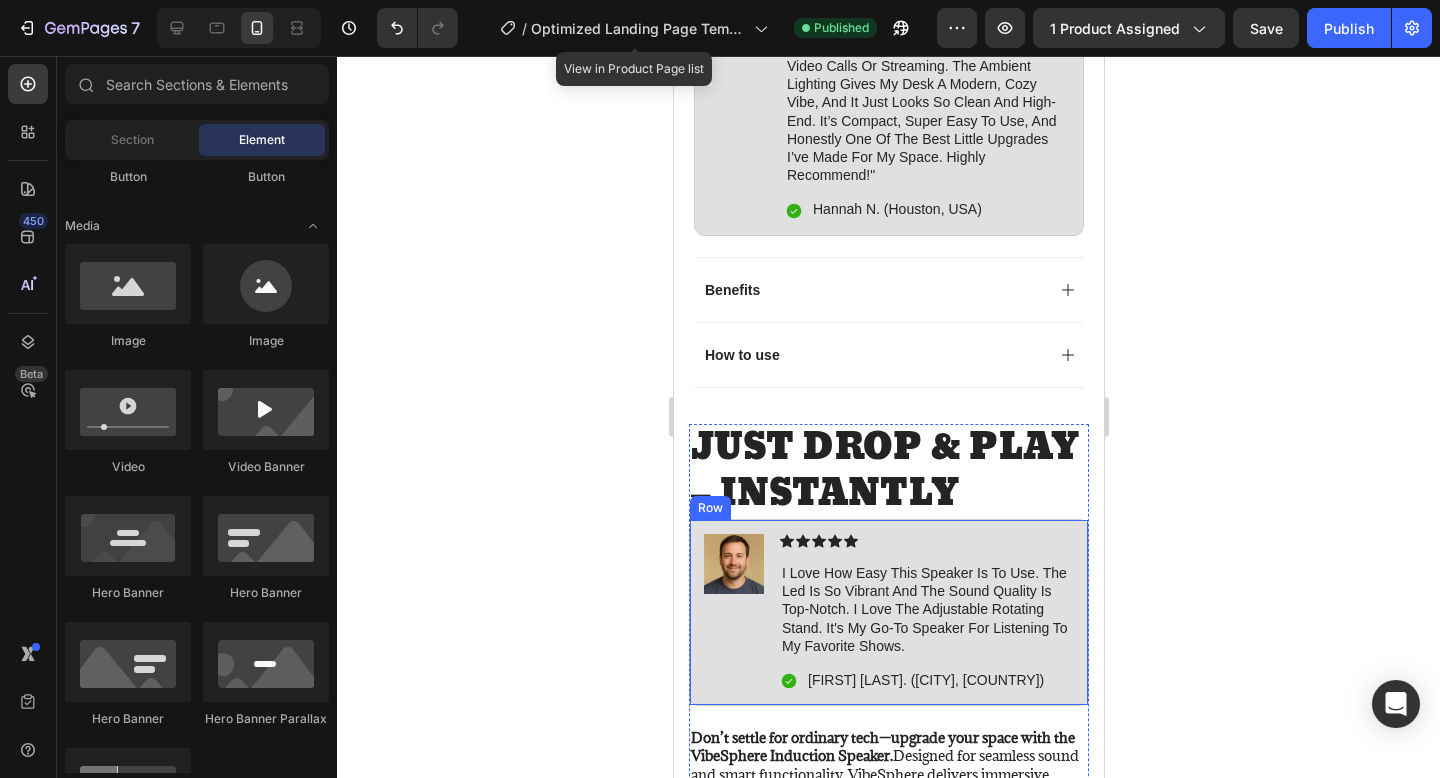click on "Icon Icon Icon Icon Icon Icon List i love how easy this speaker is to use. the led is so vibrant and the sound quality is top-notch. i love the adjustable rotating stand. it's my go-to speaker for listening to my favorite shows. Text Block Icon [FIRST] [LAST] ([CITY], [COUNTRY]) Text Block Row" at bounding box center [926, 612] 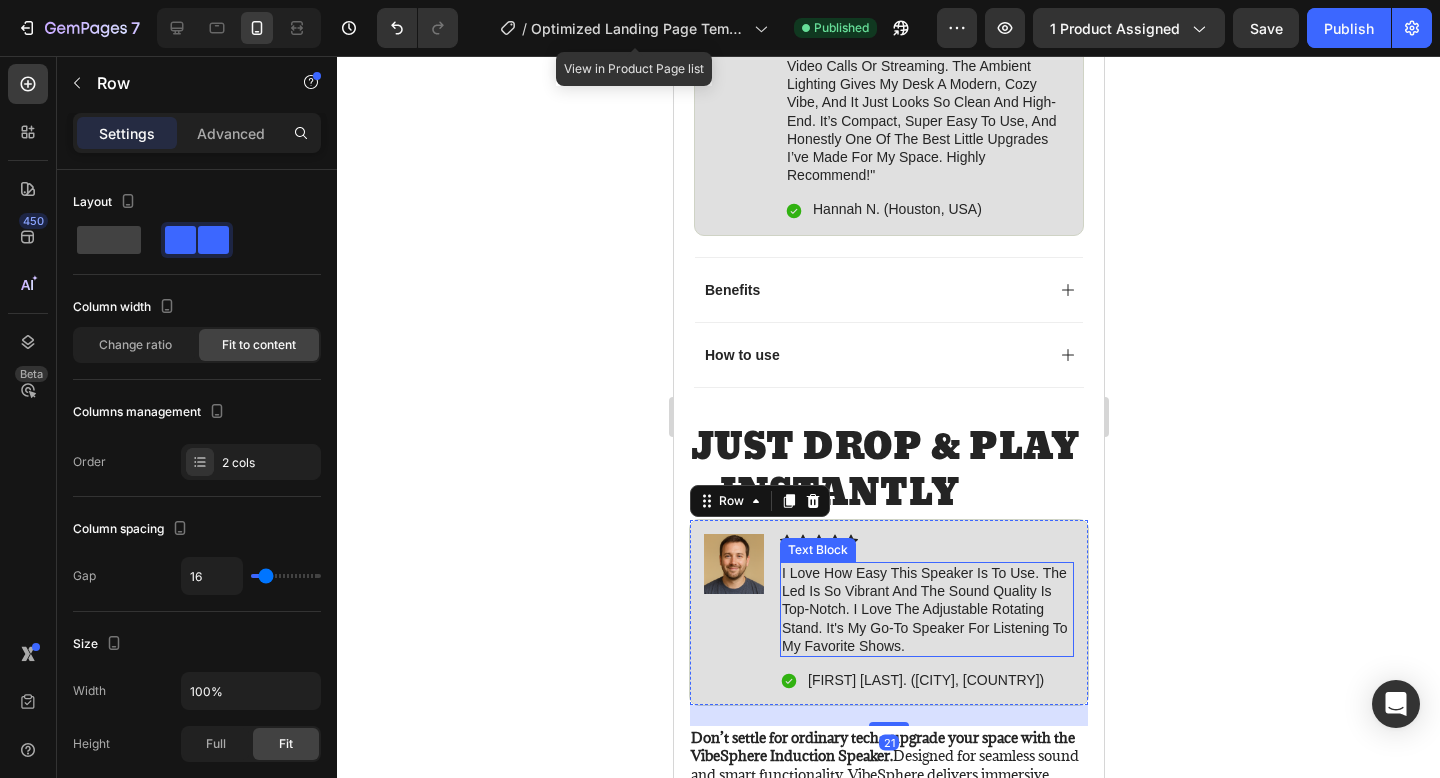 click on "i love how easy this speaker is to use. the led is so vibrant and the sound quality is top-notch. i love the adjustable rotating stand. it's my go-to speaker for listening to my favorite shows." at bounding box center [926, 609] 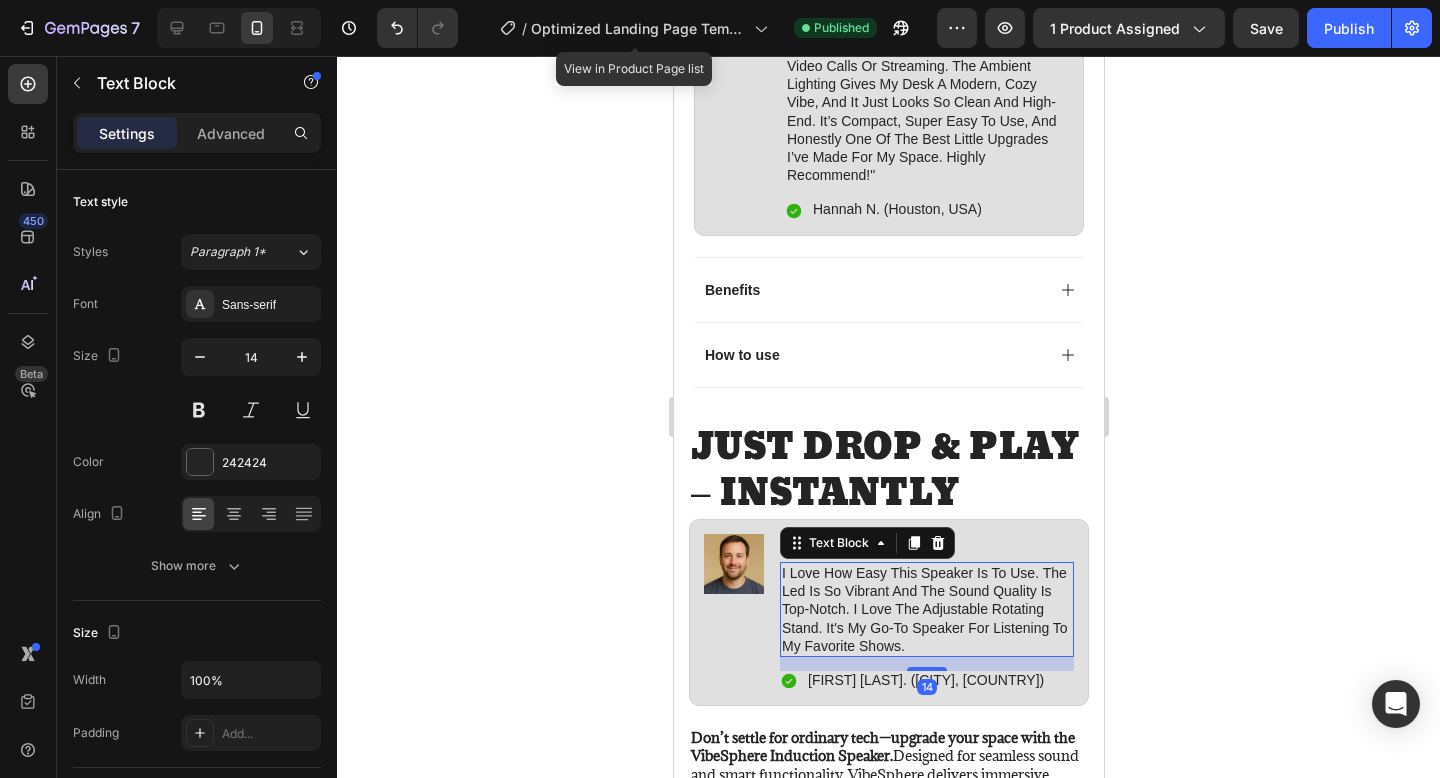 click on "i love how easy this speaker is to use. the led is so vibrant and the sound quality is top-notch. i love the adjustable rotating stand. it's my go-to speaker for listening to my favorite shows." at bounding box center (926, 609) 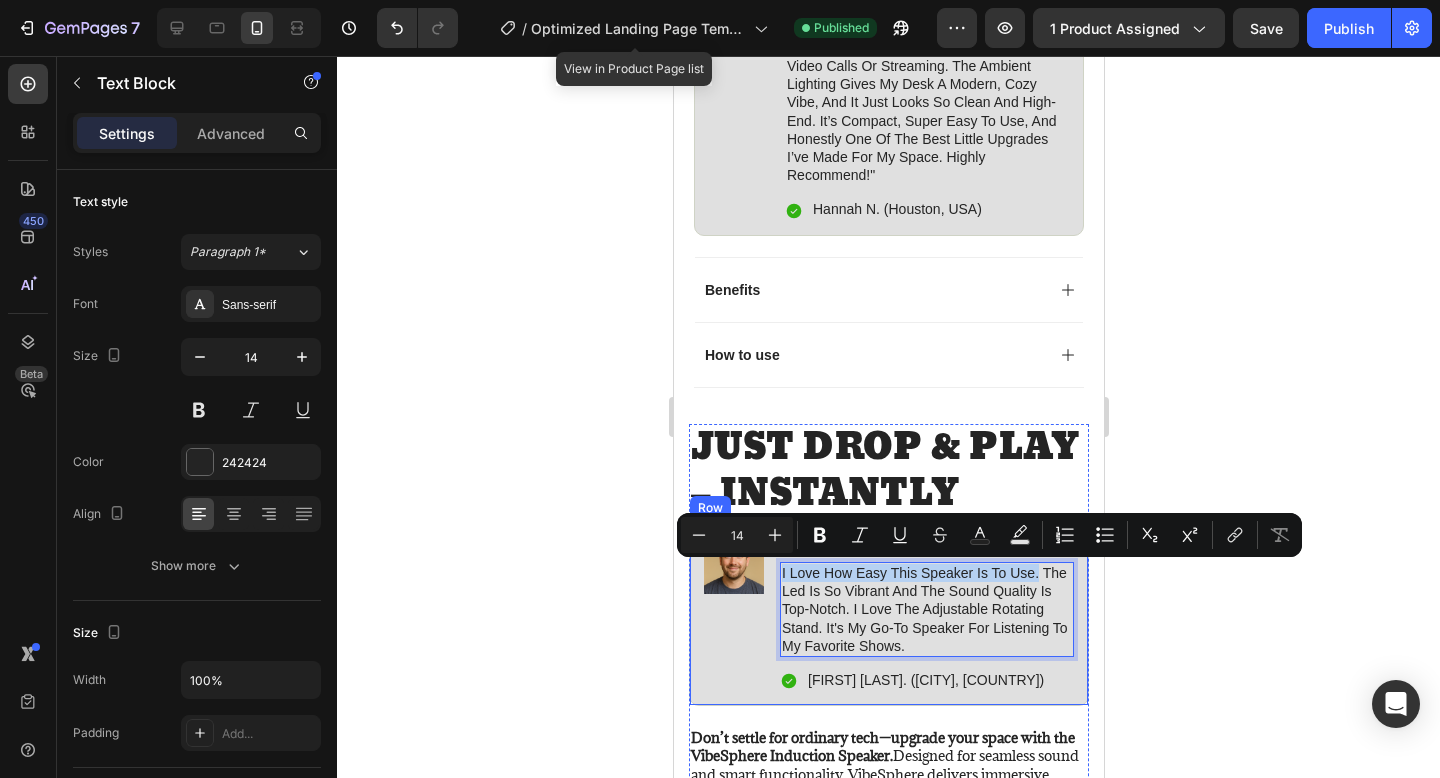 drag, startPoint x: 1038, startPoint y: 573, endPoint x: 767, endPoint y: 572, distance: 271.00183 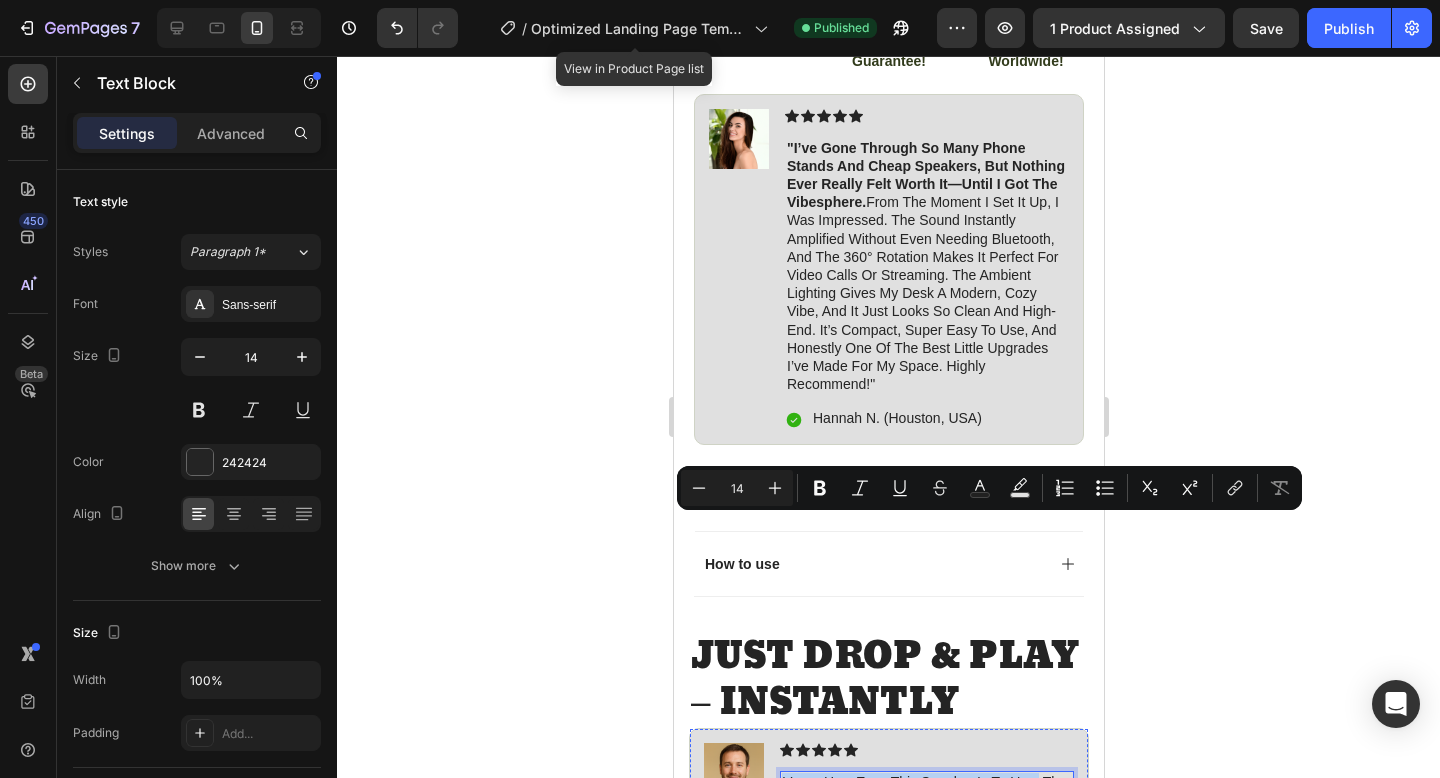 scroll, scrollTop: 1528, scrollLeft: 0, axis: vertical 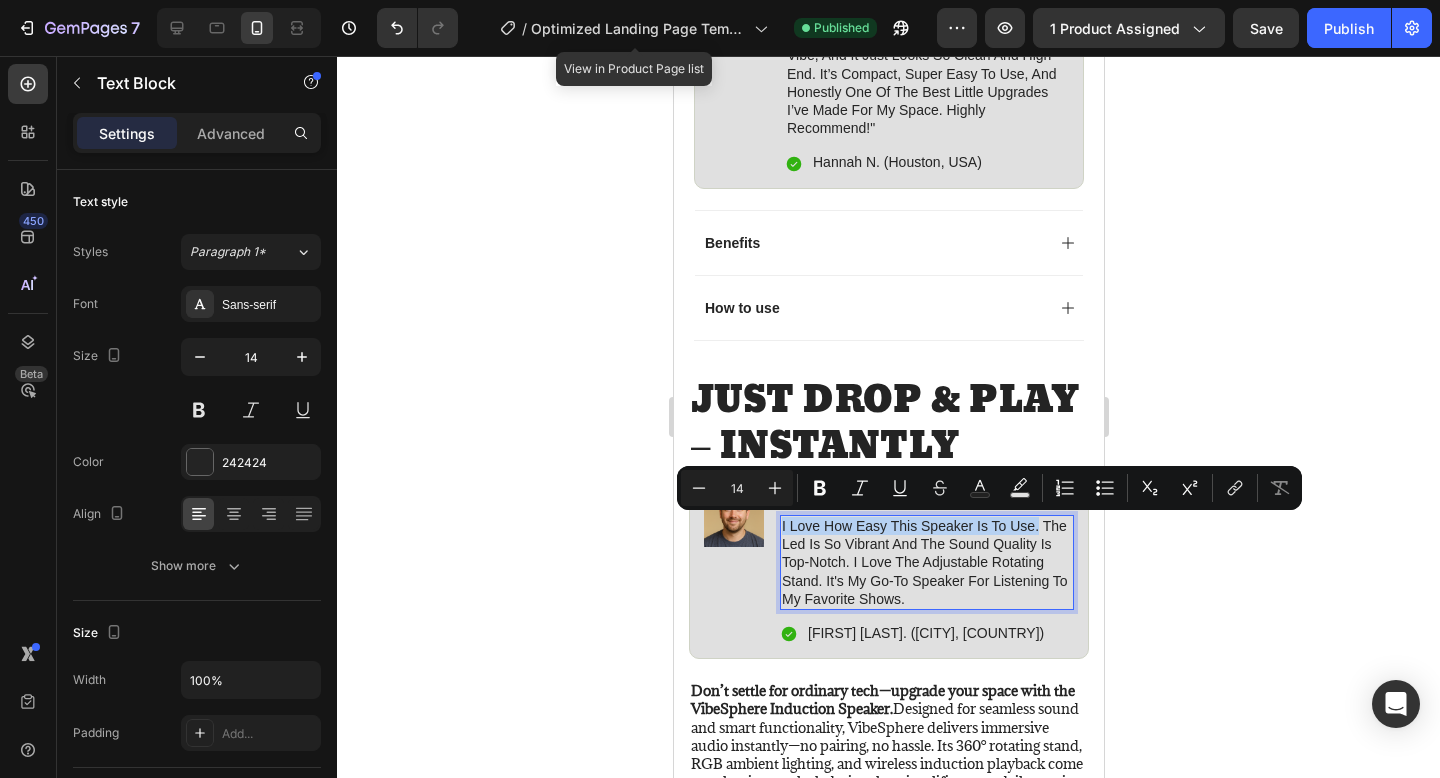 click on "i love how easy this speaker is to use. the led is so vibrant and the sound quality is top-notch. i love the adjustable rotating stand. it's my go-to speaker for listening to my favorite shows." at bounding box center (926, 562) 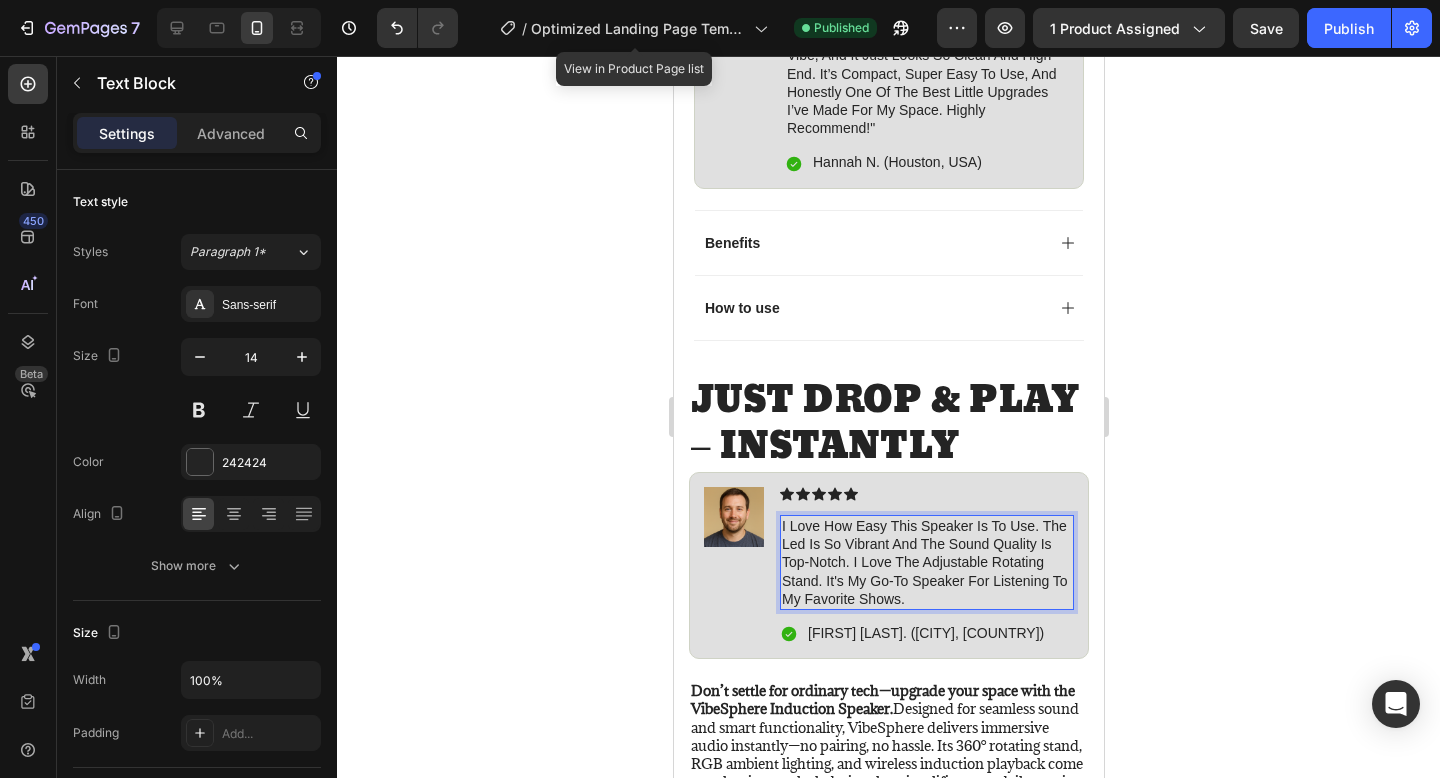 click on "i love how easy this speaker is to use. the led is so vibrant and the sound quality is top-notch. i love the adjustable rotating stand. it's my go-to speaker for listening to my favorite shows." at bounding box center (926, 562) 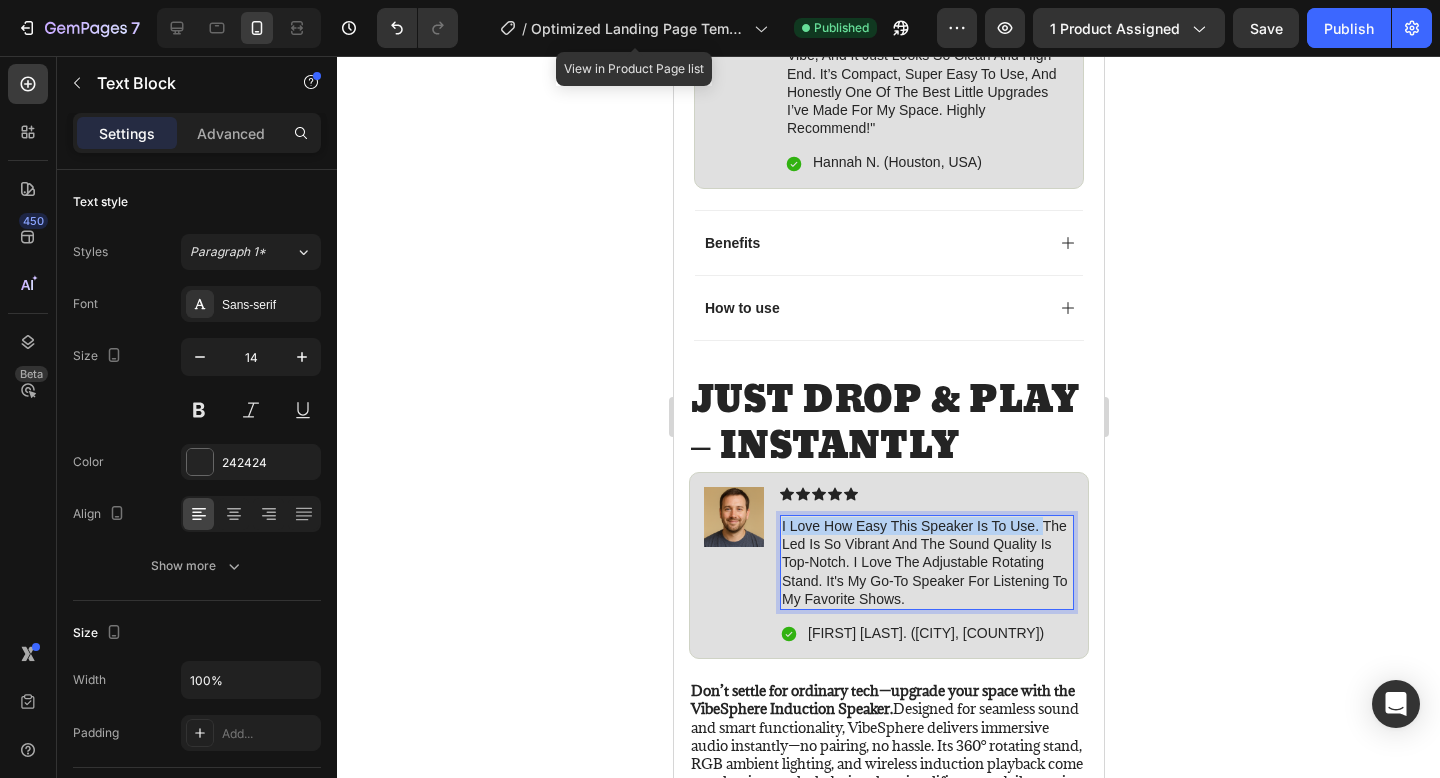 drag, startPoint x: 1043, startPoint y: 526, endPoint x: 779, endPoint y: 526, distance: 264 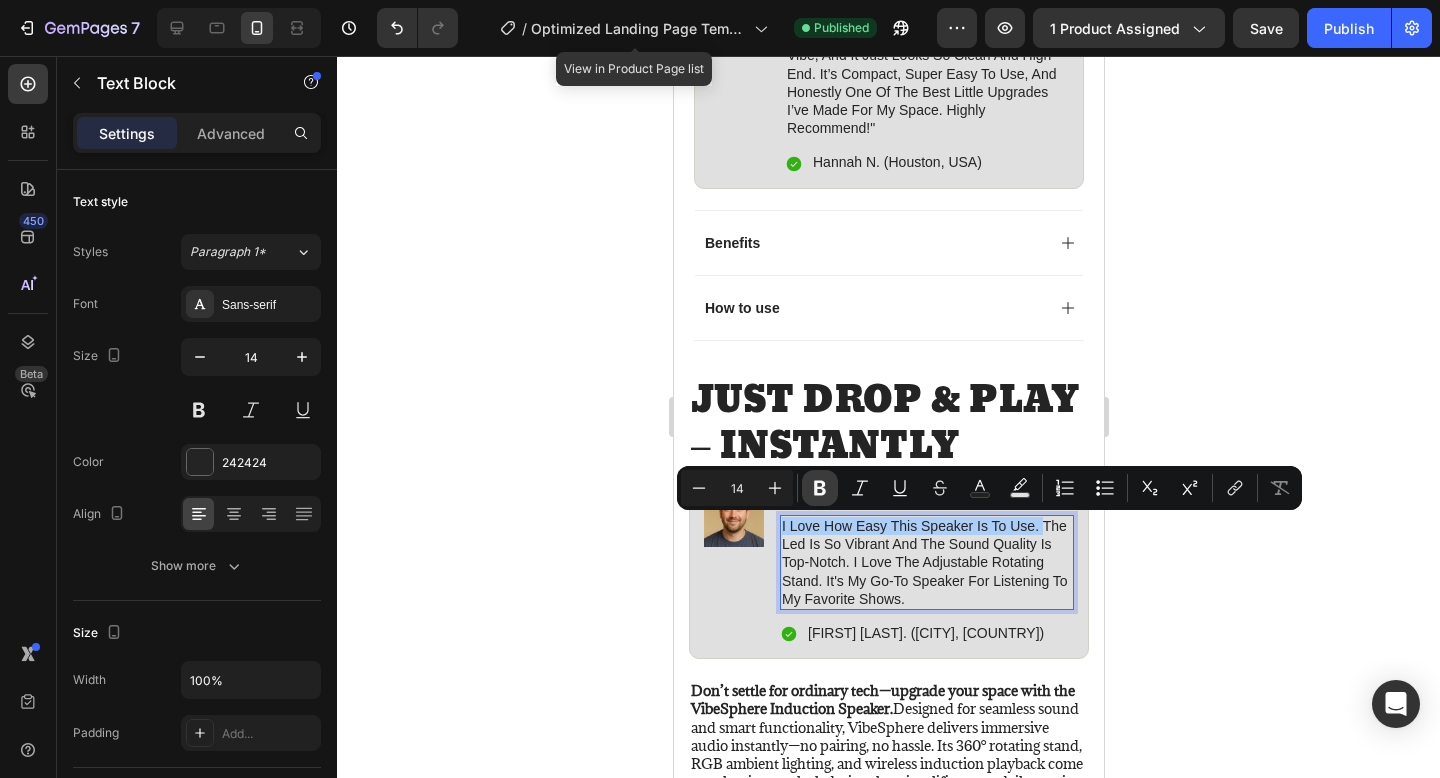 click 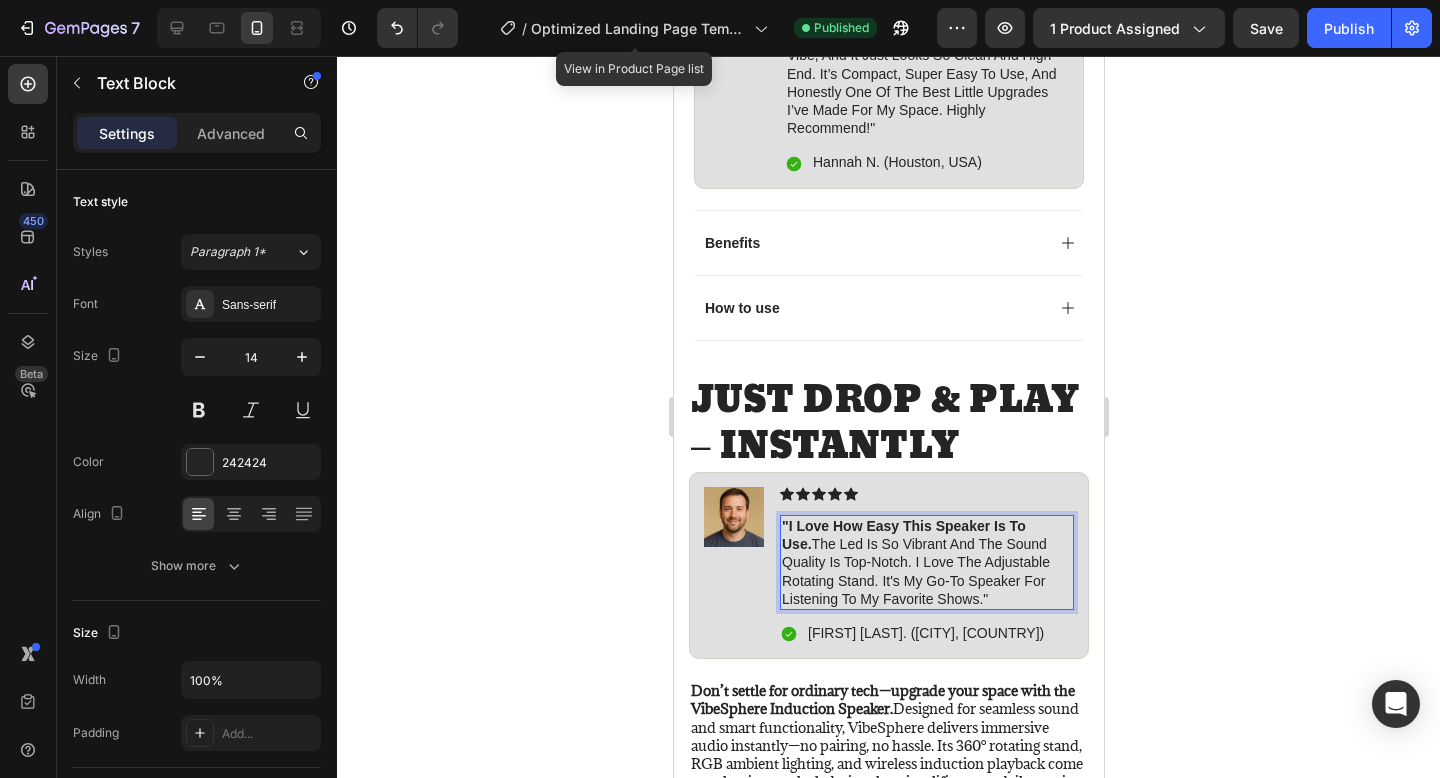 click 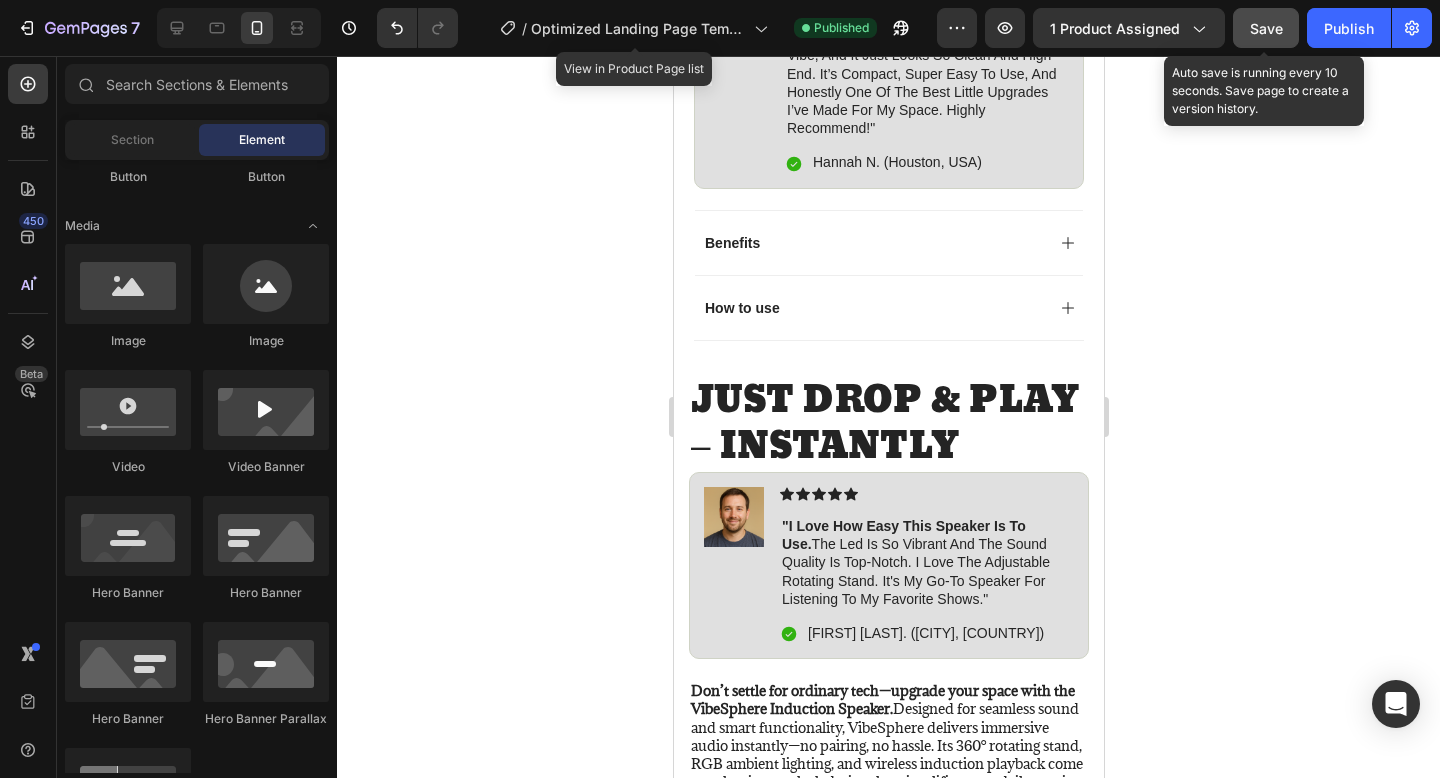 click on "Save" 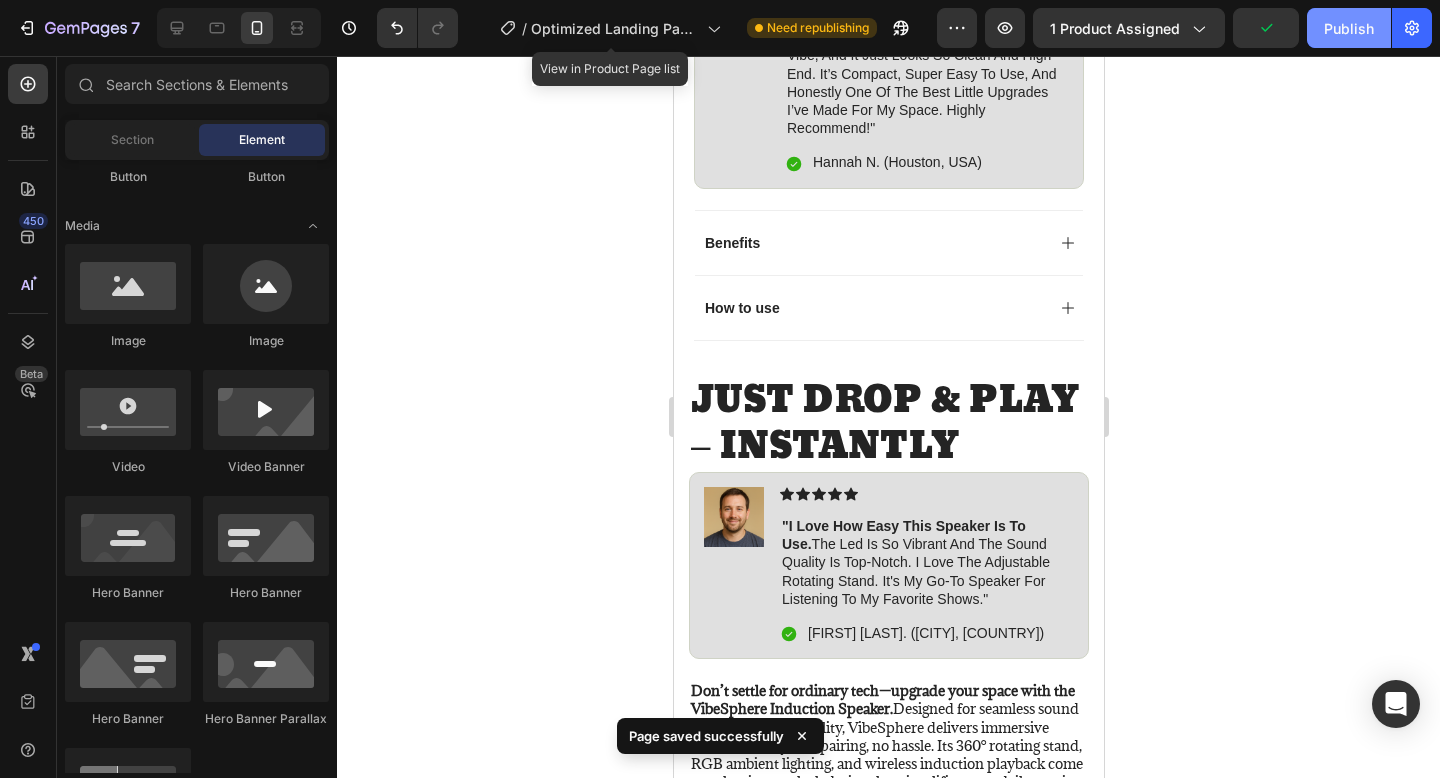 click on "Publish" at bounding box center (1349, 28) 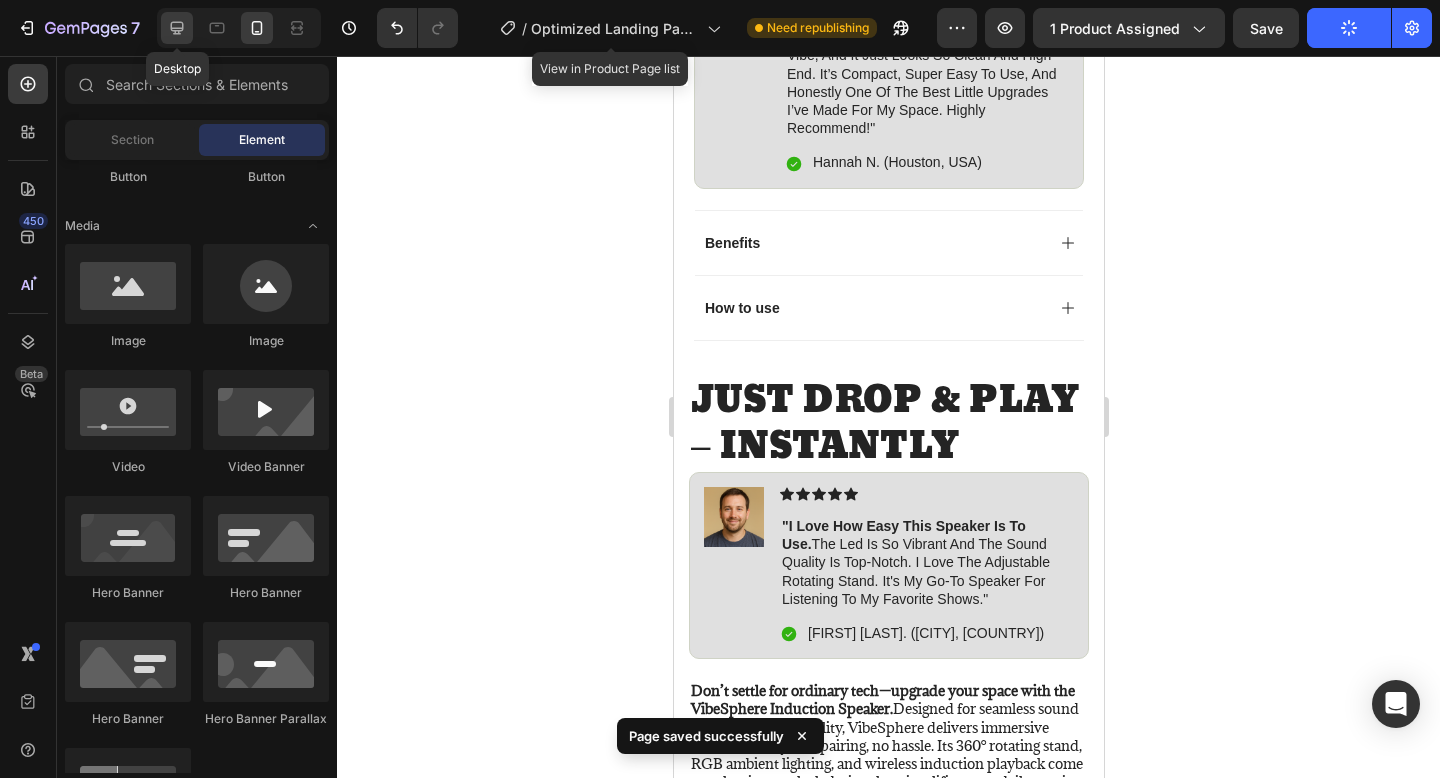 click 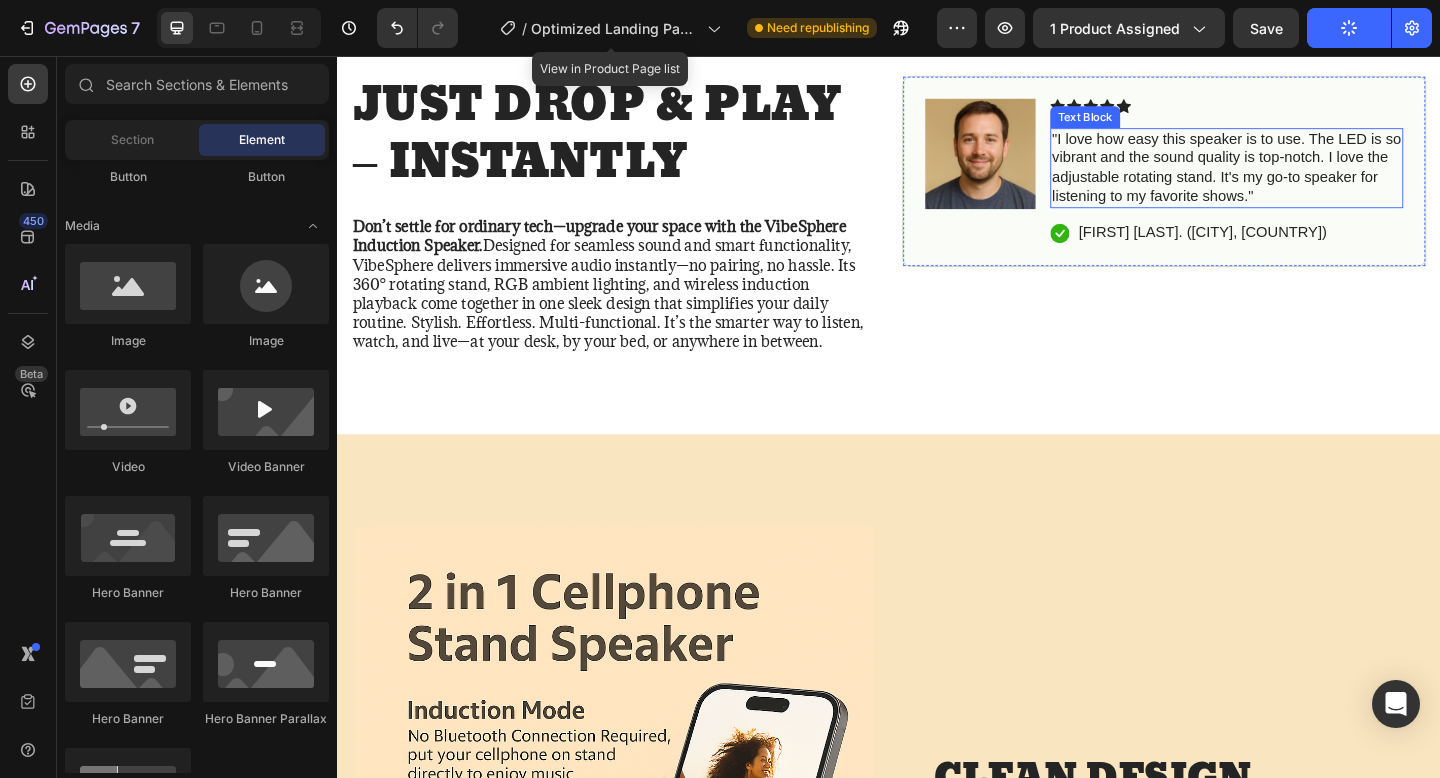 scroll, scrollTop: 1171, scrollLeft: 0, axis: vertical 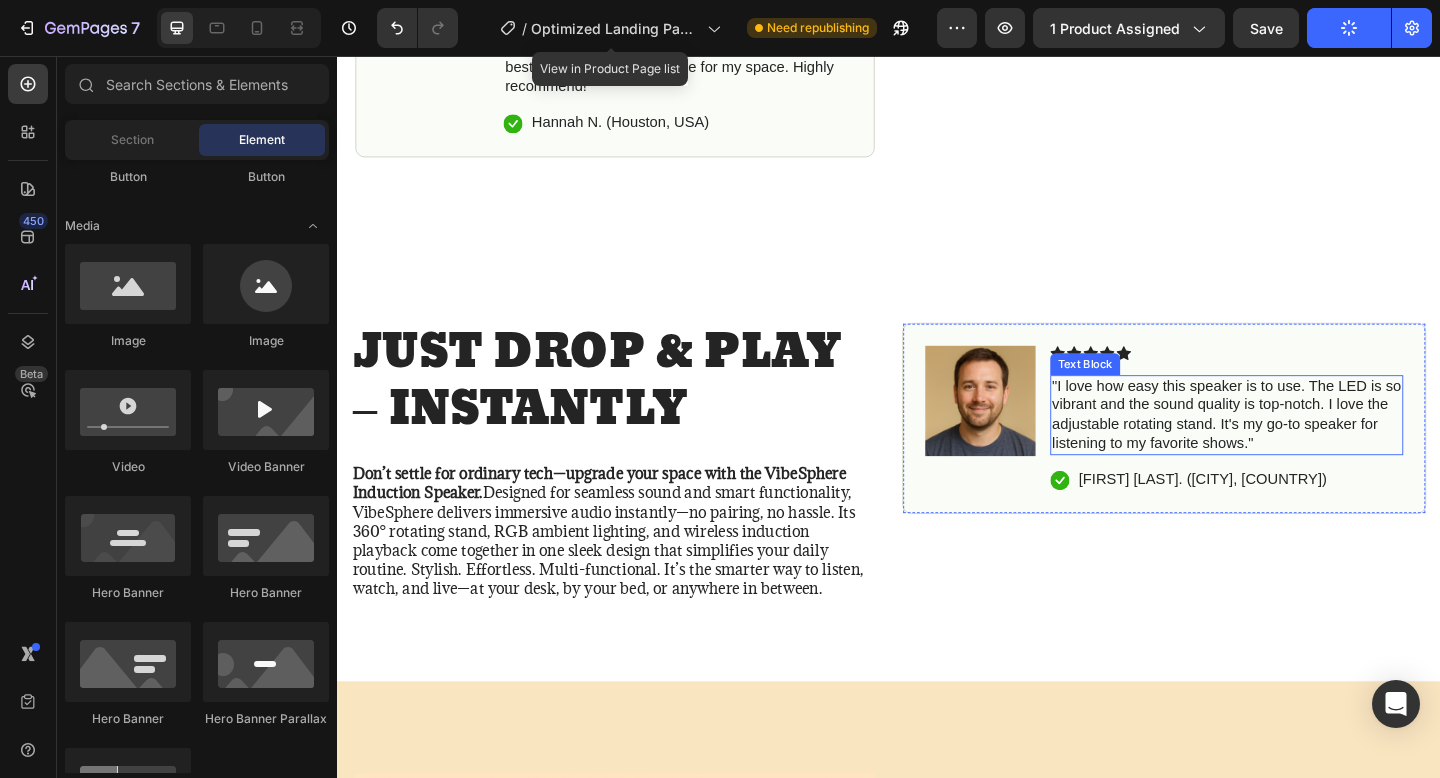 click on ""I love how easy this speaker is to use. The LED is so vibrant and the sound quality is top-notch. I love the adjustable rotating stand. It's my go-to speaker for listening to my favorite shows."" at bounding box center (1305, 447) 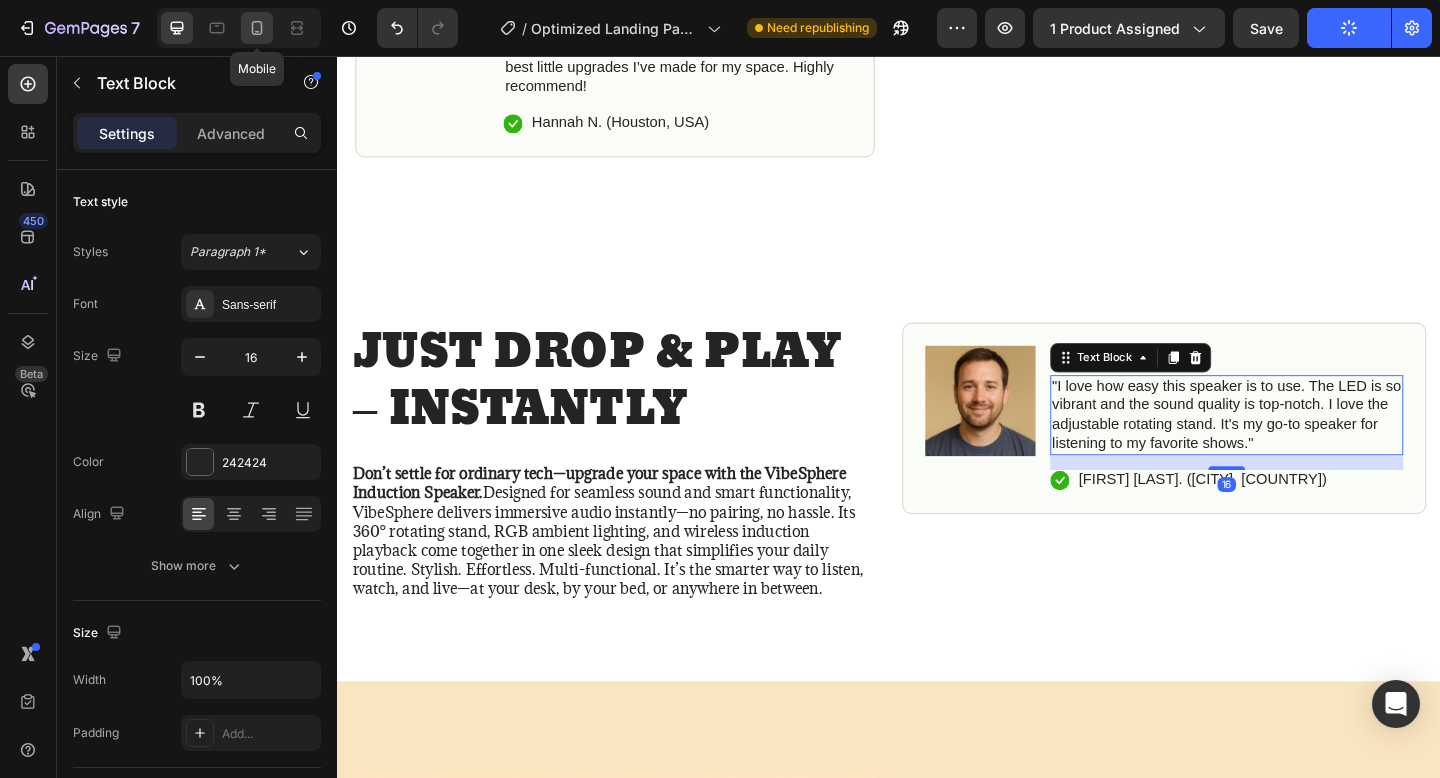 click 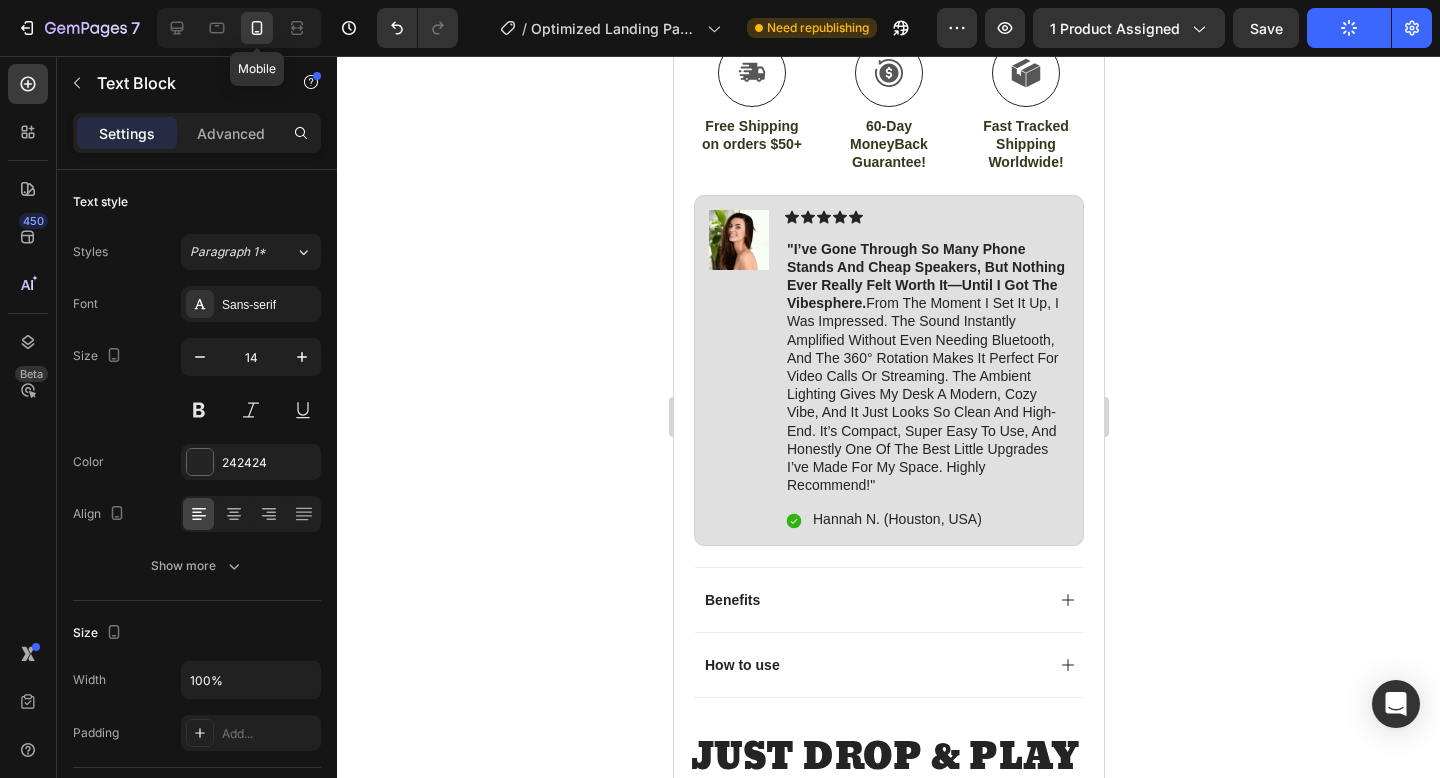 click 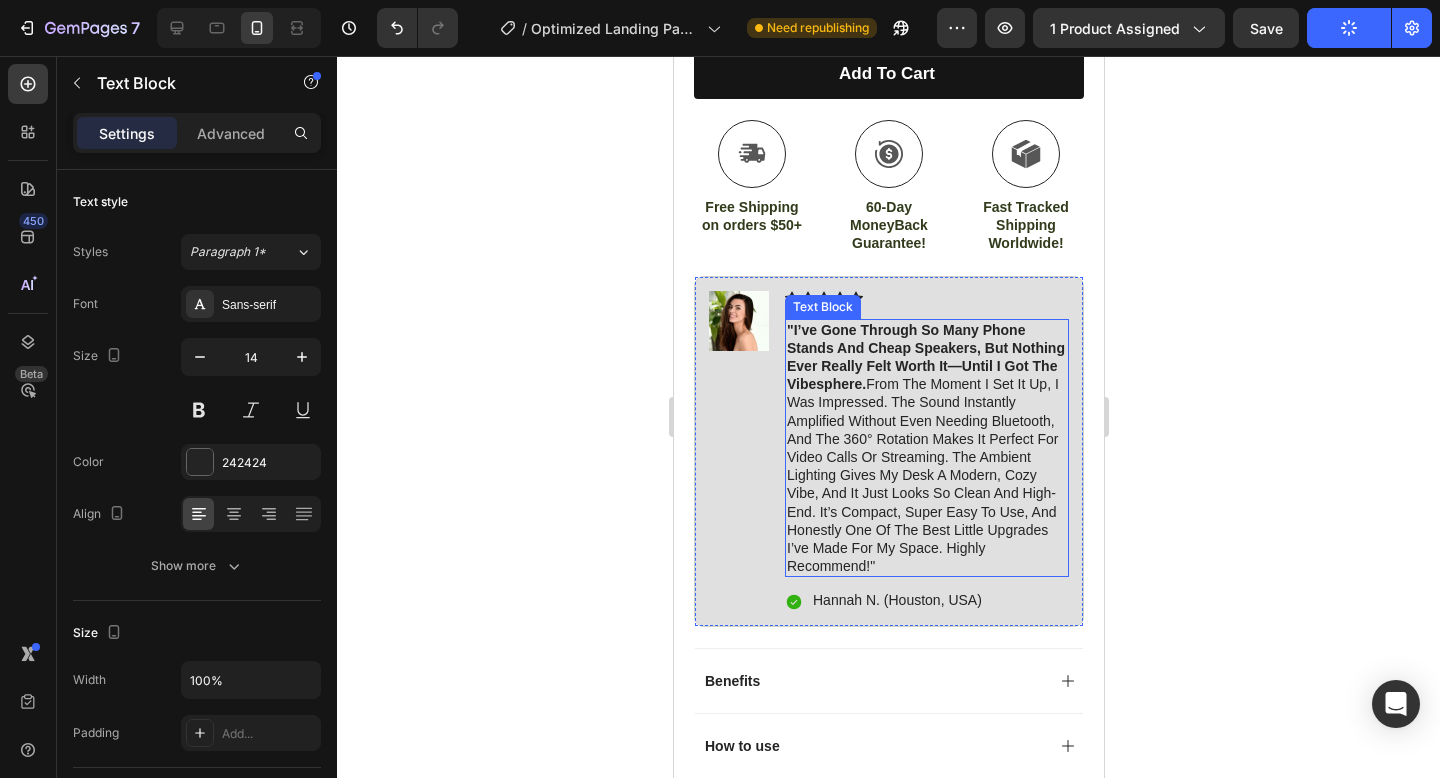 scroll, scrollTop: 1590, scrollLeft: 0, axis: vertical 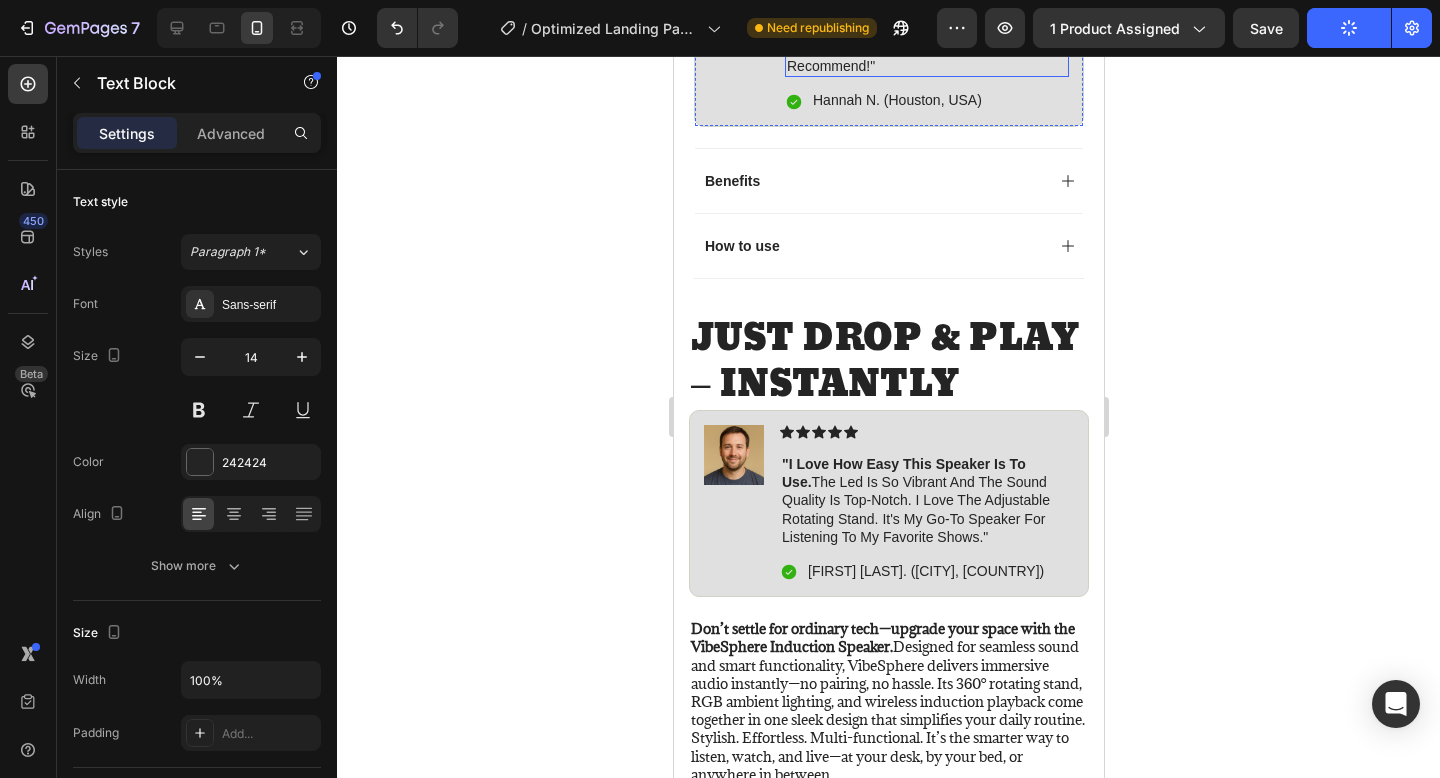 click on ""i love how easy this speaker is to use.  the led is so vibrant and the sound quality is top-notch. i love the adjustable rotating stand. it's my go-to speaker for listening to my favorite shows."" at bounding box center [926, 500] 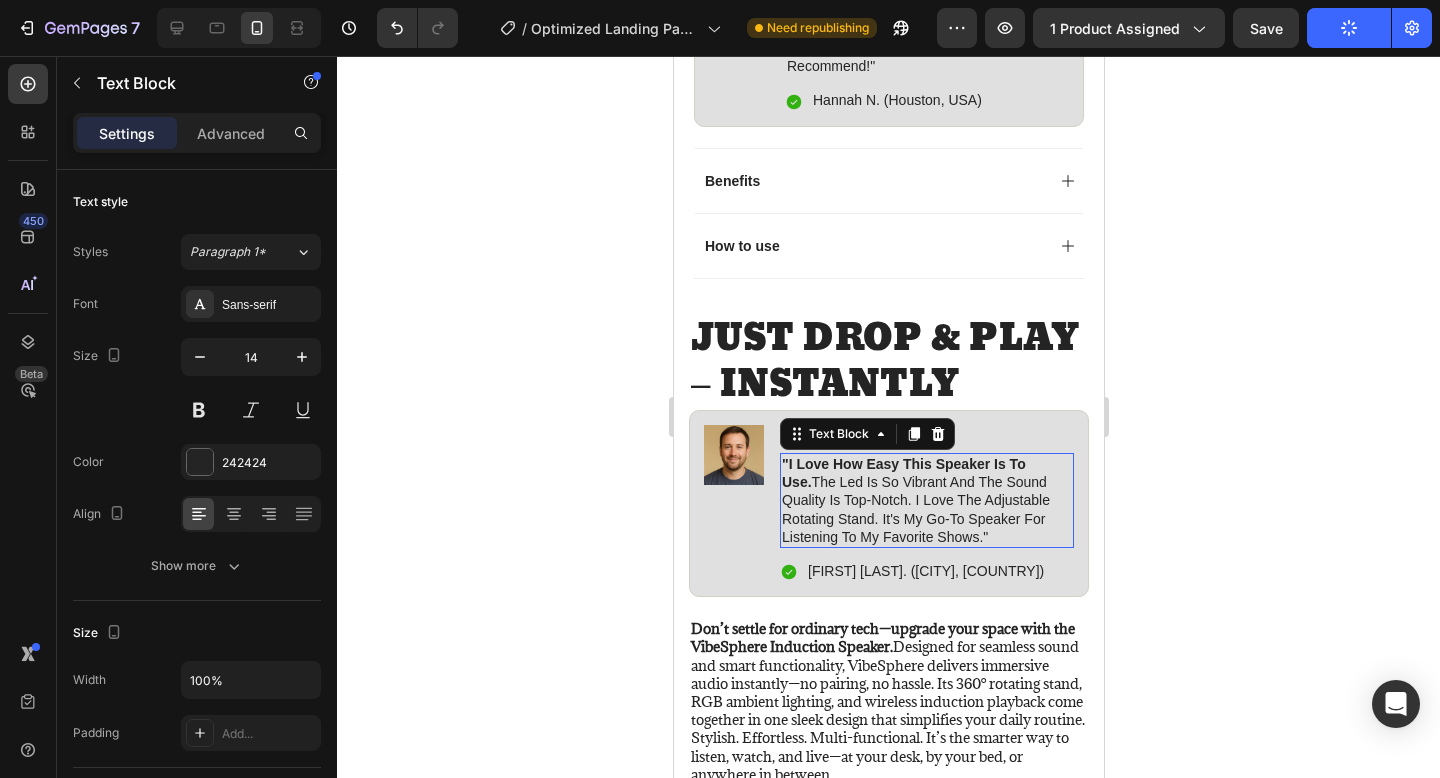 scroll, scrollTop: 1787, scrollLeft: 0, axis: vertical 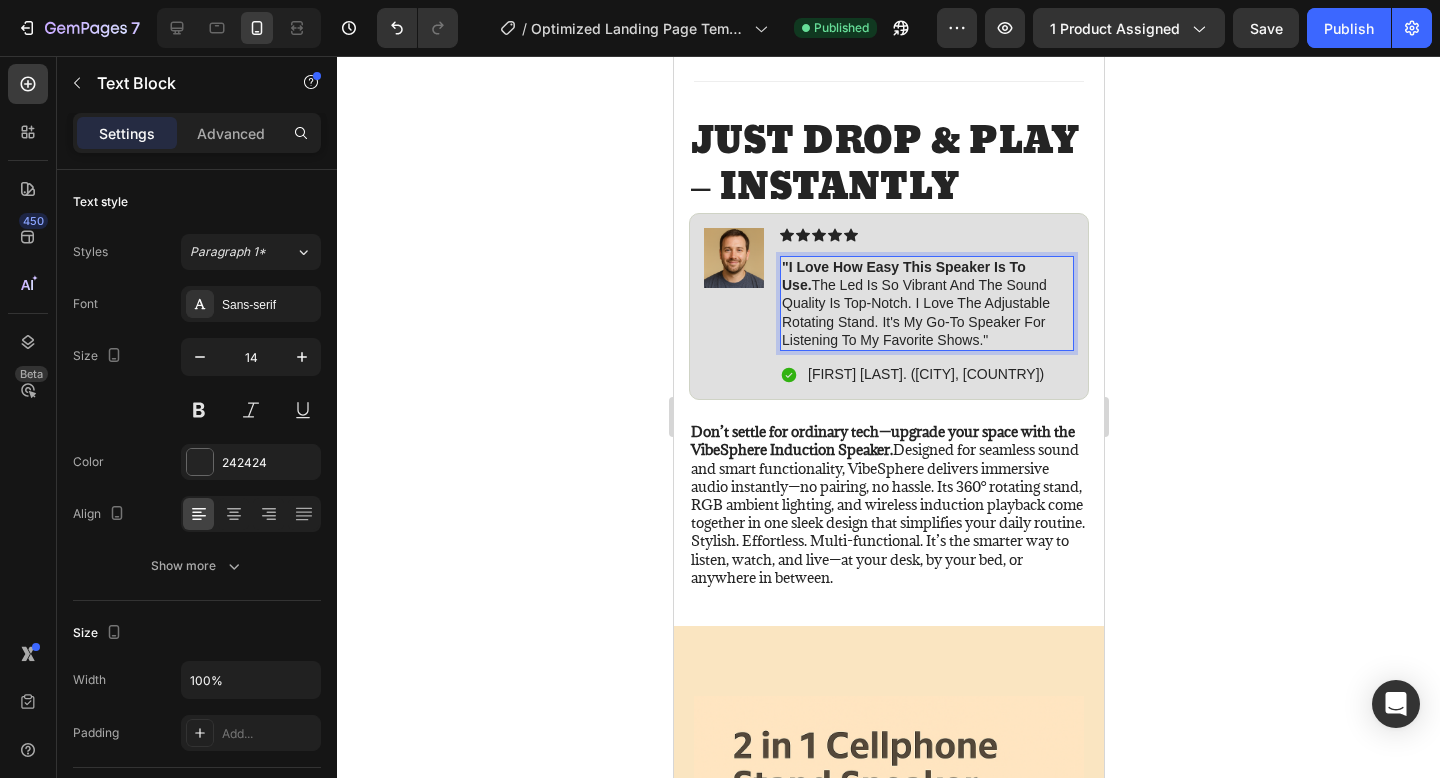 click on ""i love how easy this speaker is to use." at bounding box center (903, 276) 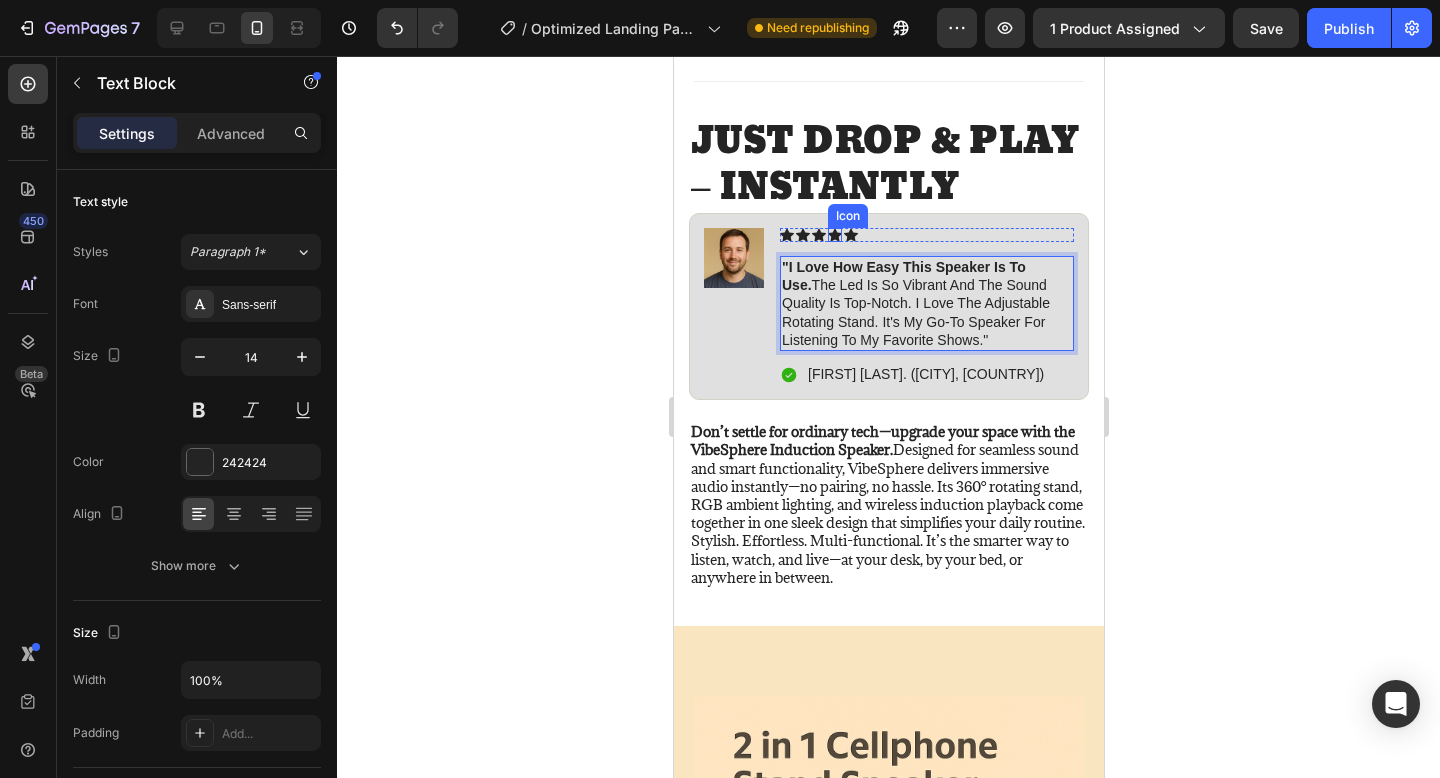 click 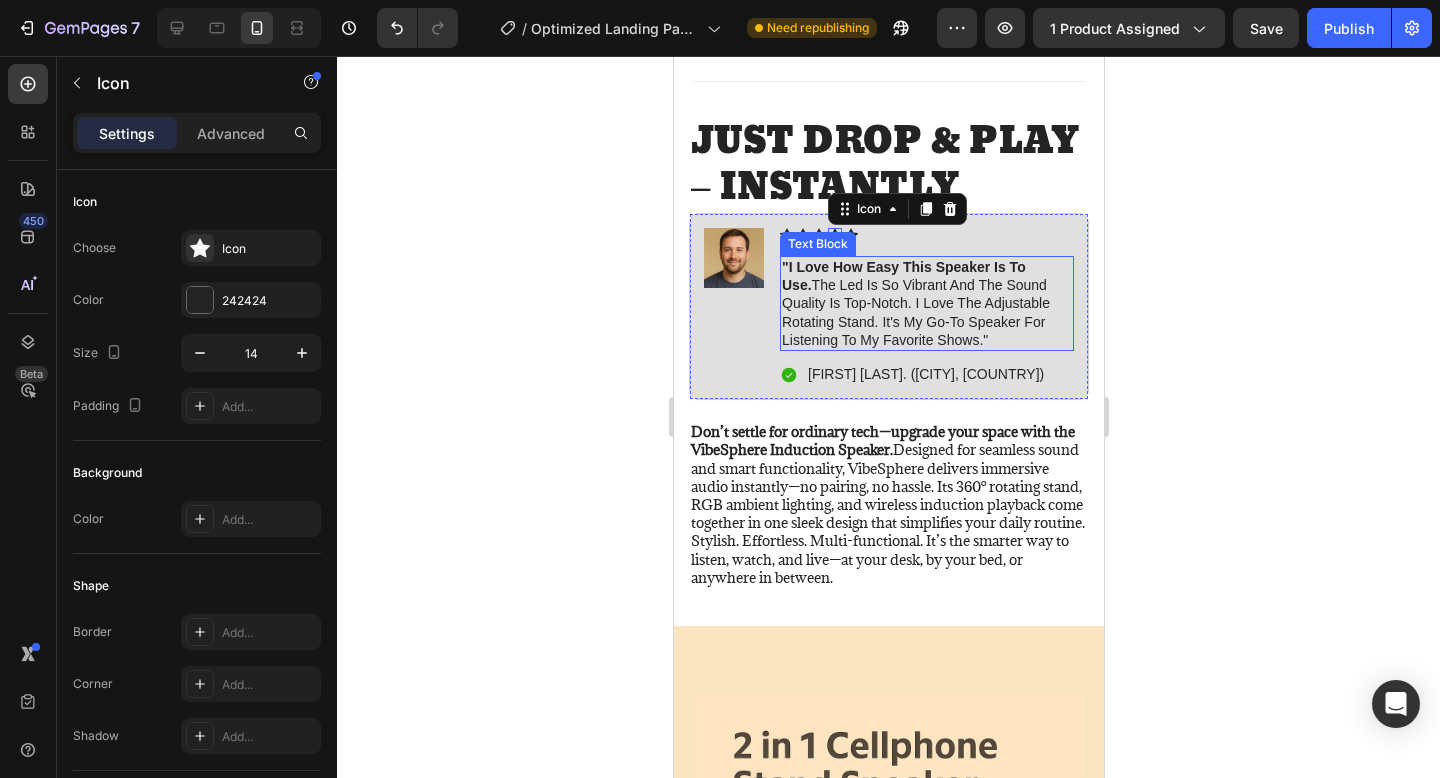 click on ""i love how easy this speaker is to use.  the led is so vibrant and the sound quality is top-notch. i love the adjustable rotating stand. it's my go-to speaker for listening to my favorite shows."" at bounding box center [926, 303] 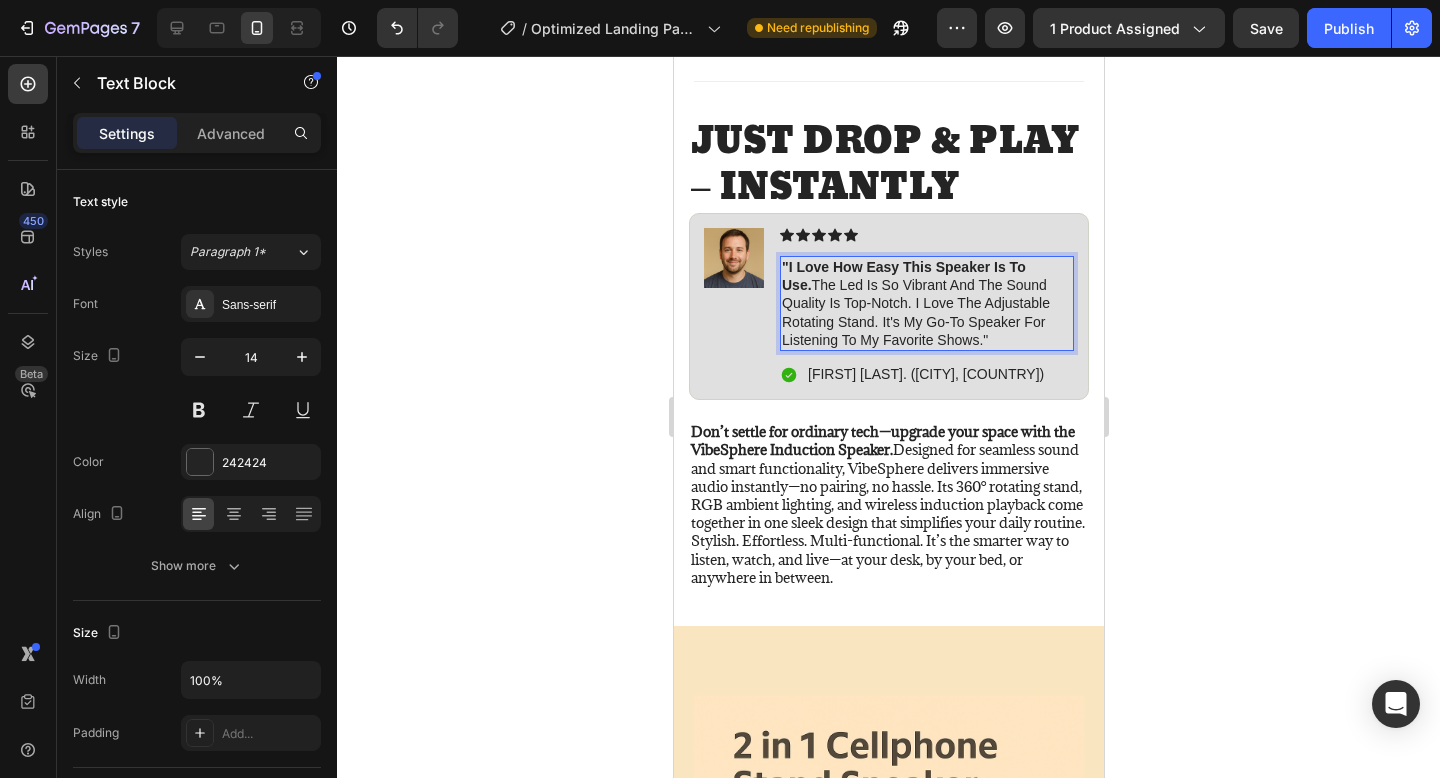 click on ""i love how easy this speaker is to use." at bounding box center [903, 276] 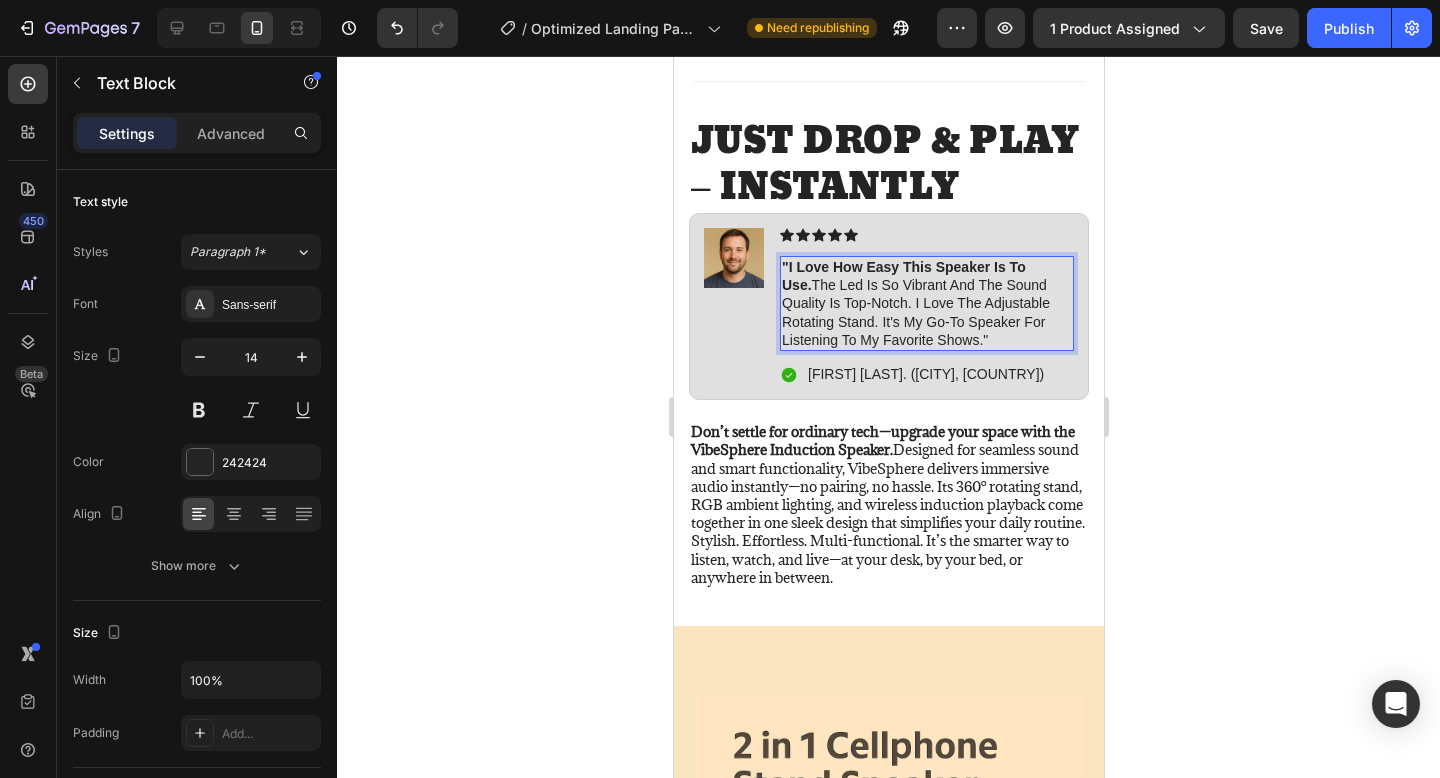 click on ""i love how easy this speaker is to use." at bounding box center (903, 276) 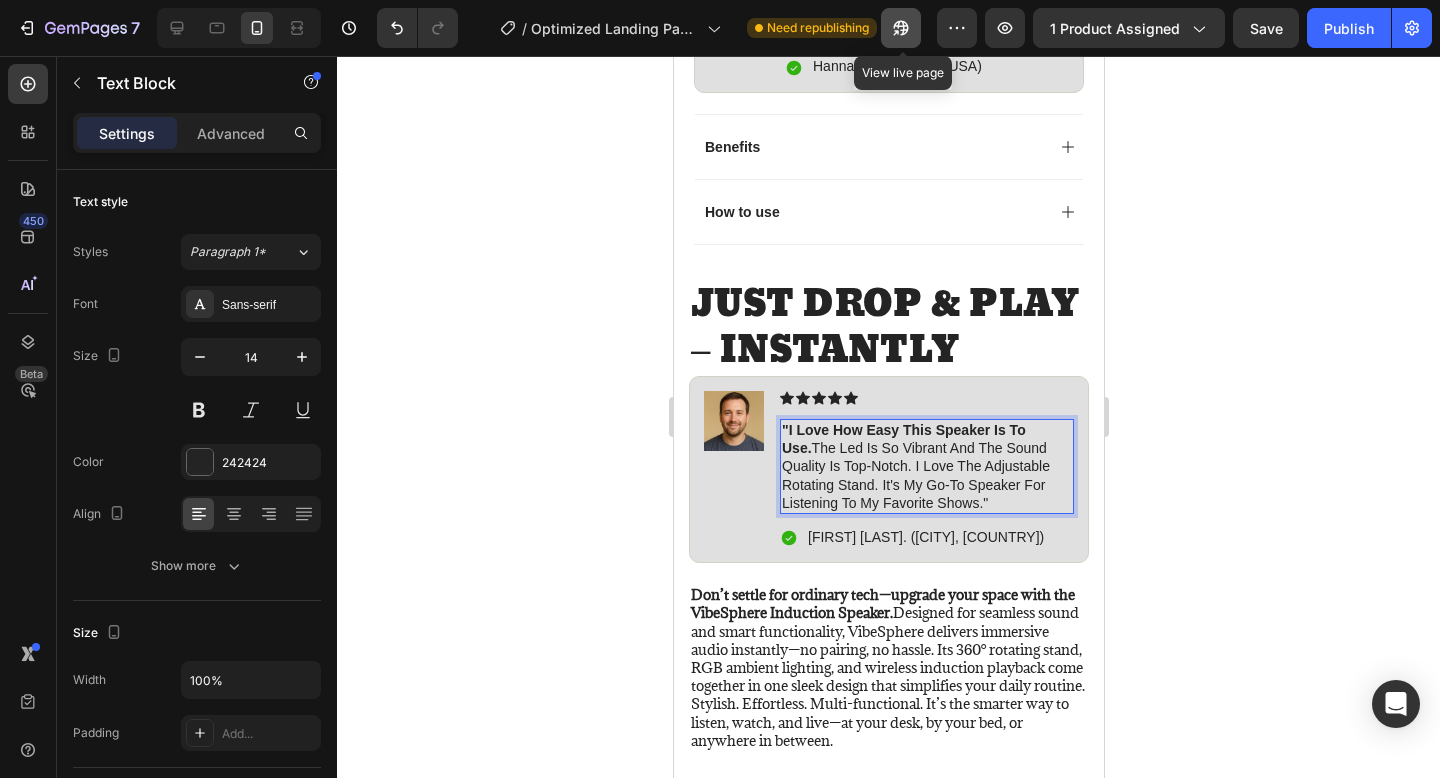 scroll, scrollTop: 1594, scrollLeft: 0, axis: vertical 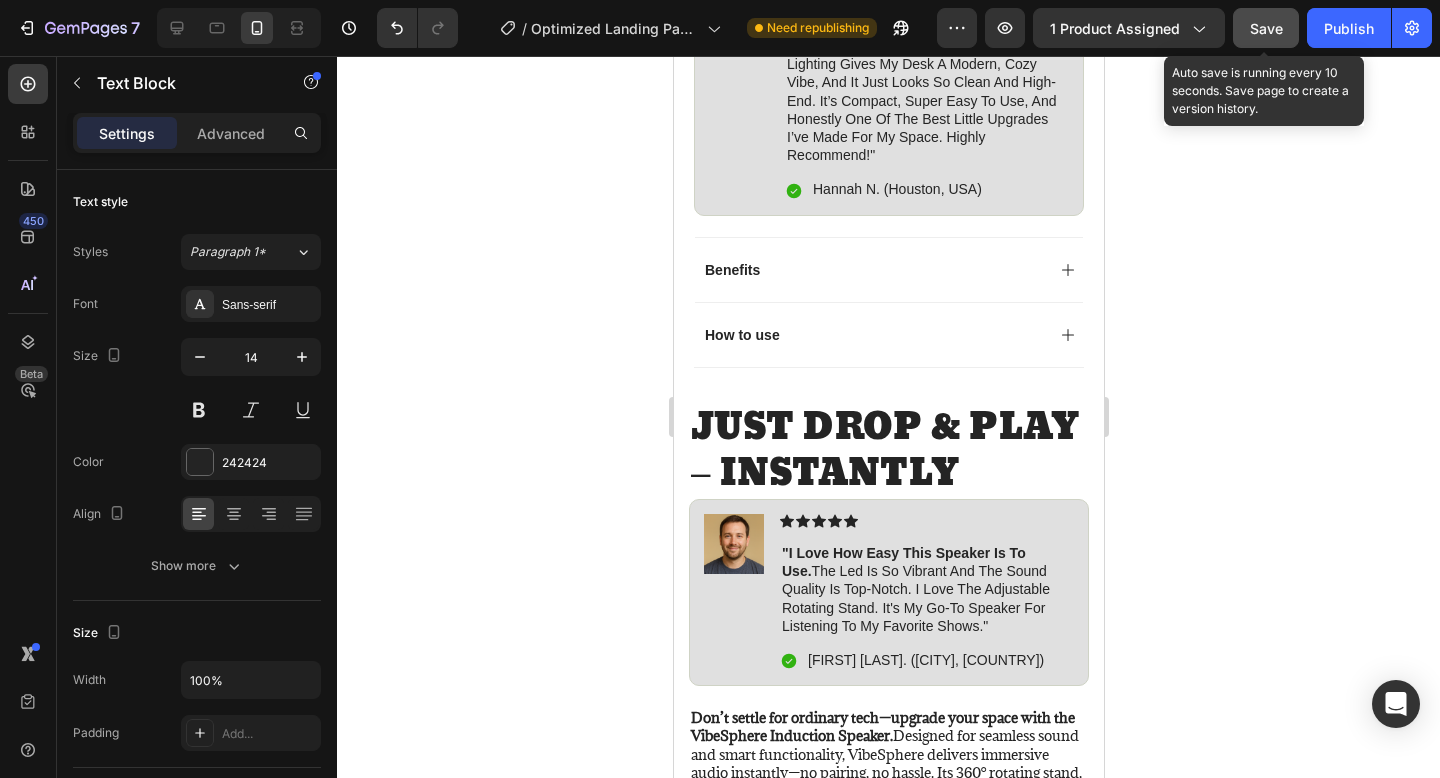 click on "Save" 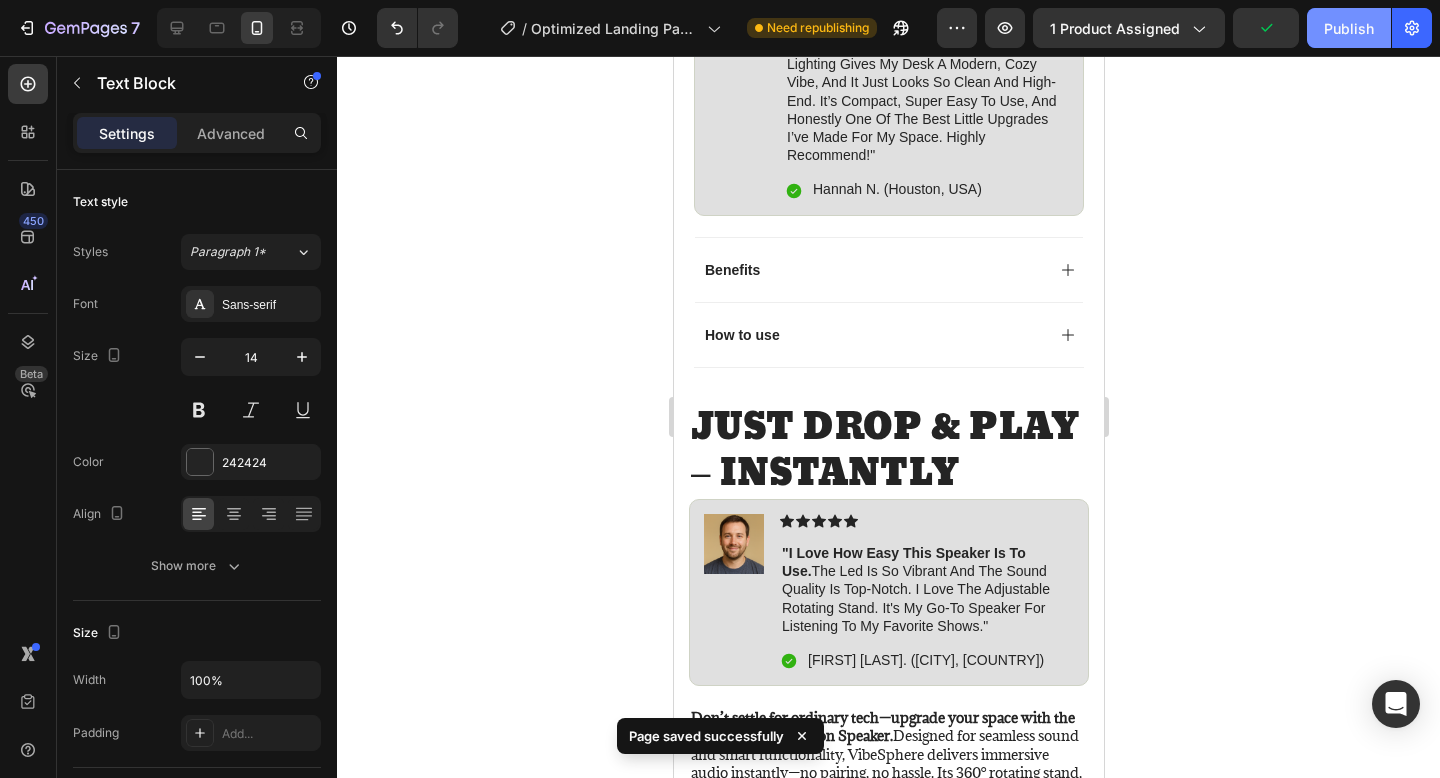 click on "Publish" at bounding box center [1349, 28] 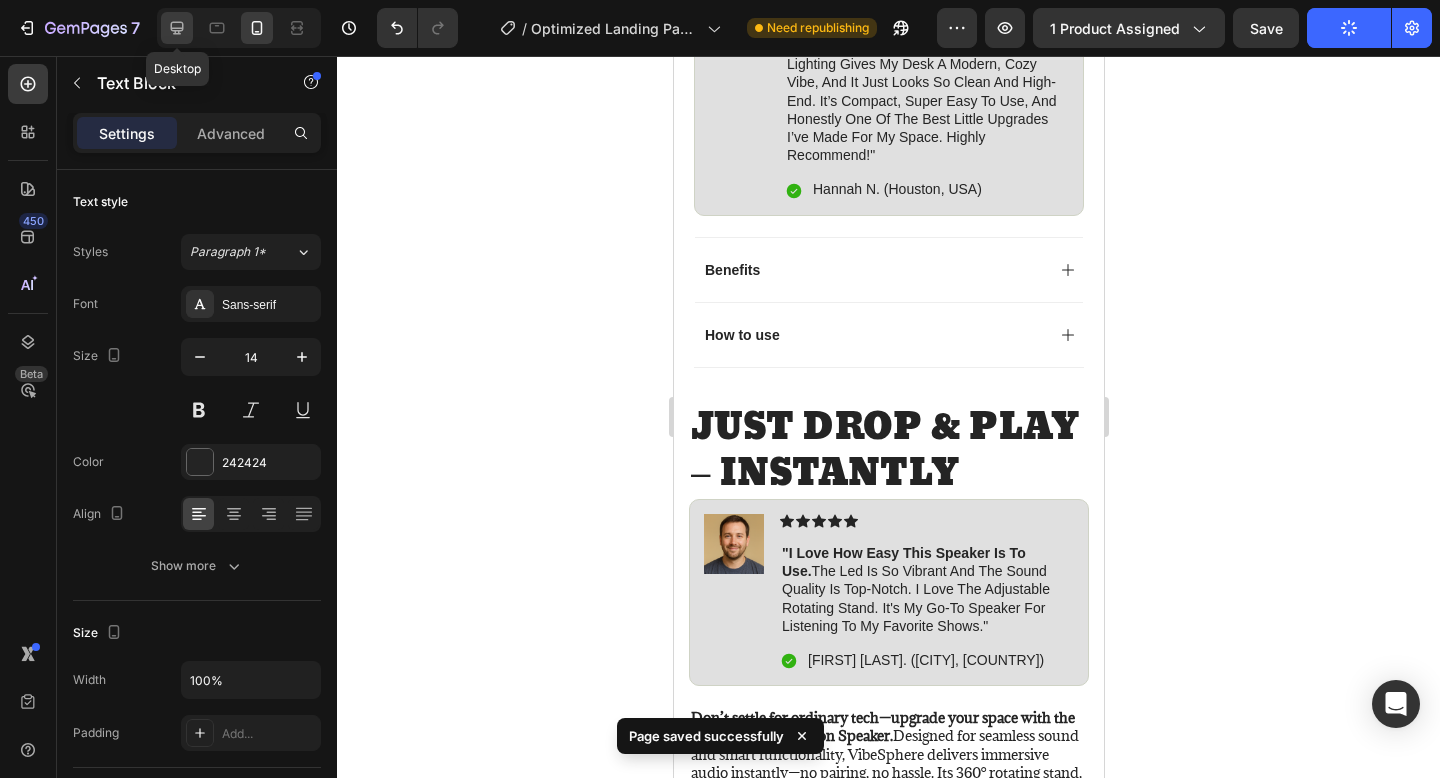 click 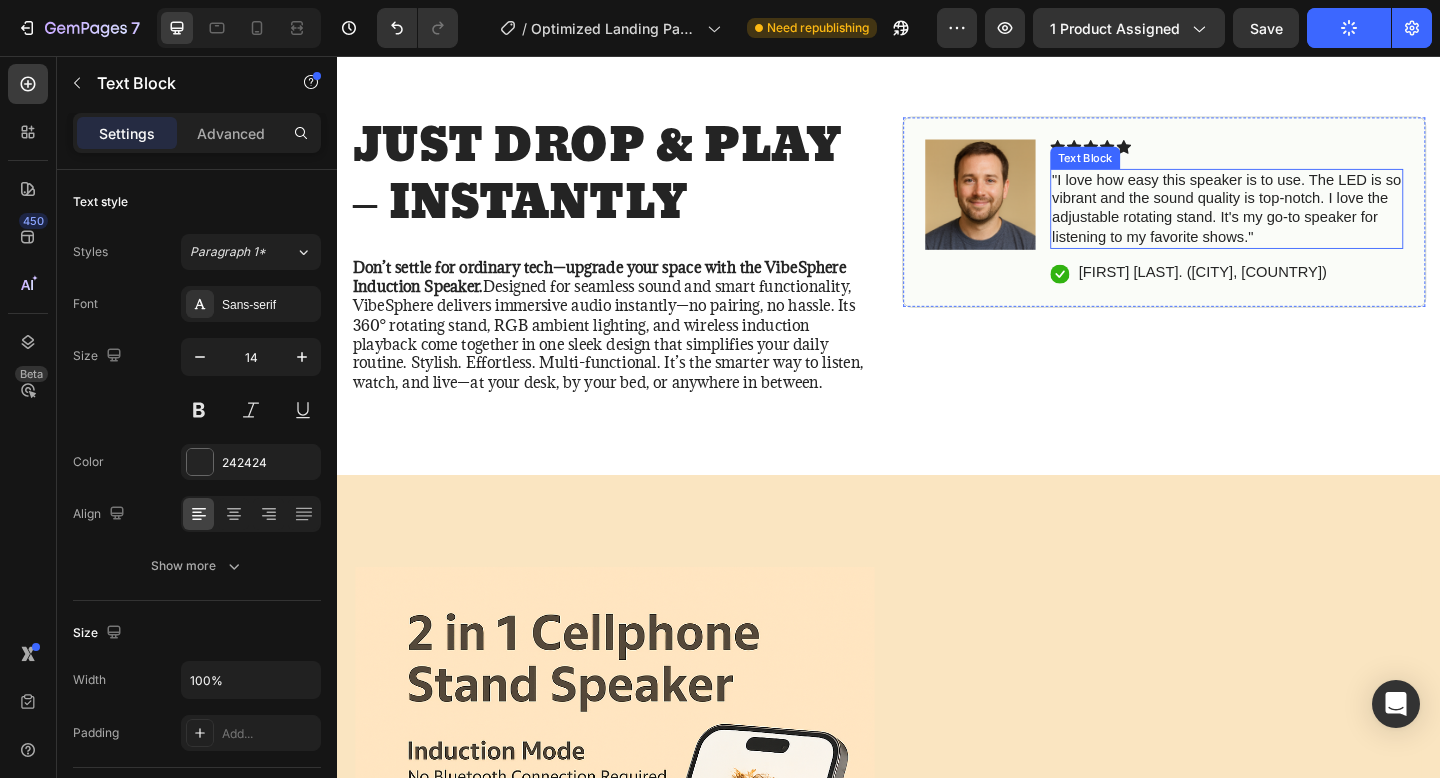 scroll, scrollTop: 1213, scrollLeft: 0, axis: vertical 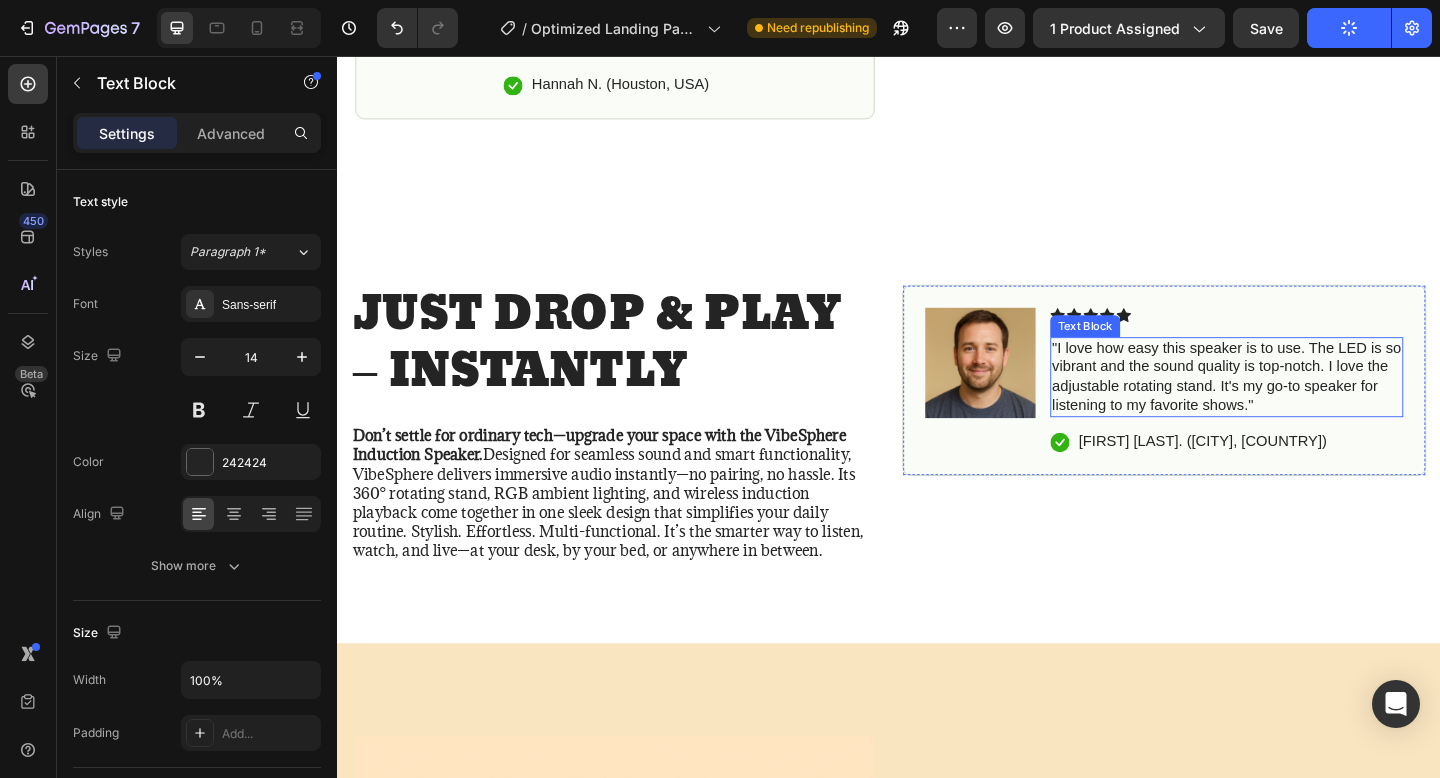 click on ""I love how easy this speaker is to use. The LED is so vibrant and the sound quality is top-notch. I love the adjustable rotating stand. It's my go-to speaker for listening to my favorite shows."" at bounding box center (1305, 405) 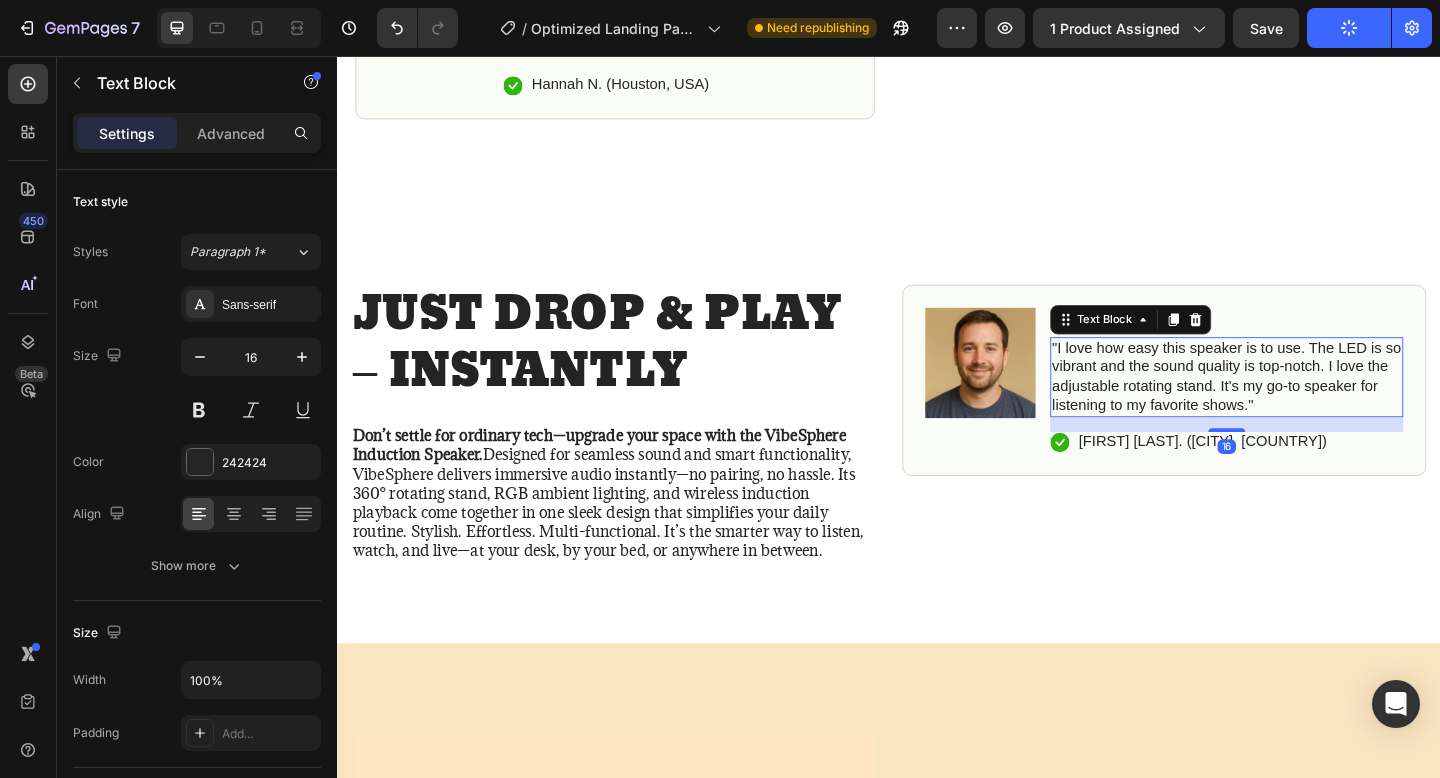 click on ""I love how easy this speaker is to use. The LED is so vibrant and the sound quality is top-notch. I love the adjustable rotating stand. It's my go-to speaker for listening to my favorite shows."" at bounding box center (1305, 405) 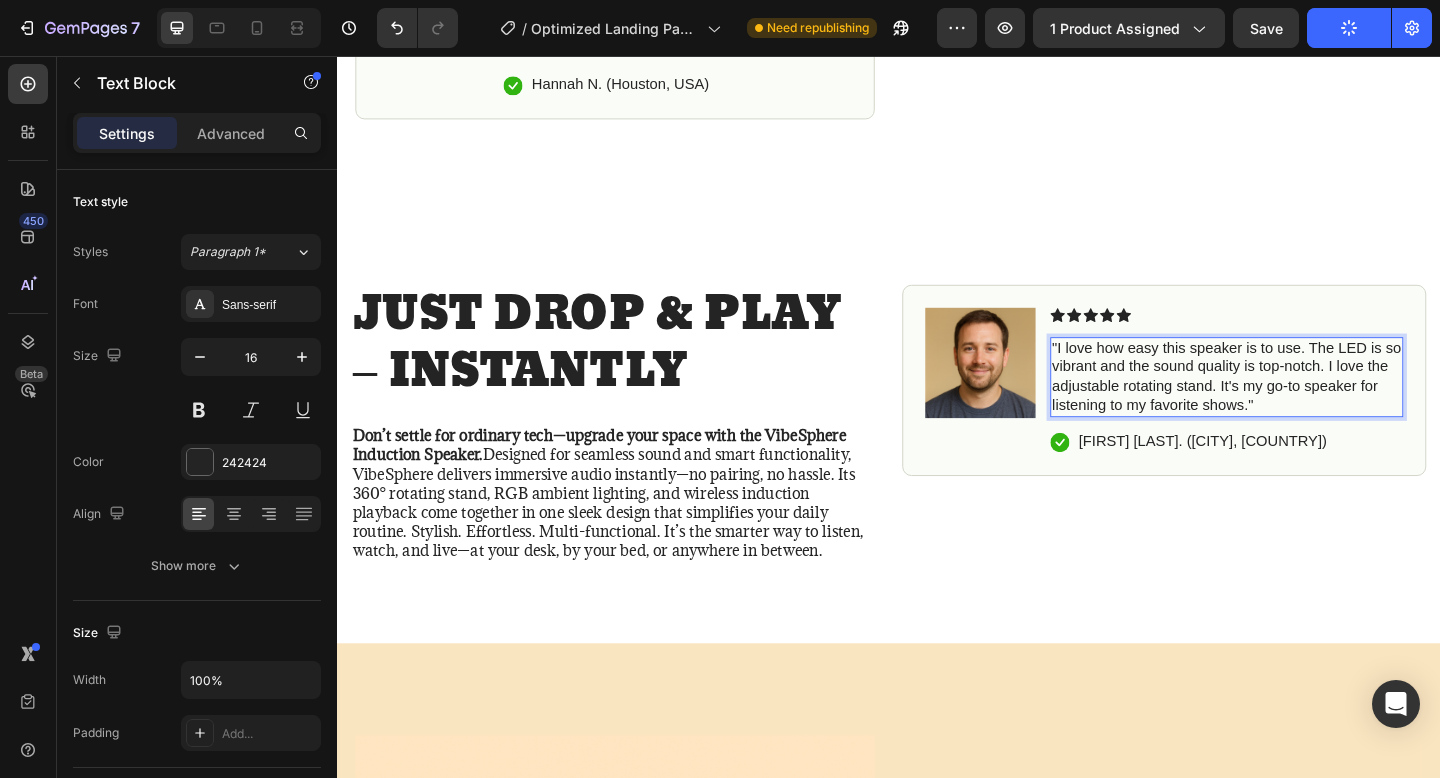 click on ""I love how easy this speaker is to use. The LED is so vibrant and the sound quality is top-notch. I love the adjustable rotating stand. It's my go-to speaker for listening to my favorite shows."" at bounding box center [1305, 405] 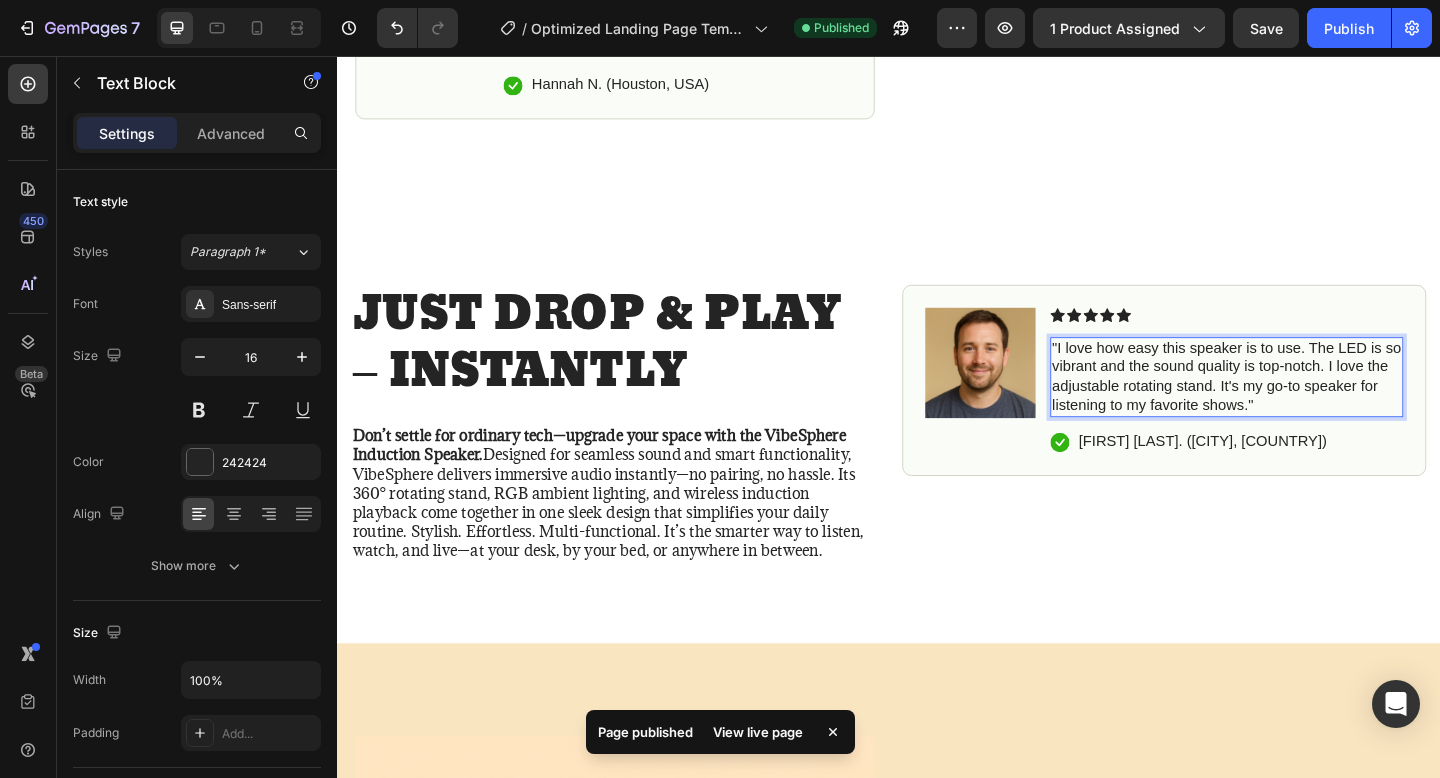click on ""I love how easy this speaker is to use. The LED is so vibrant and the sound quality is top-notch. I love the adjustable rotating stand. It's my go-to speaker for listening to my favorite shows."" at bounding box center [1305, 405] 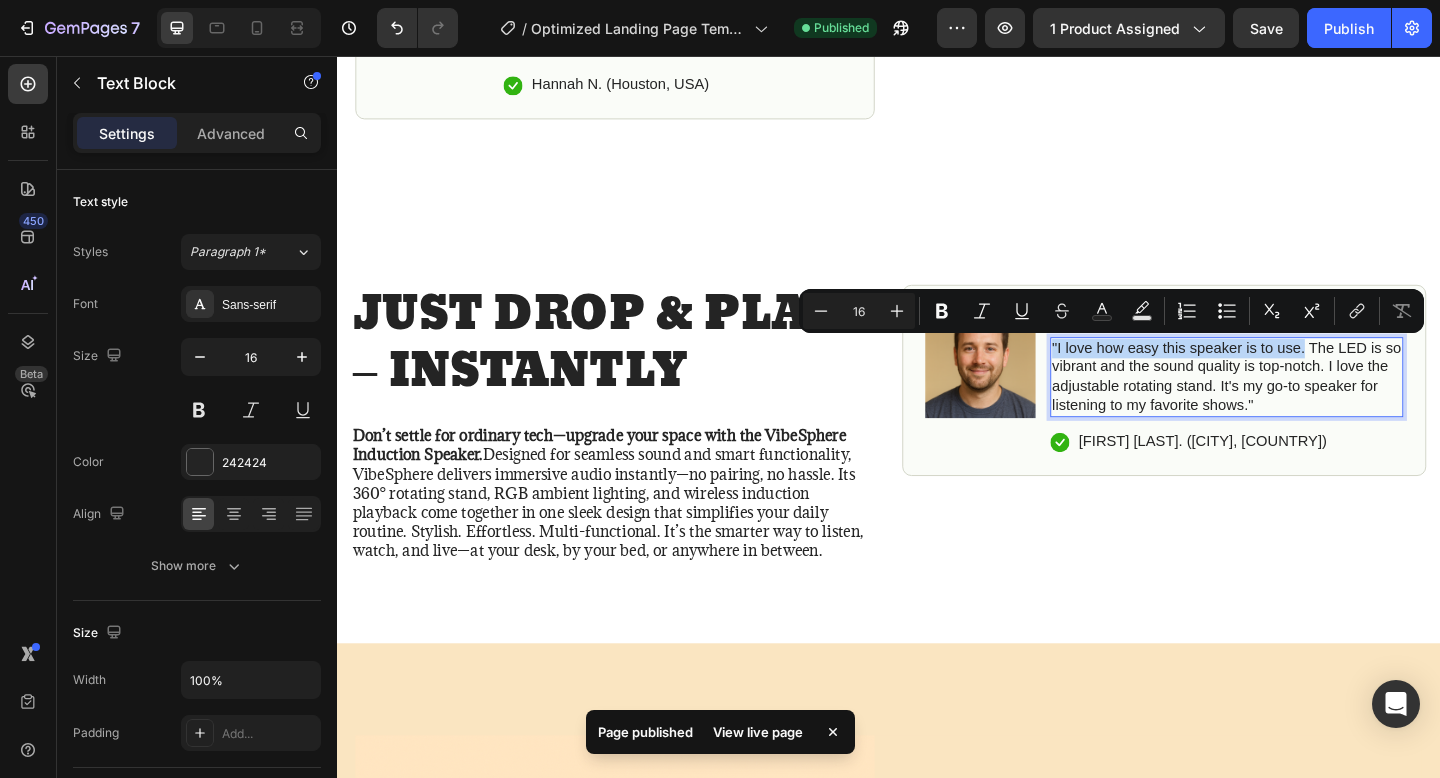 drag, startPoint x: 1392, startPoint y: 377, endPoint x: 1114, endPoint y: 375, distance: 278.0072 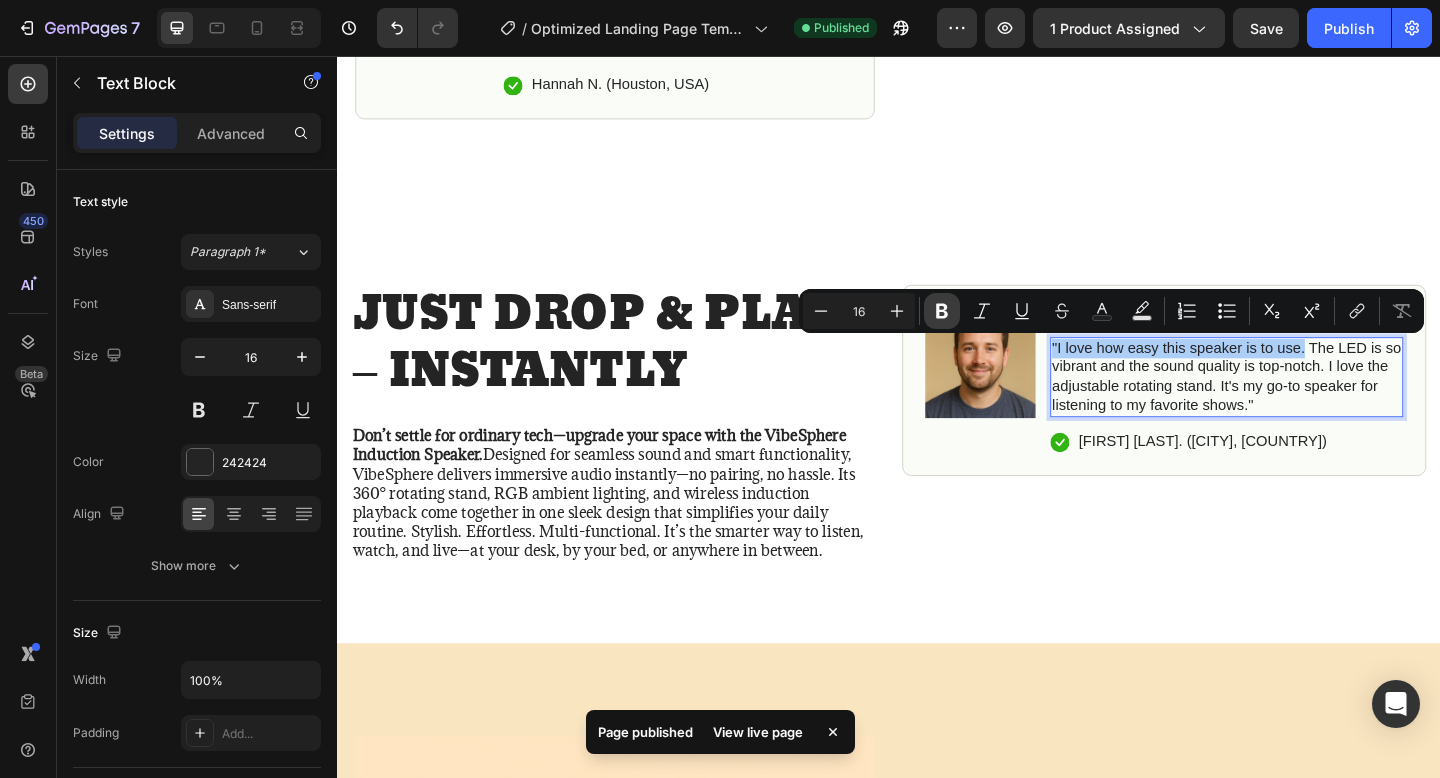 click 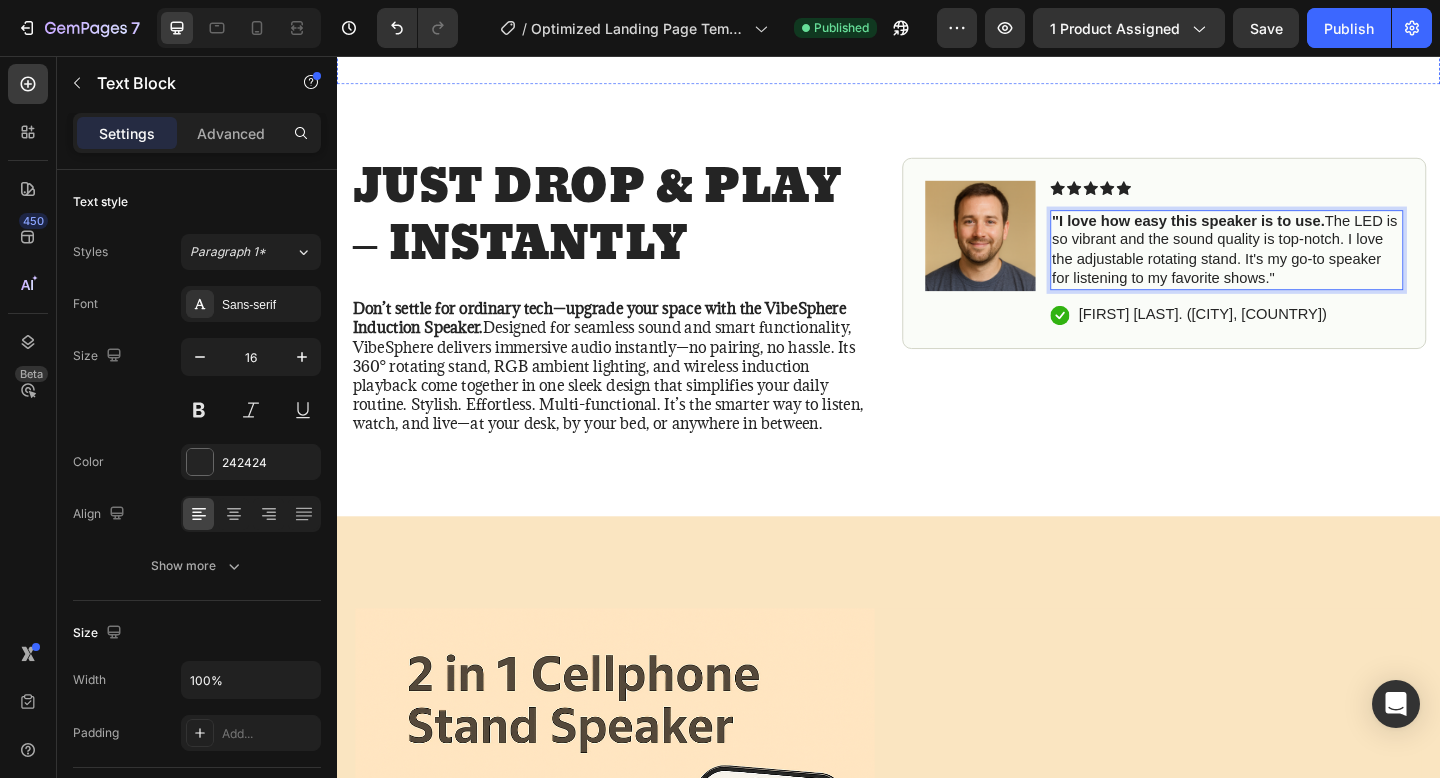 scroll, scrollTop: 1352, scrollLeft: 0, axis: vertical 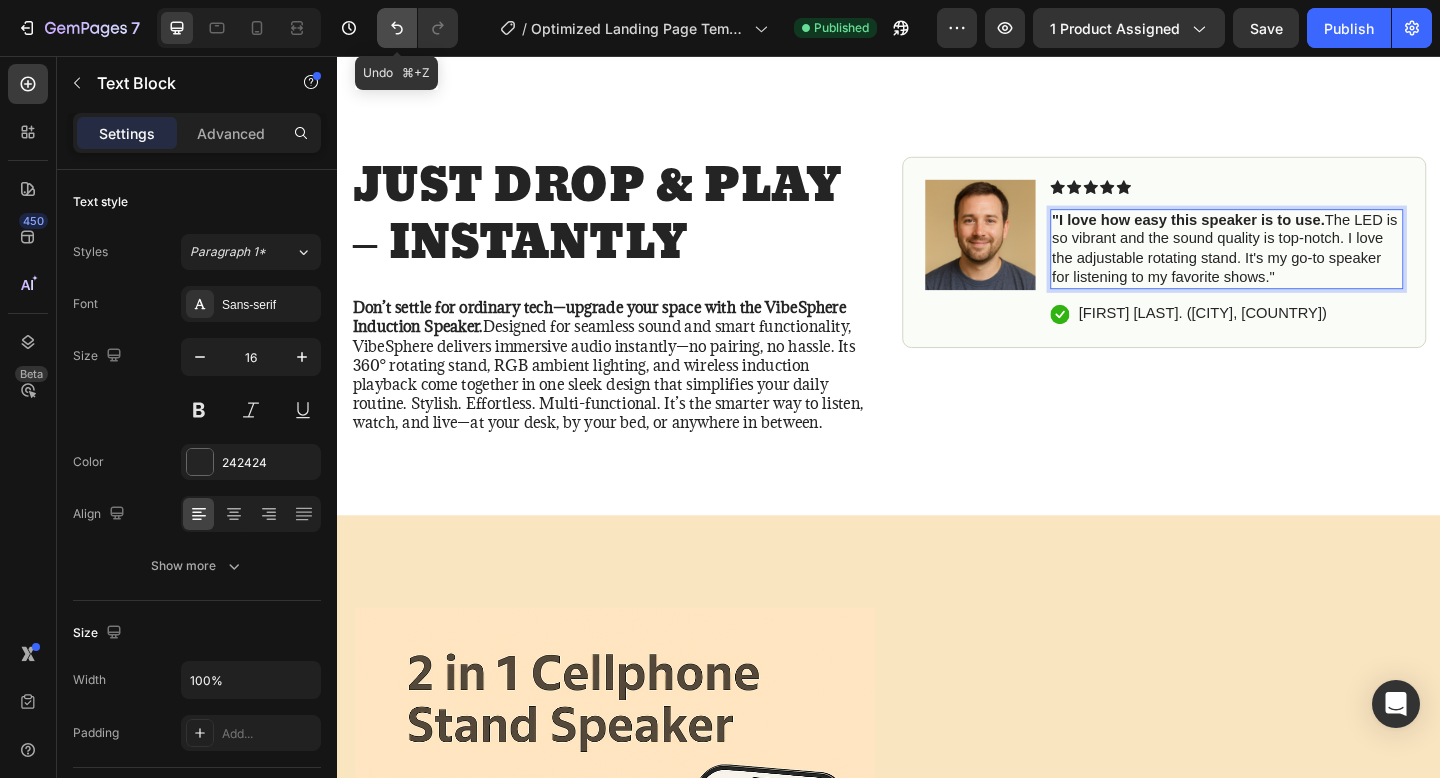 click 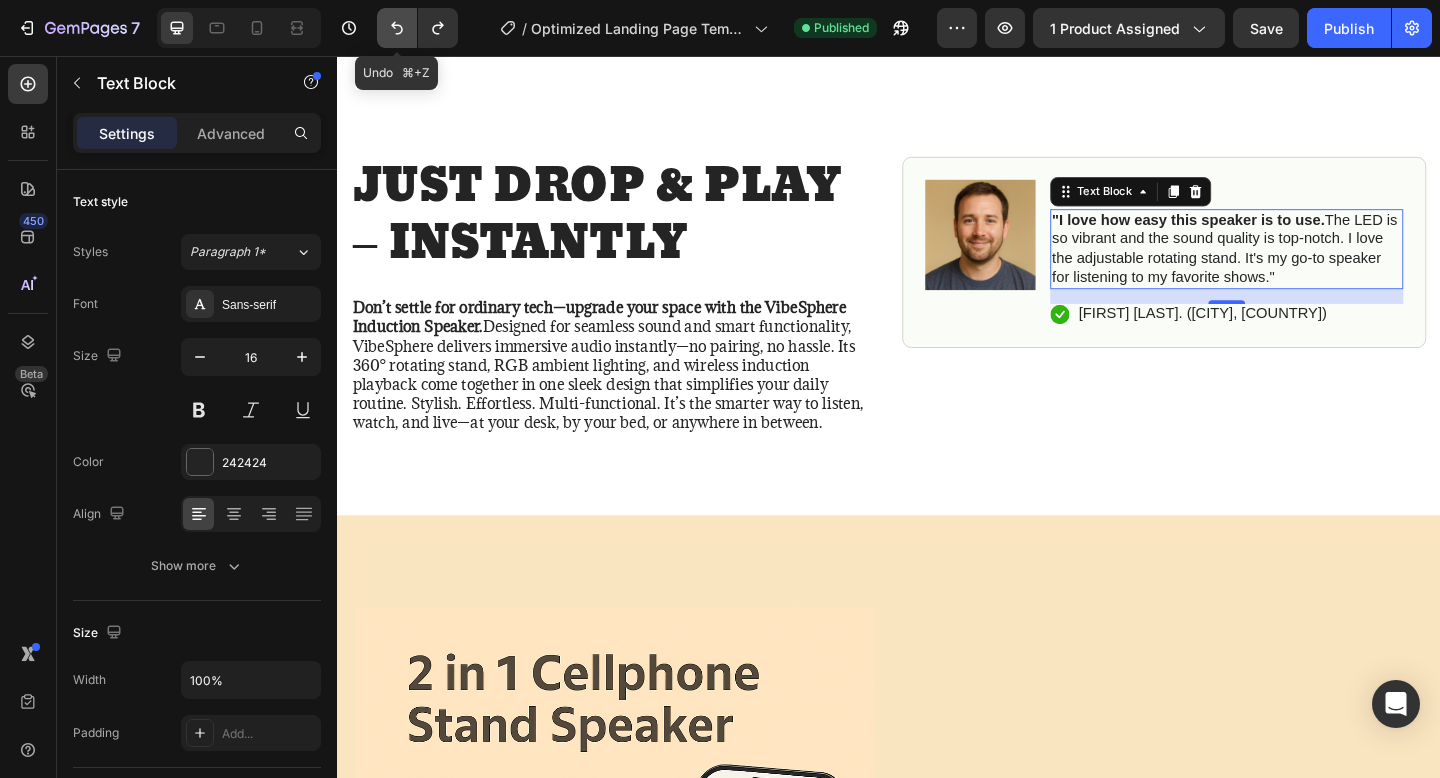 click 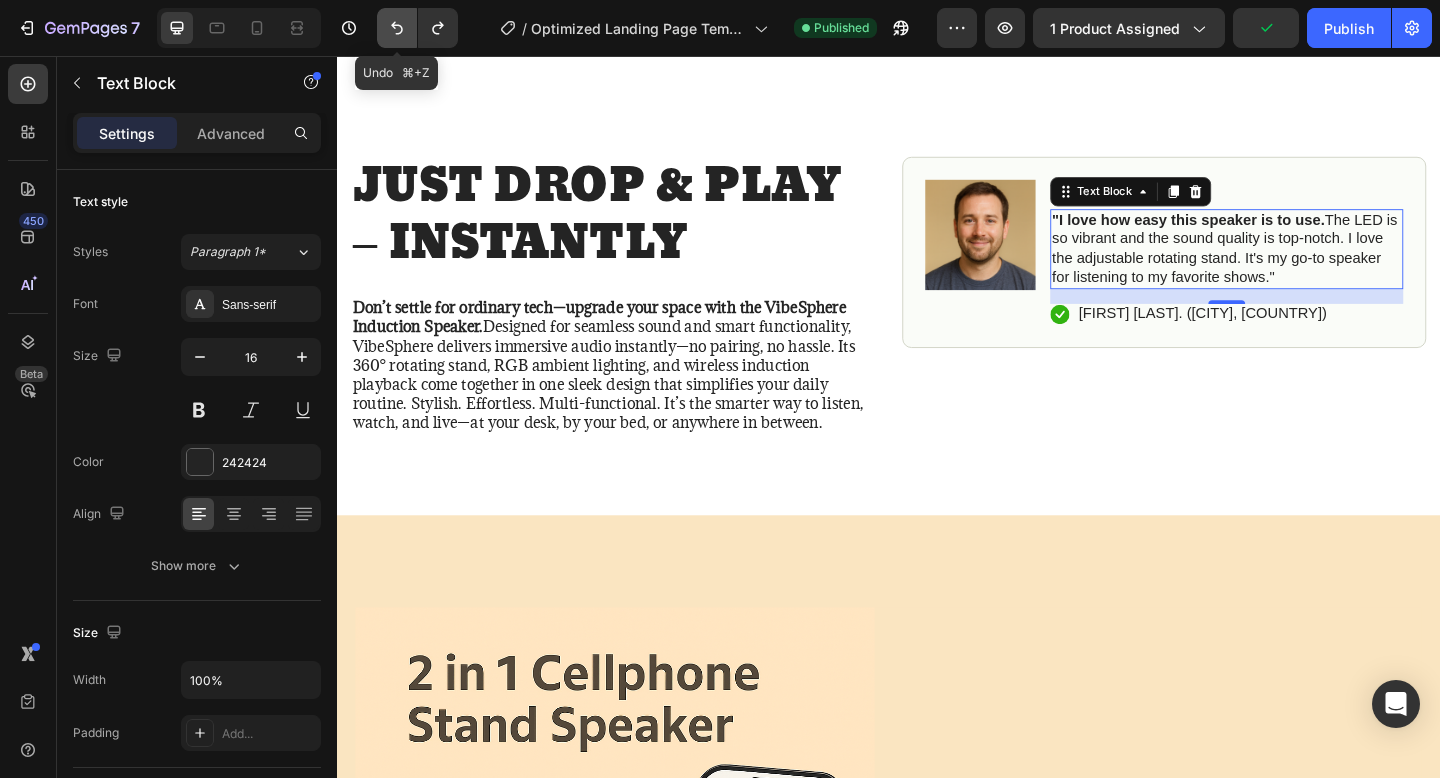 click 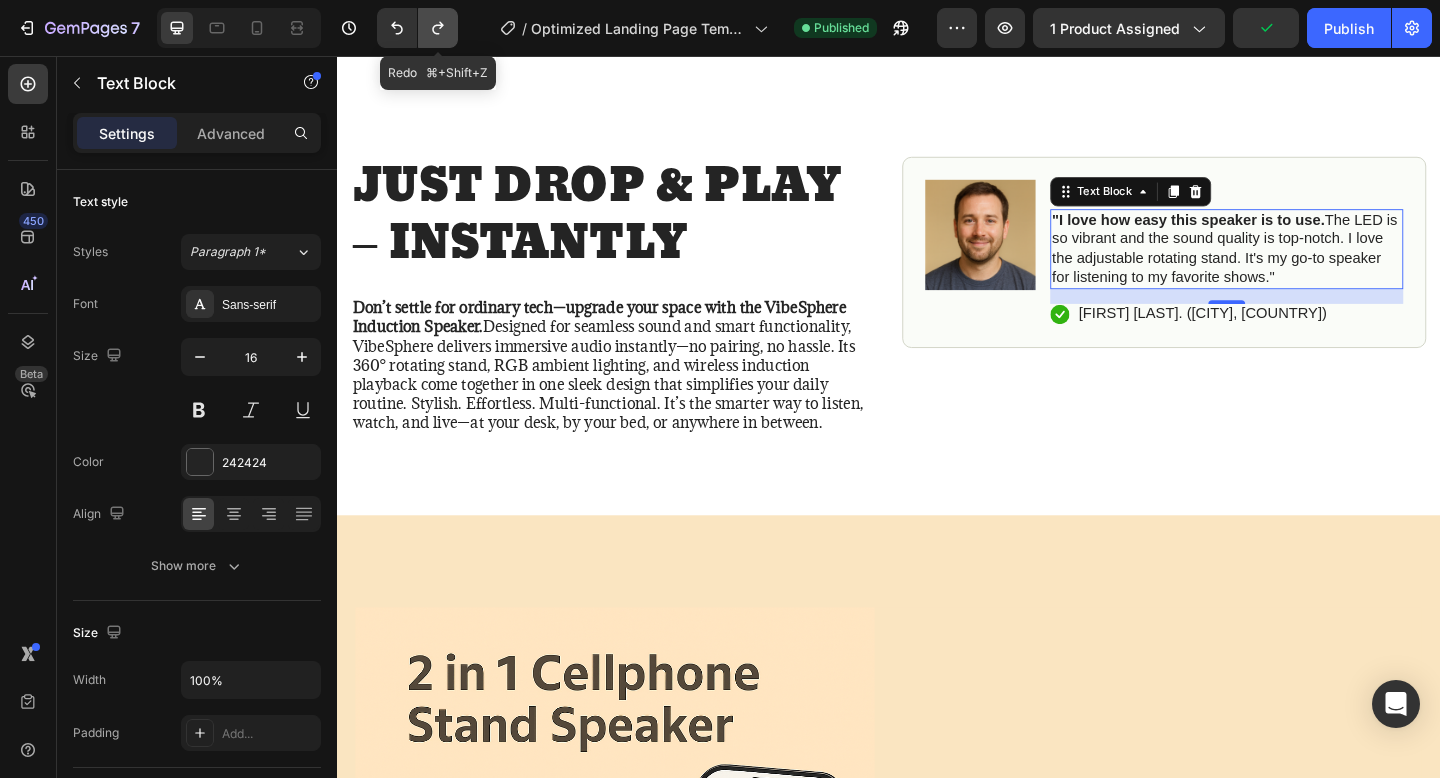 click 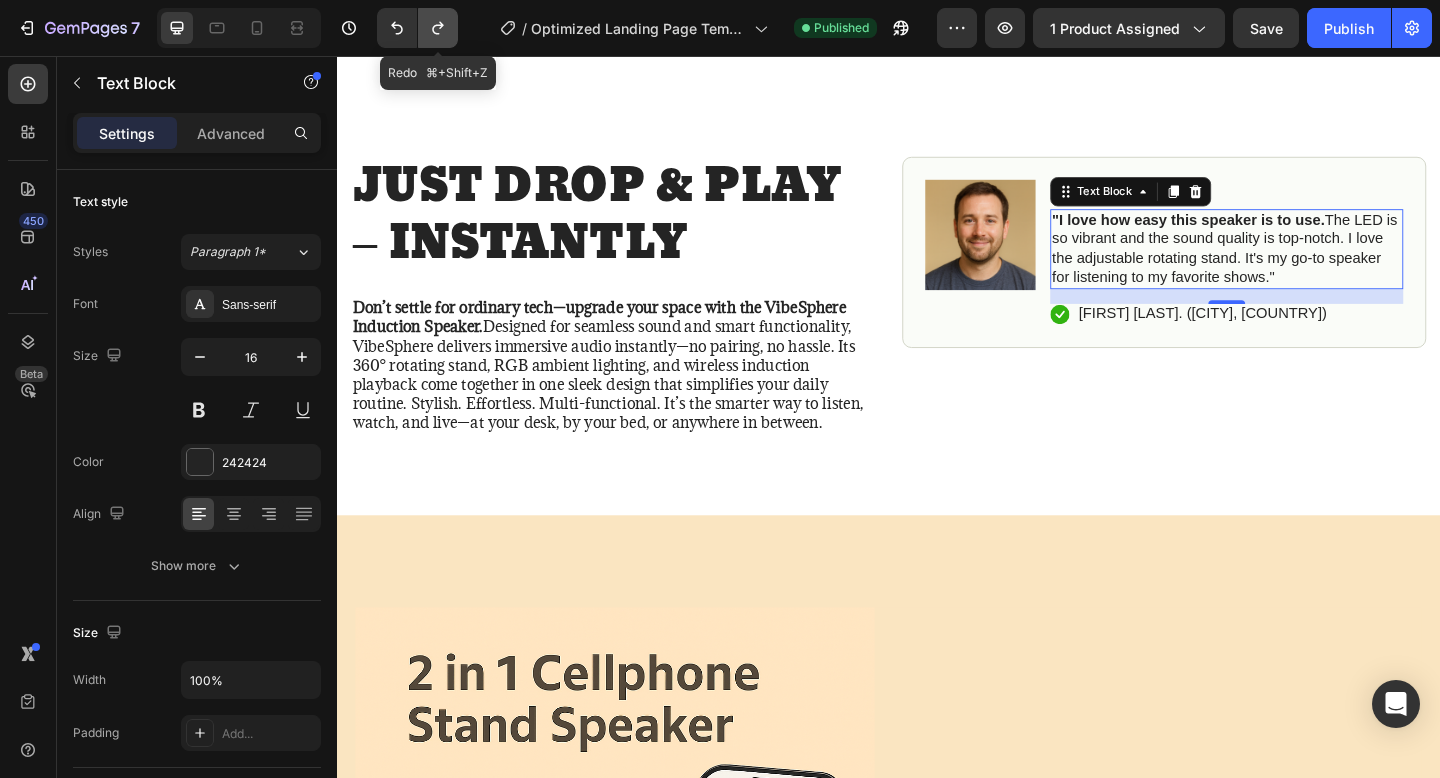 click 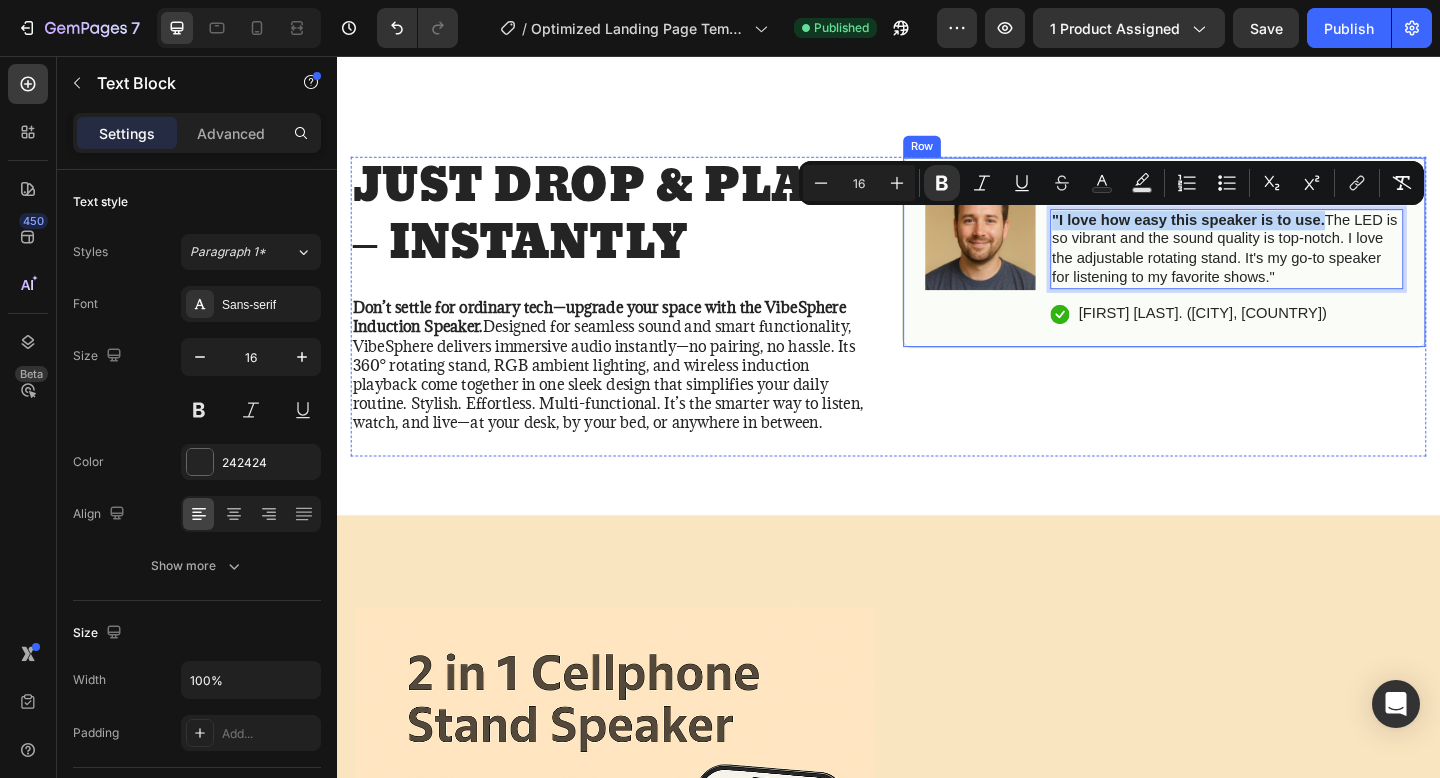 drag, startPoint x: 1409, startPoint y: 229, endPoint x: 1227, endPoint y: 219, distance: 182.27452 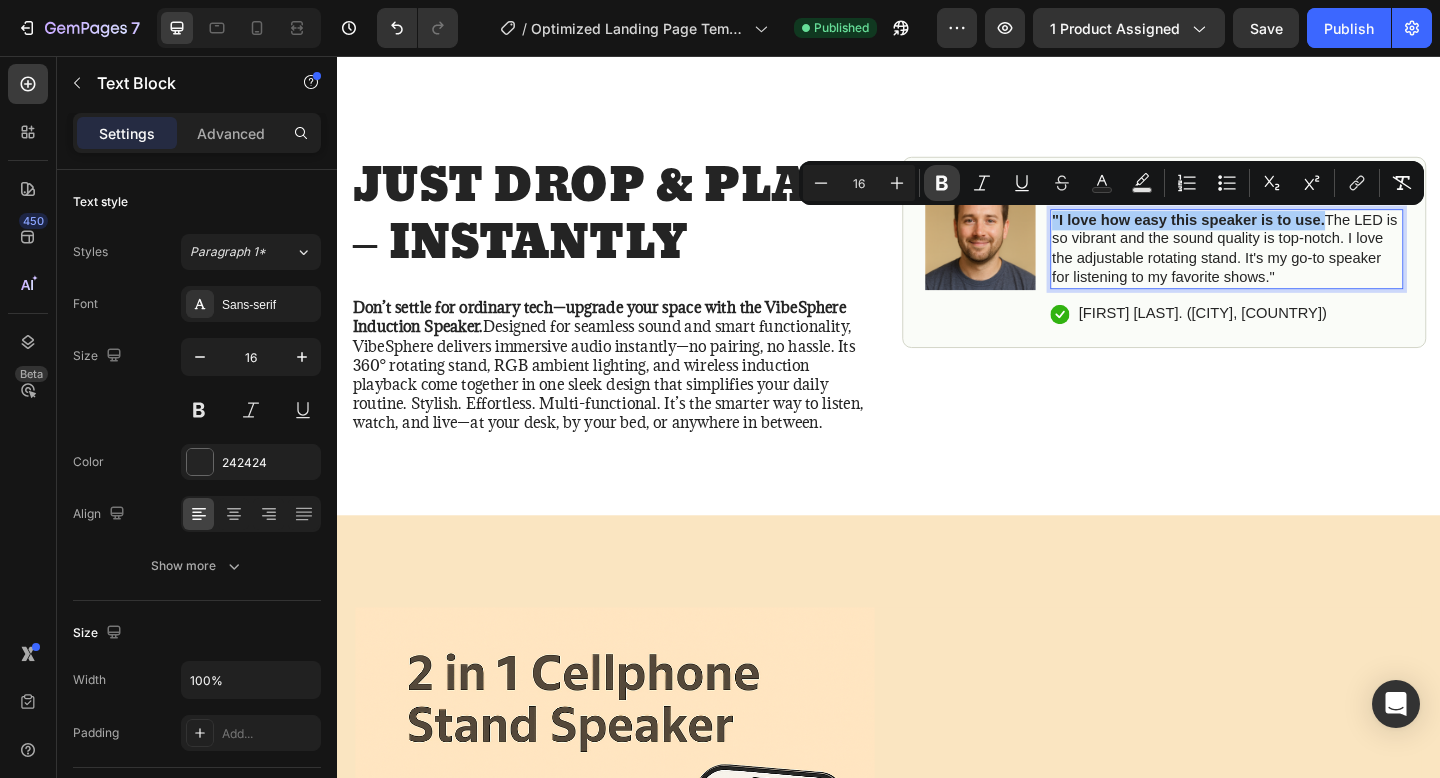 click 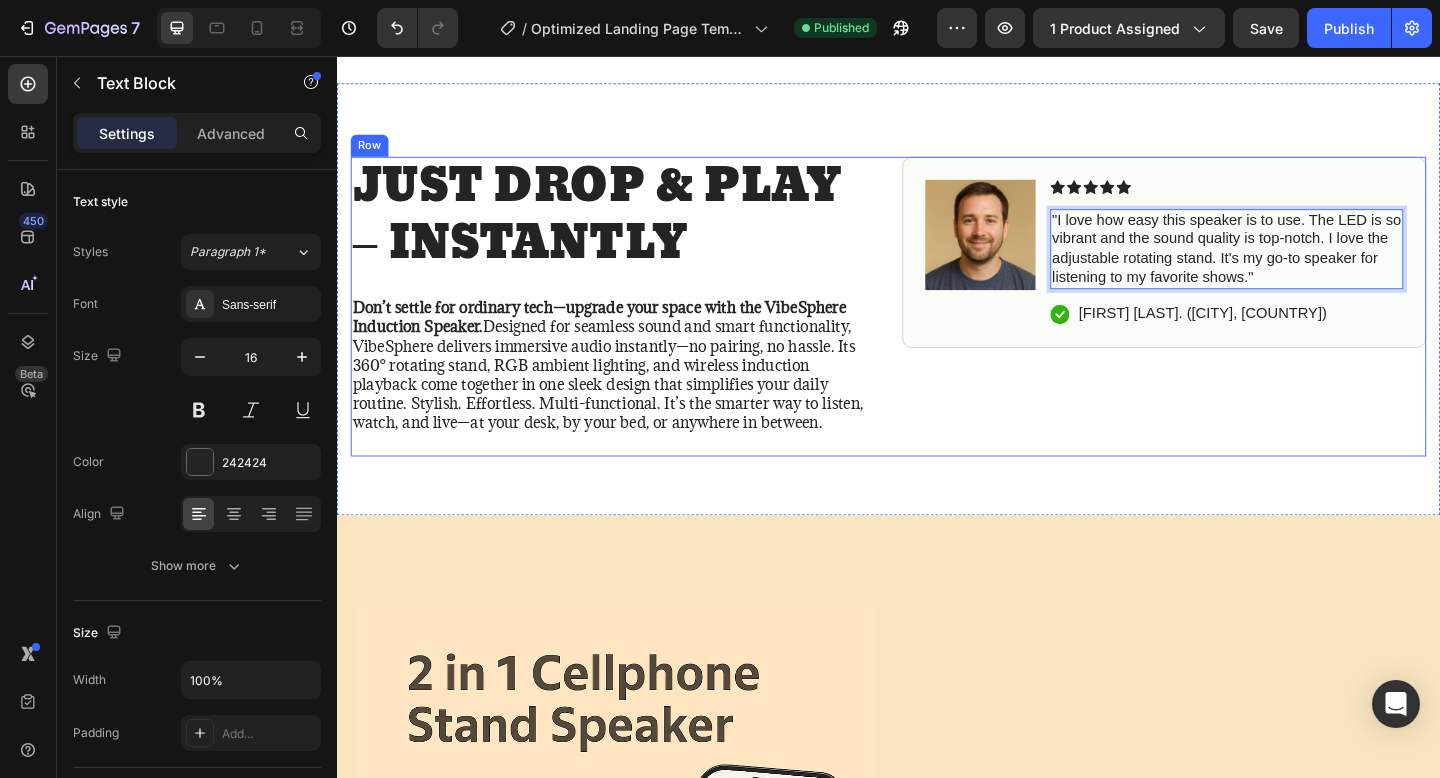 click on "Image Icon Icon Icon Icon Icon Icon List "I love how easy this speaker is to use. The LED is so vibrant and the sound quality is top-notch. I love the adjustable rotating stand. It's my go-to speaker for listening to my favorite shows." Text Block   16
Icon [FIRST] [LAST]. ([CITY], [COUNTRY]) Text Block Row Row" at bounding box center (1237, 329) 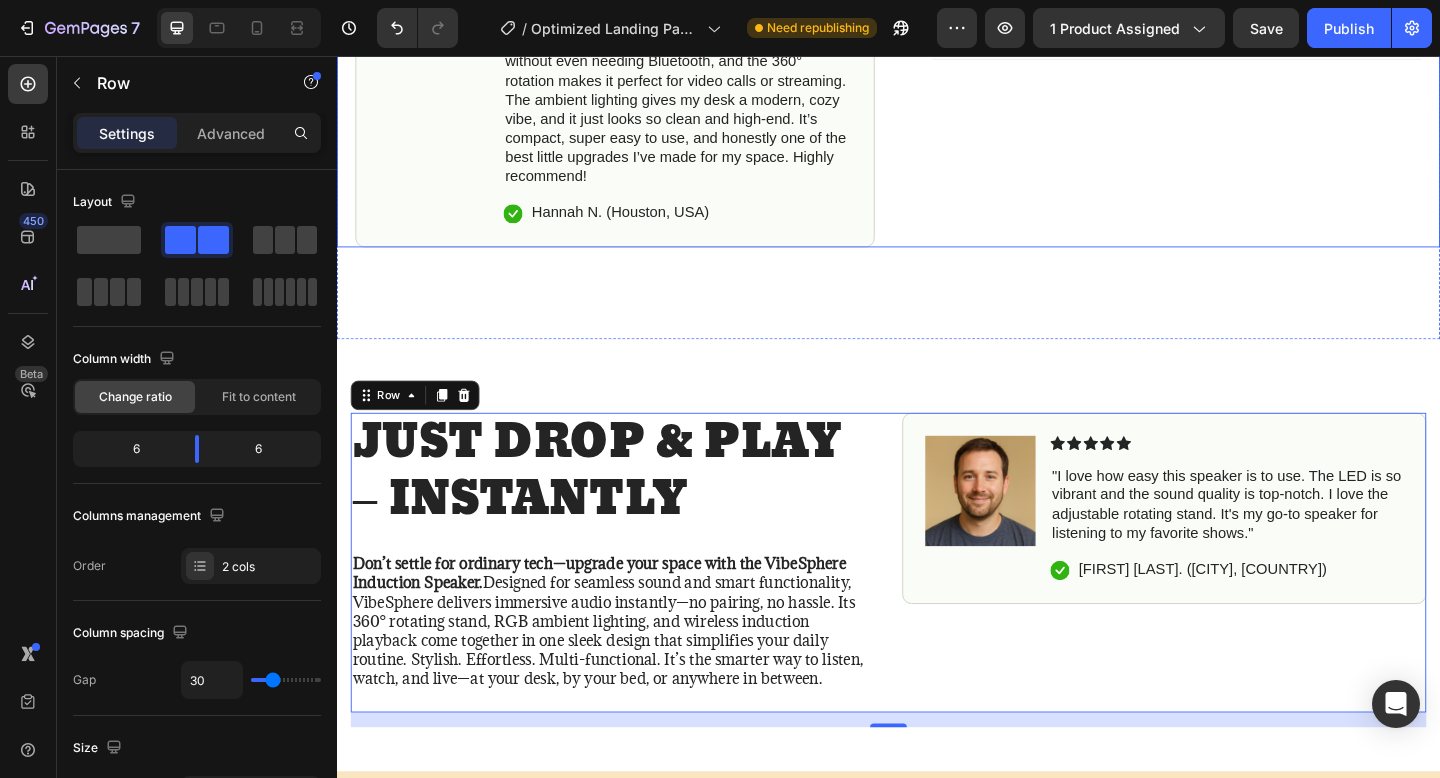 scroll, scrollTop: 1124, scrollLeft: 0, axis: vertical 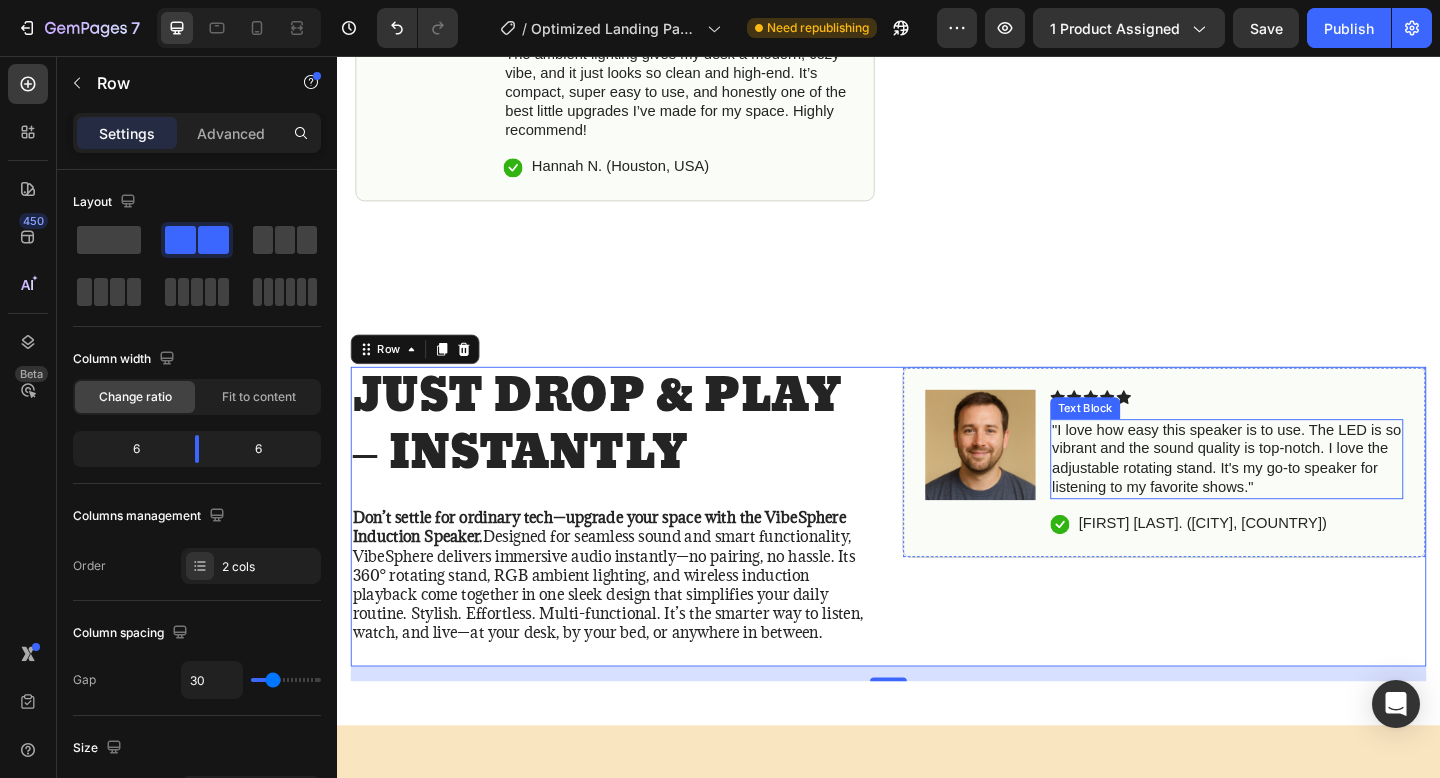 click on ""I love how easy this speaker is to use. The LED is so vibrant and the sound quality is top-notch. I love the adjustable rotating stand. It's my go-to speaker for listening to my favorite shows."" at bounding box center [1305, 494] 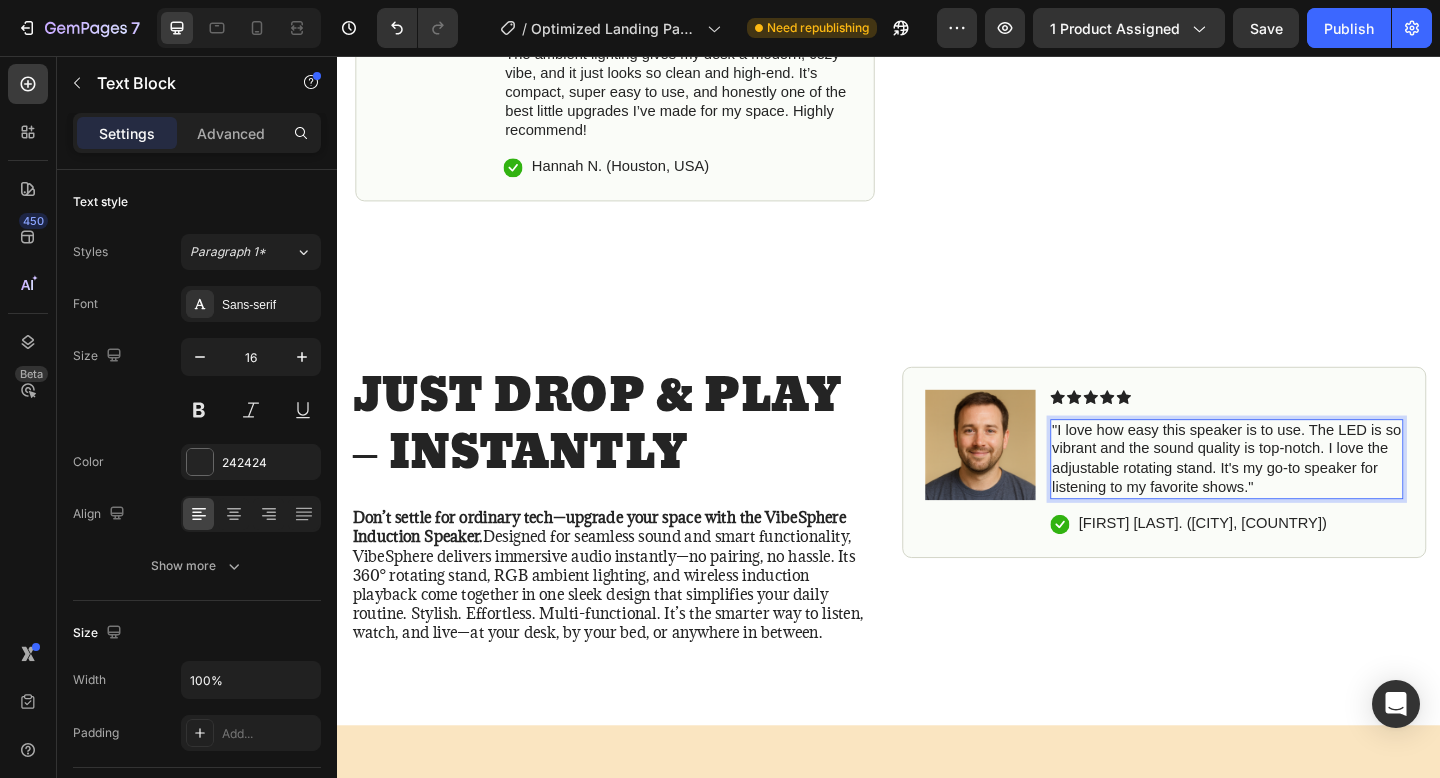 click on ""I love how easy this speaker is to use. The LED is so vibrant and the sound quality is top-notch. I love the adjustable rotating stand. It's my go-to speaker for listening to my favorite shows."" at bounding box center [1305, 494] 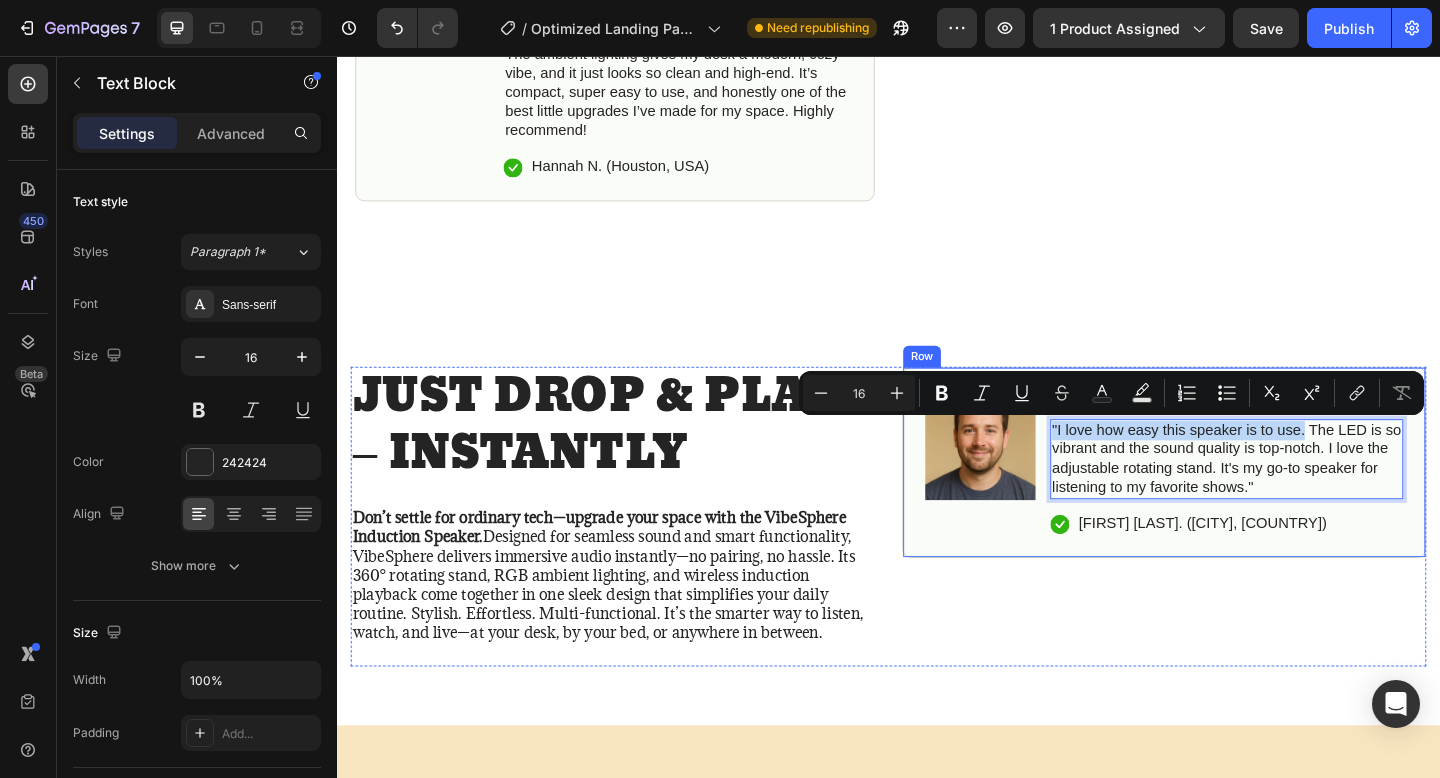 drag, startPoint x: 1392, startPoint y: 468, endPoint x: 1110, endPoint y: 461, distance: 282.08685 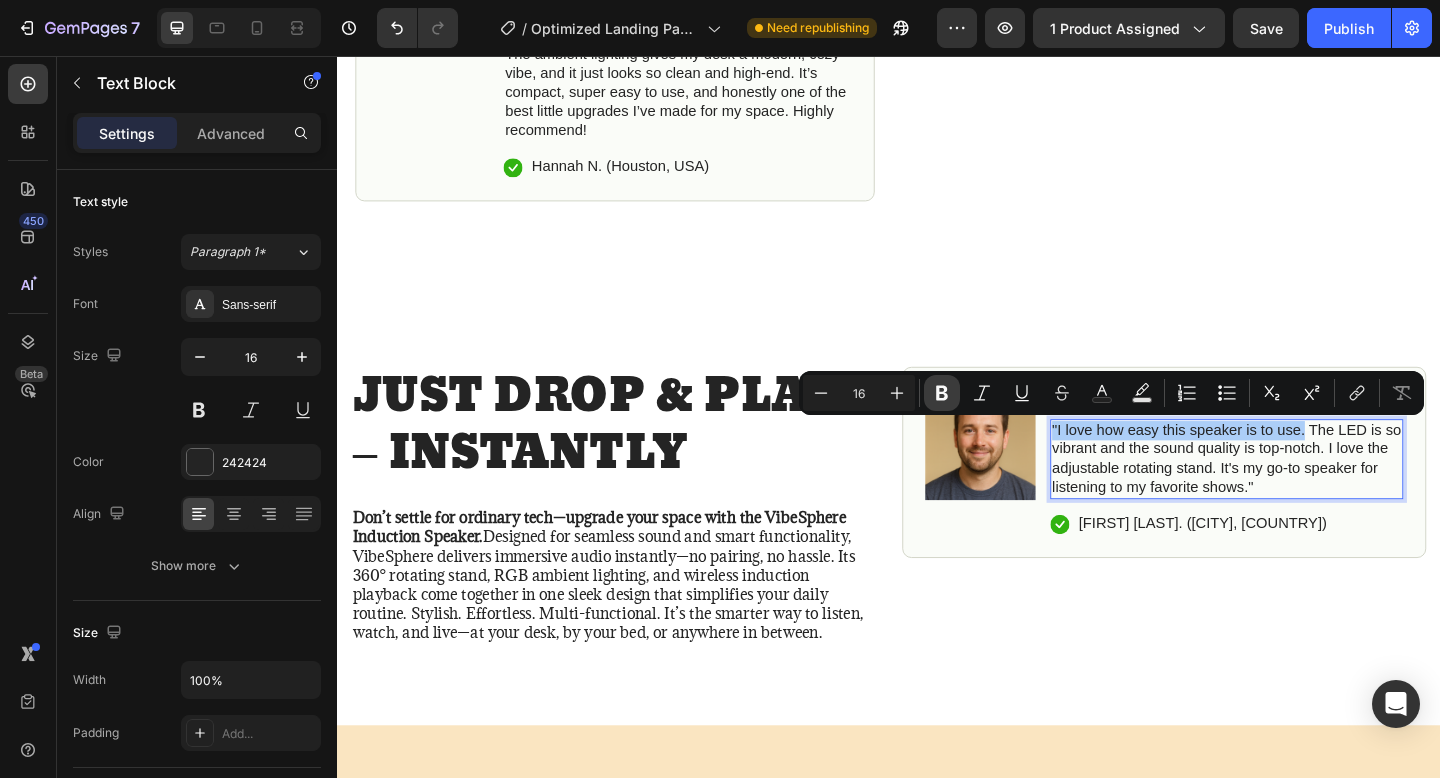 click 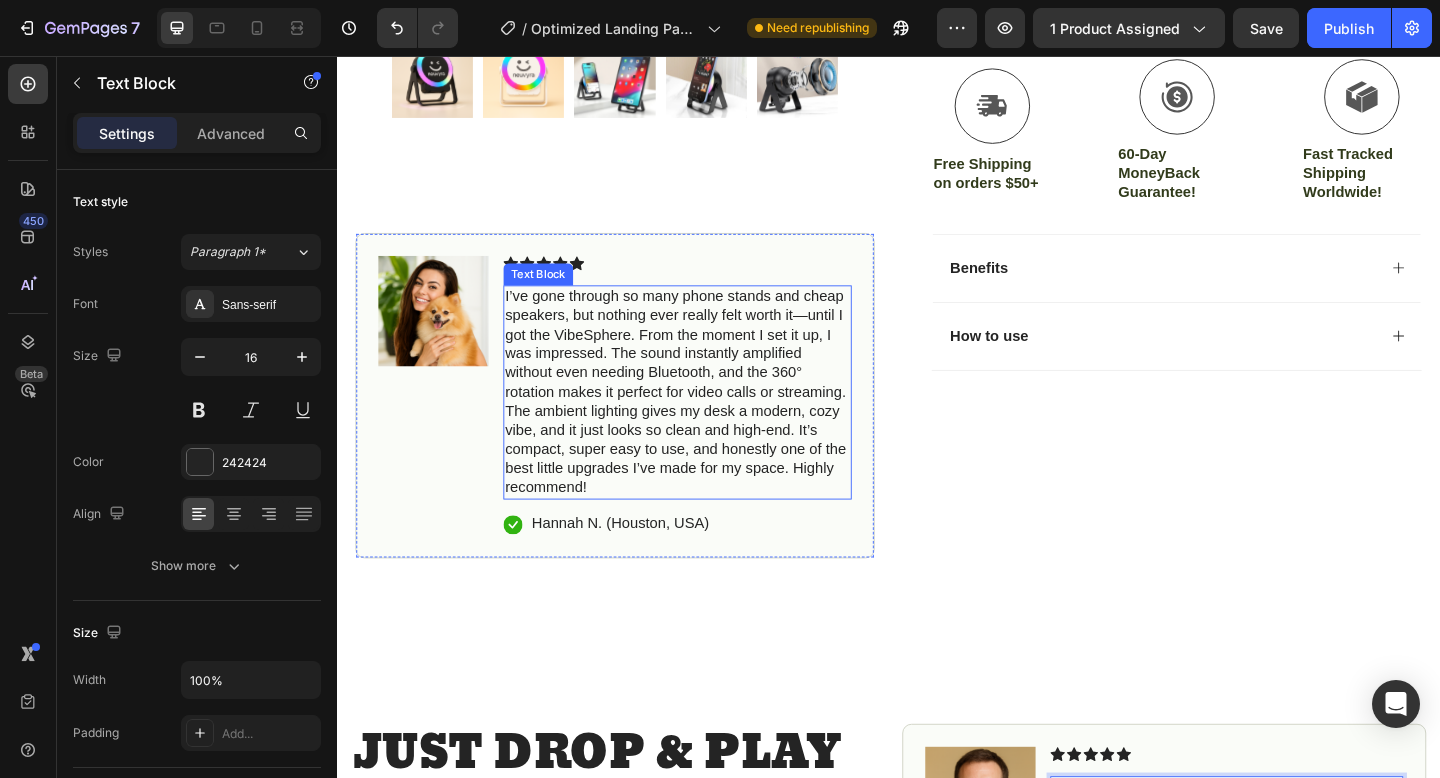 scroll, scrollTop: 693, scrollLeft: 0, axis: vertical 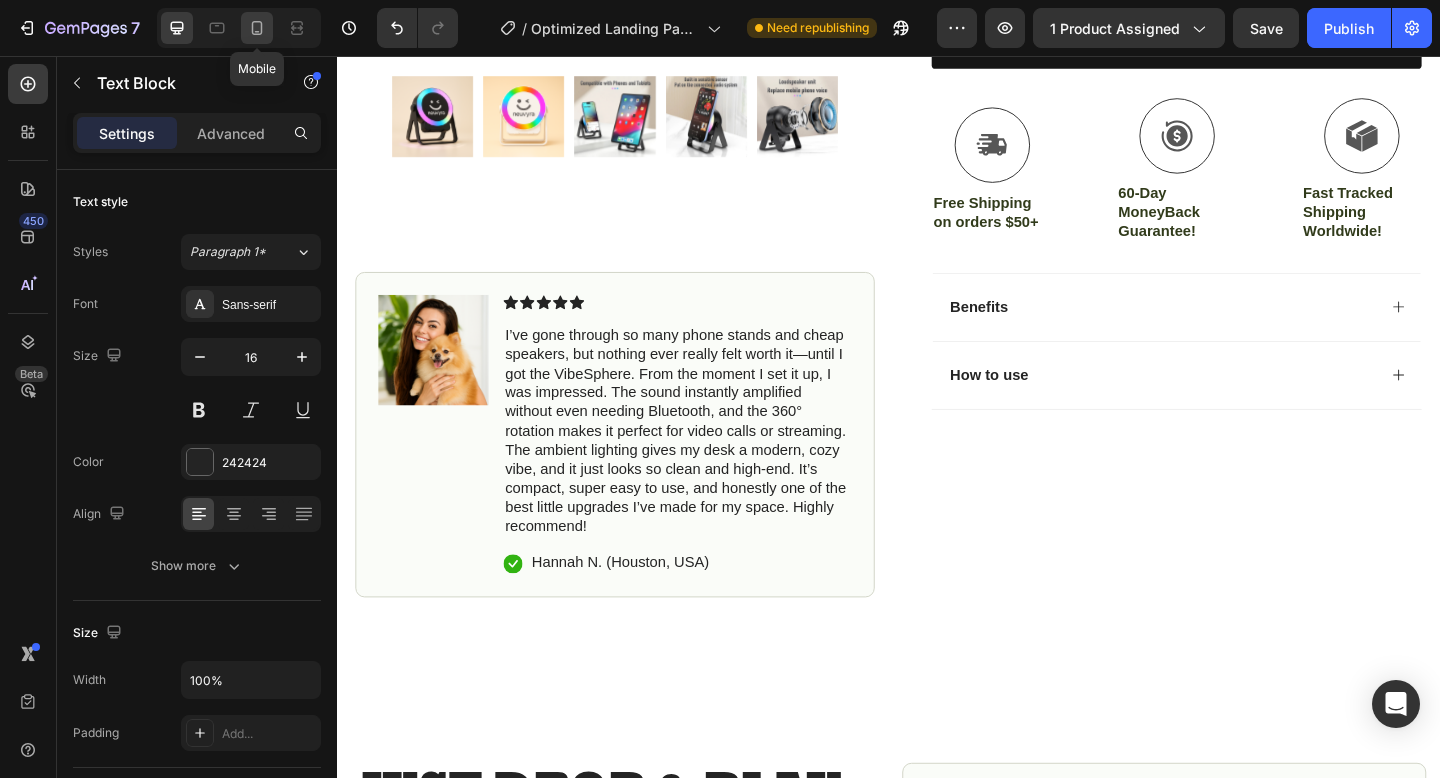 click 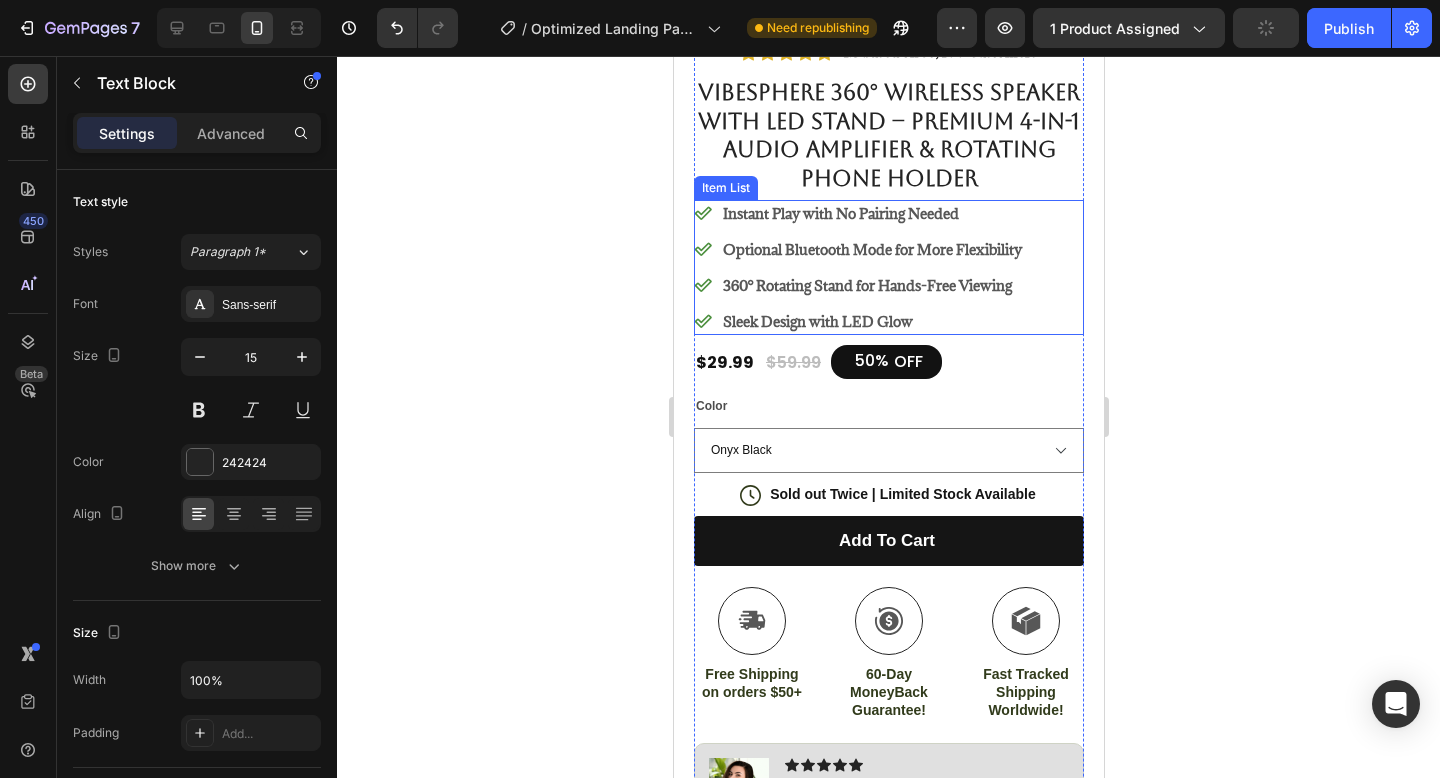 scroll, scrollTop: 1109, scrollLeft: 0, axis: vertical 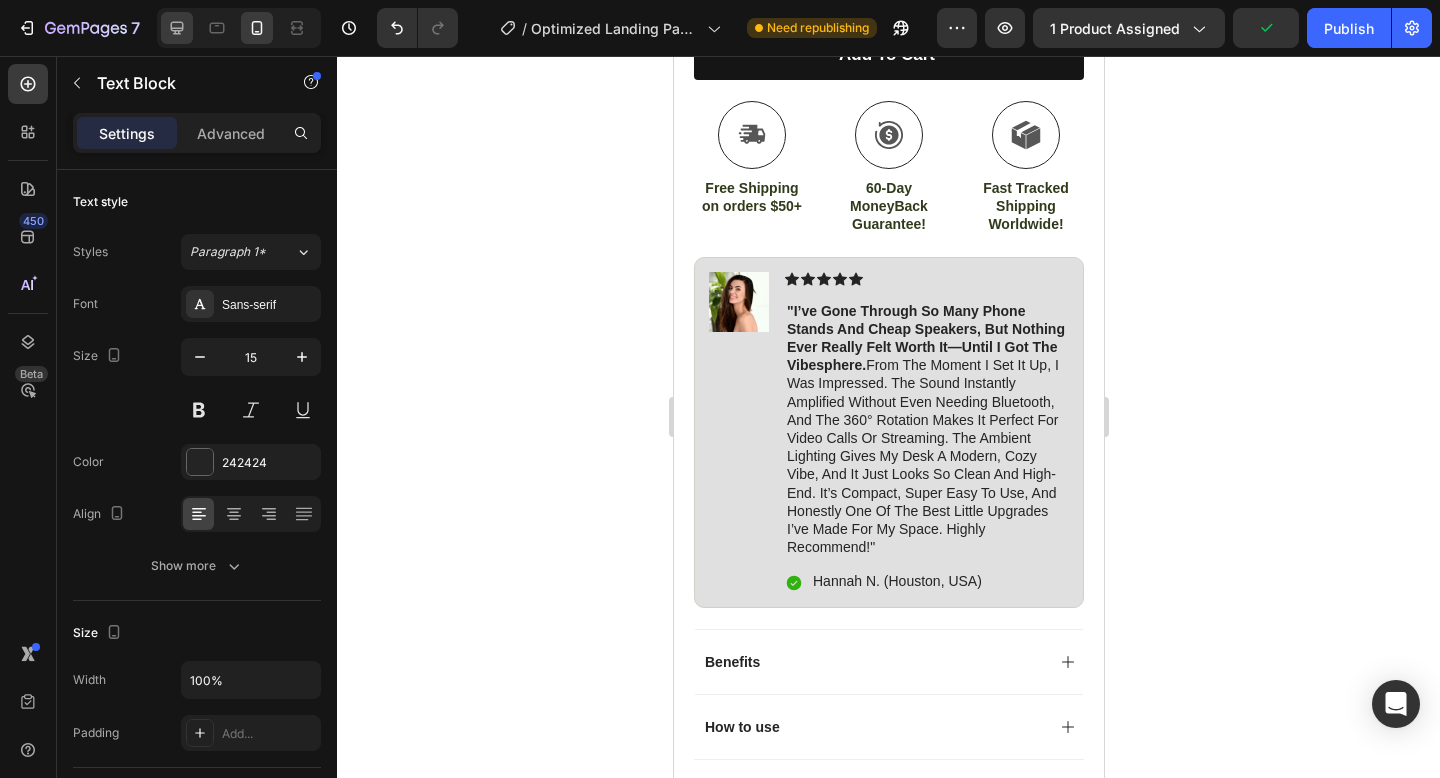 click 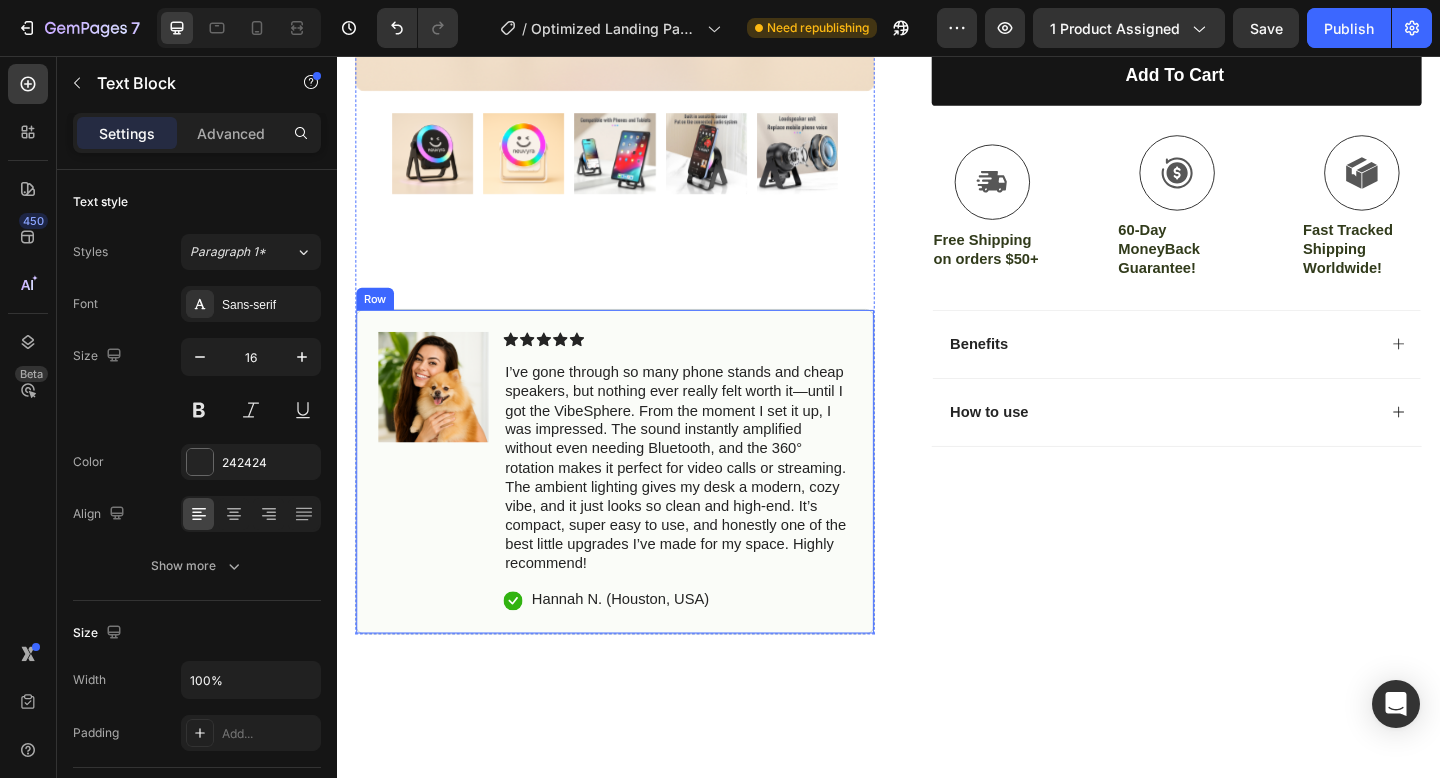 scroll, scrollTop: 620, scrollLeft: 0, axis: vertical 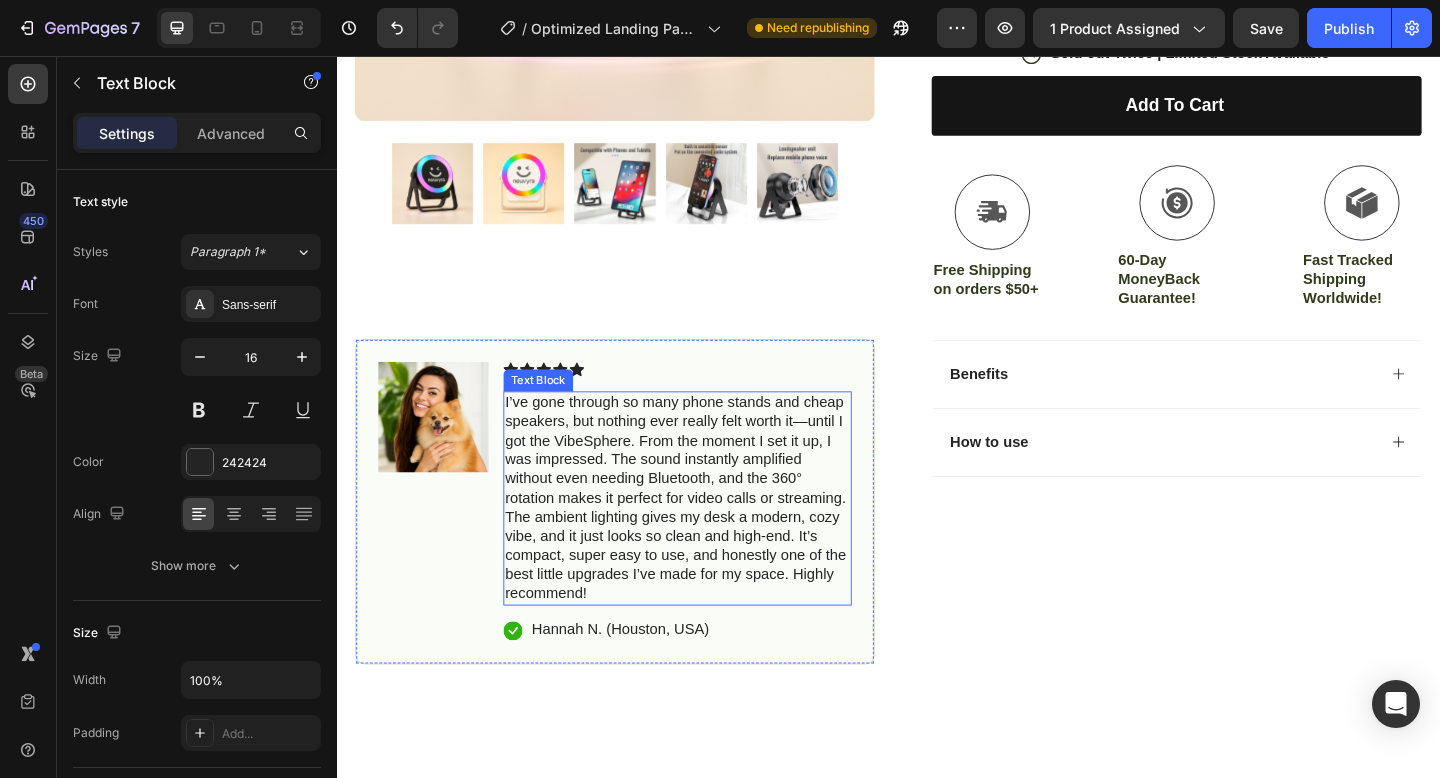 click on "I’ve gone through so many phone stands and cheap speakers, but nothing ever really felt worth it—until I got the VibeSphere. From the moment I set it up, I was impressed. The sound instantly amplified without even needing Bluetooth, and the 360° rotation makes it perfect for video calls or streaming. The ambient lighting gives my desk a modern, cozy vibe, and it just looks so clean and high-end. It’s compact, super easy to use, and honestly one of the best little upgrades I’ve made for my space. Highly recommend!" at bounding box center (707, 537) 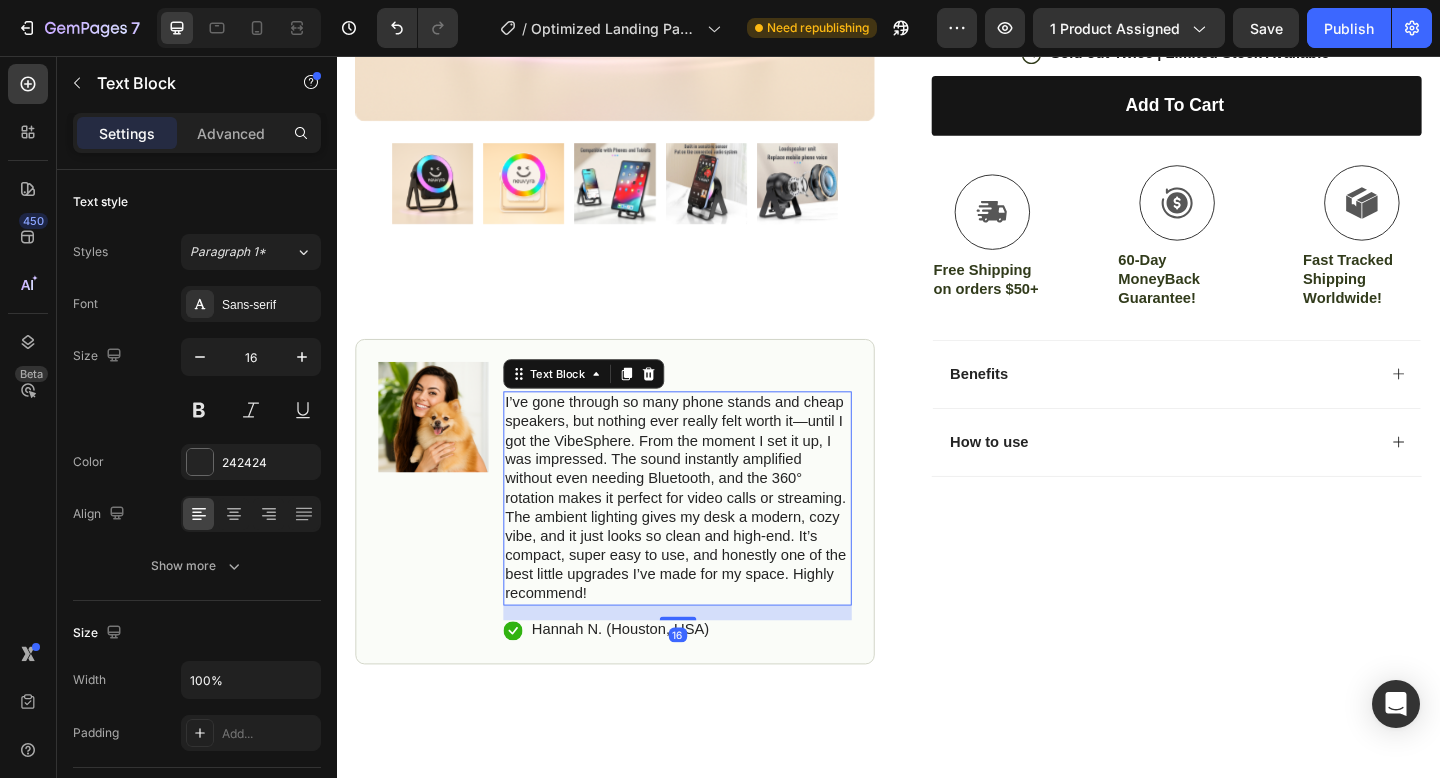 click on "I’ve gone through so many phone stands and cheap speakers, but nothing ever really felt worth it—until I got the VibeSphere. From the moment I set it up, I was impressed. The sound instantly amplified without even needing Bluetooth, and the 360° rotation makes it perfect for video calls or streaming. The ambient lighting gives my desk a modern, cozy vibe, and it just looks so clean and high-end. It’s compact, super easy to use, and honestly one of the best little upgrades I’ve made for my space. Highly recommend!" at bounding box center [707, 537] 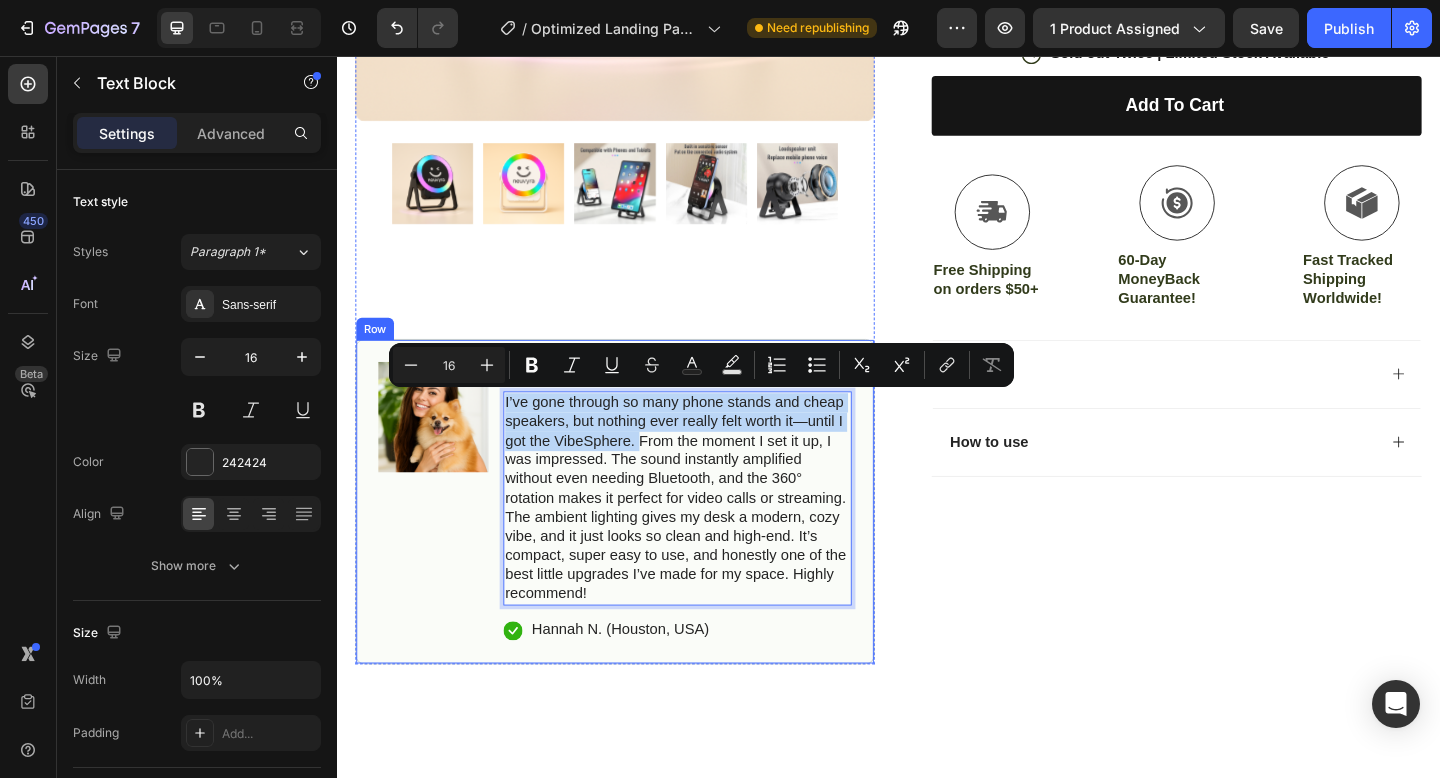drag, startPoint x: 660, startPoint y: 478, endPoint x: 513, endPoint y: 424, distance: 156.6046 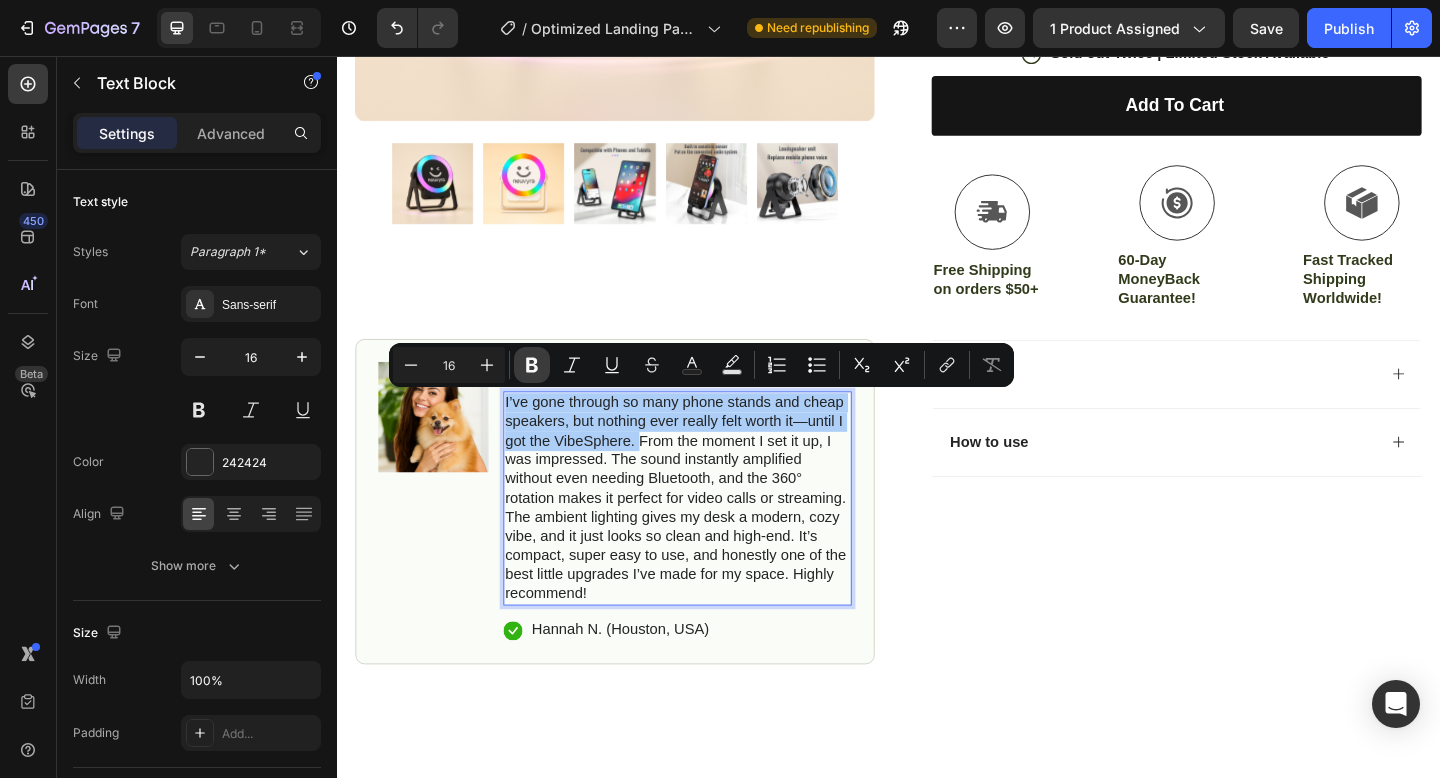 click 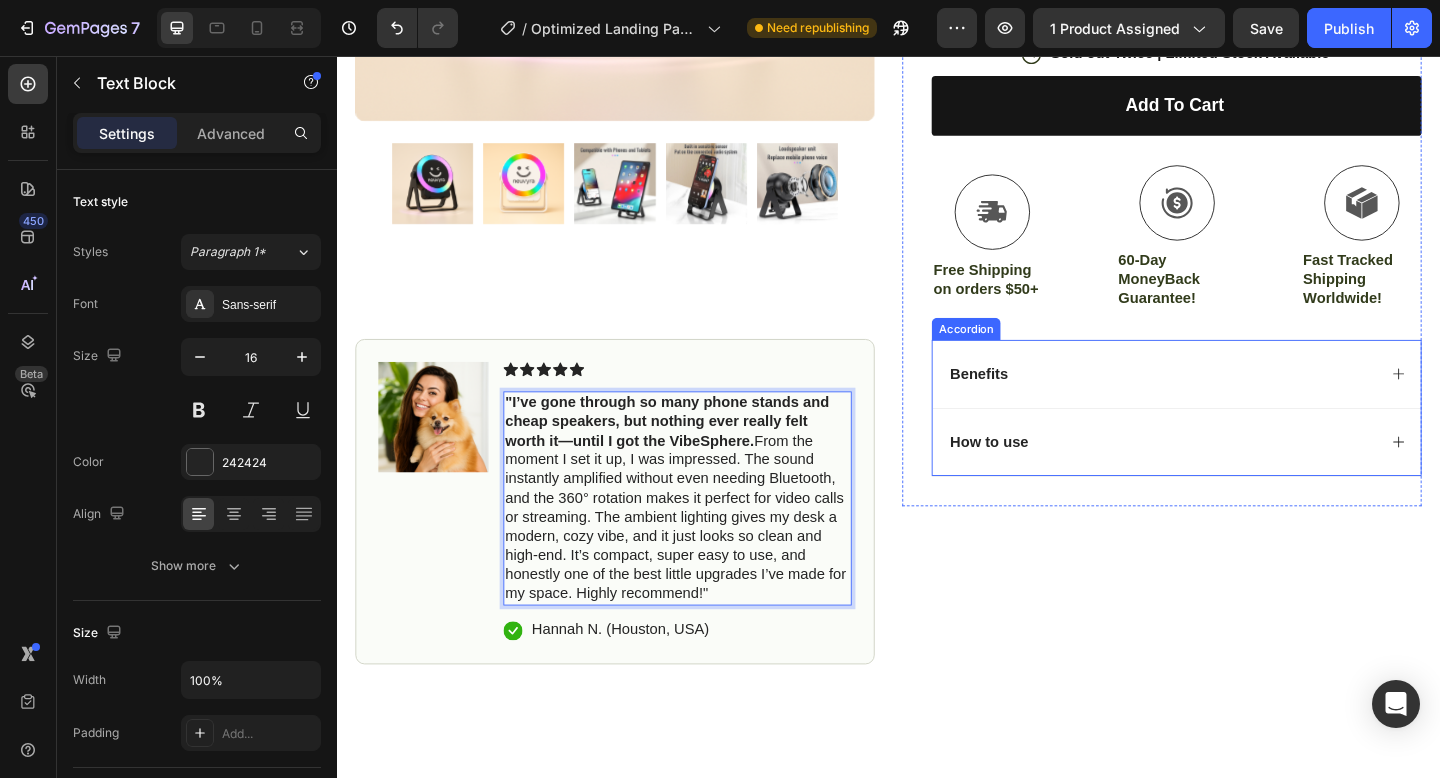 click on "Save" at bounding box center (1266, 28) 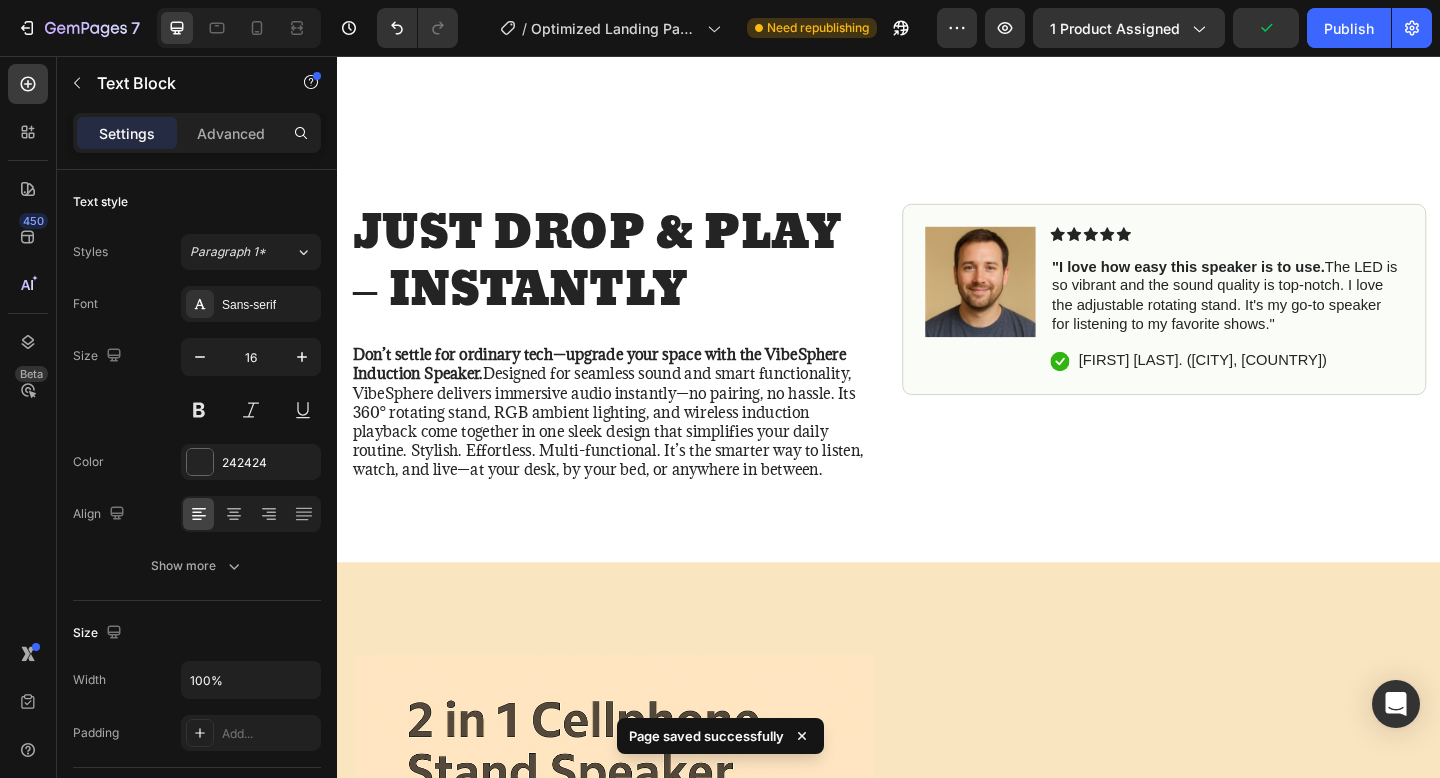 scroll, scrollTop: 1179, scrollLeft: 0, axis: vertical 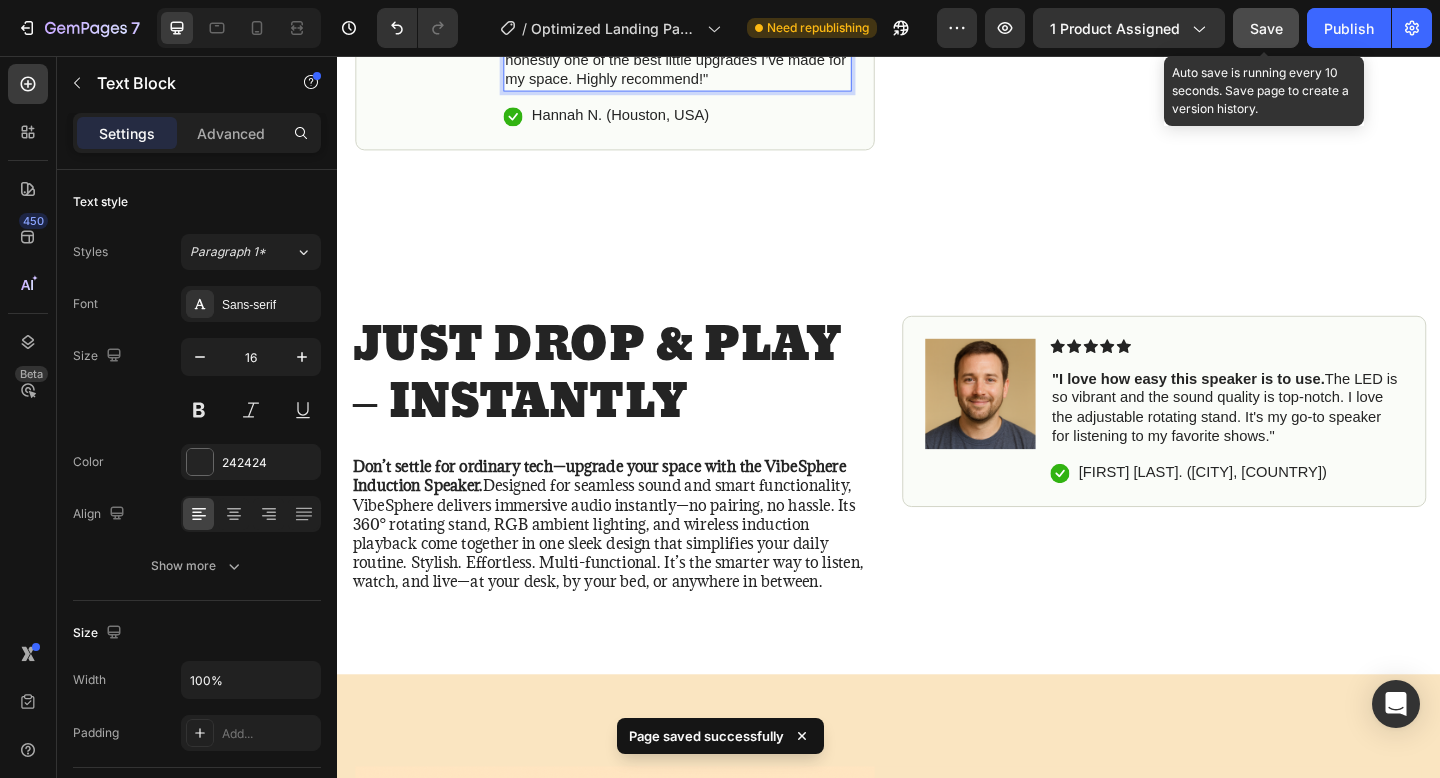 click on "Save" 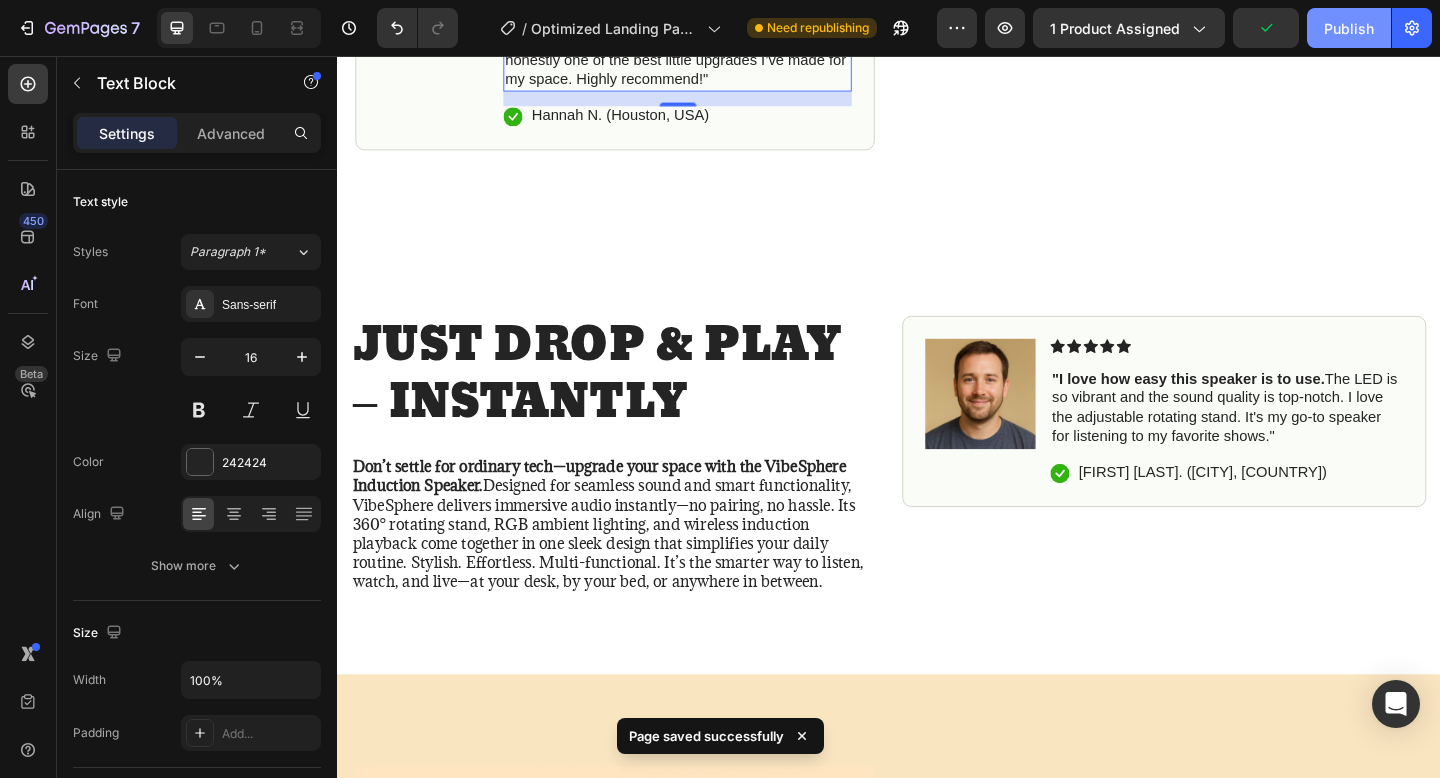 click on "Publish" 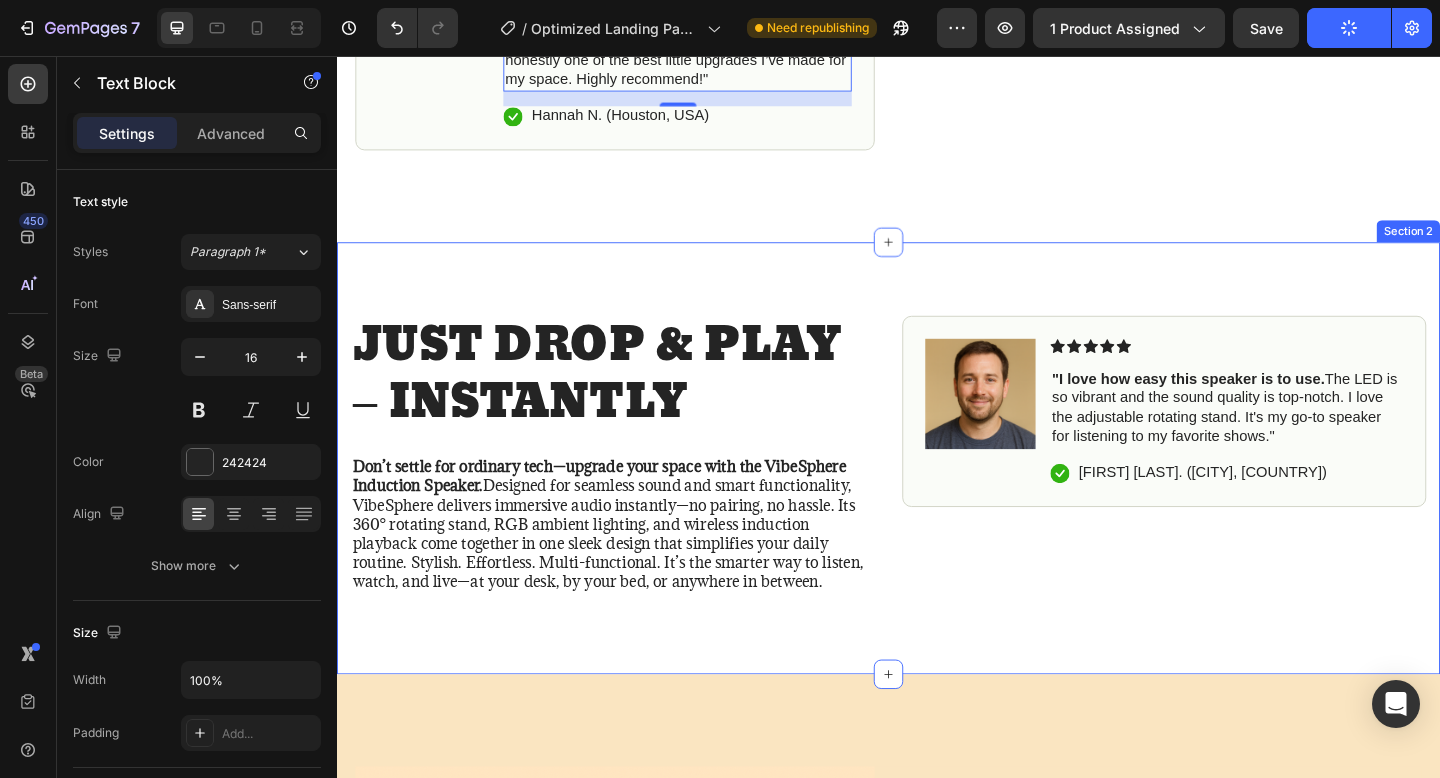 click on "JUST DROP & PLAY – INSTANTLY Heading Image Icon Icon Icon Icon Icon Icon List i love how easy this speaker is to use. the led is so vibrant and the sound quality is top-notch. i love the adjustable rotating stand. it's my go-to speaker for listening to my favorite shows. Text Block Icon [FIRST] [LAST] ([CITY], [COUNTRY]) Text Block Row Row Don’t settle for ordinary tech—upgrade your space with the VibeSphere Induction Speaker. Designed for seamless sound and smart functionality, VibeSphere delivers immersive audio instantly—no pairing, no hassle. Its 360° rotating stand, RGB ambient lighting, and wireless induction playback come together in one sleek design that simplifies your daily routine. Stylish. Effortless. Multi-functional. It’s the smarter way to listen, watch, and live—at your desk, by your bed, or anywhere in between. Text Block Image Icon Icon Icon Icon Icon Icon List I love how easy this speaker is to use. Text Block Icon [FIRST] [LAST] ([CITY], [COUNTRY]) Text Block Row Row Row" at bounding box center [937, 510] 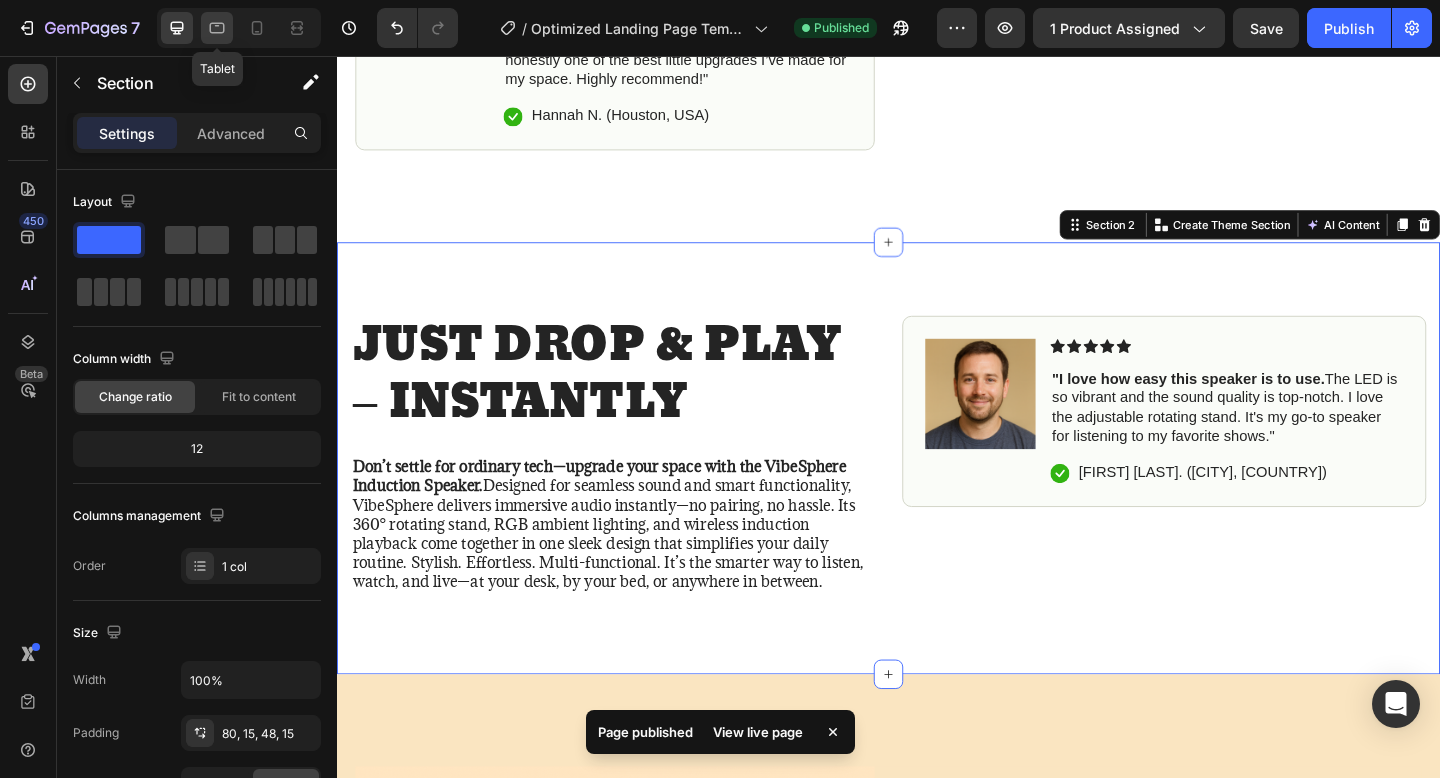 click 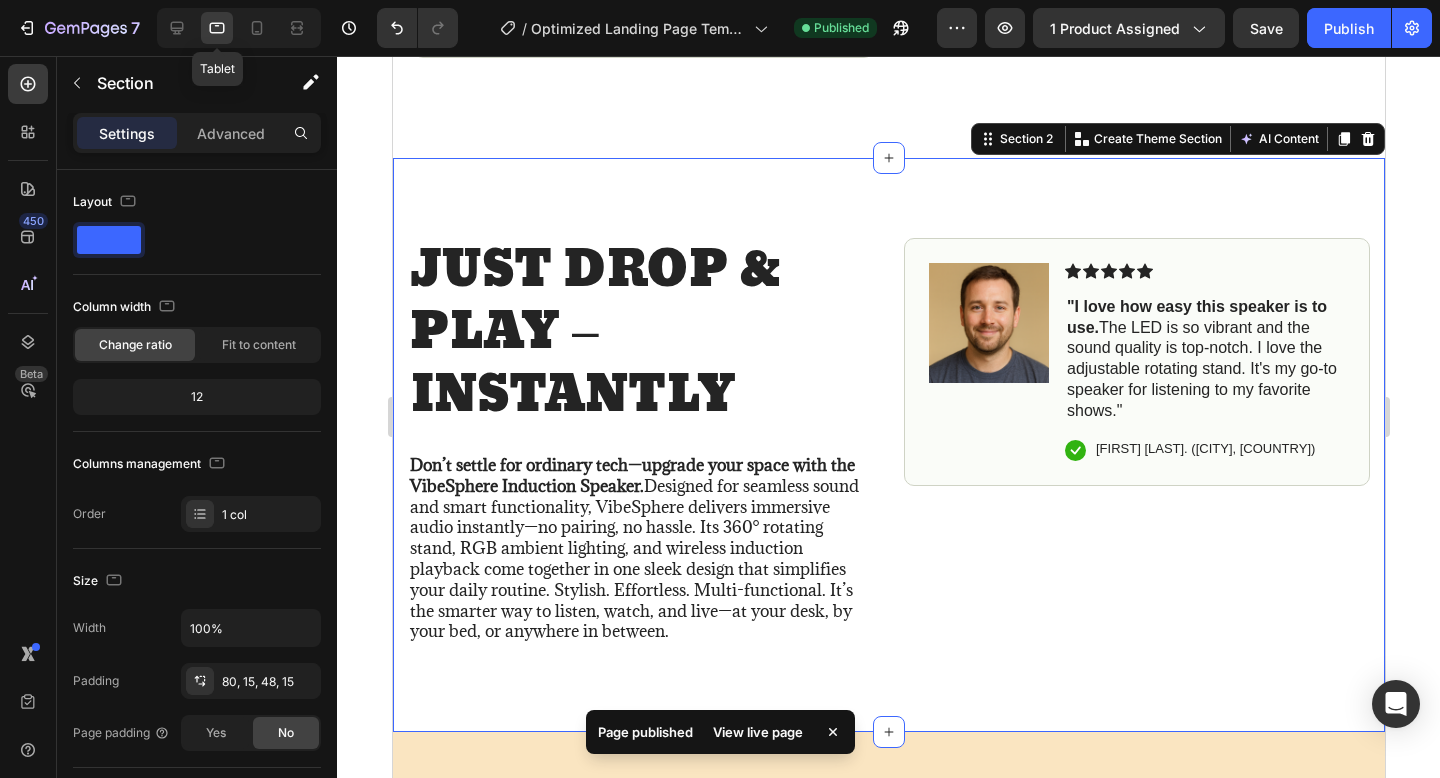 scroll, scrollTop: 1259, scrollLeft: 0, axis: vertical 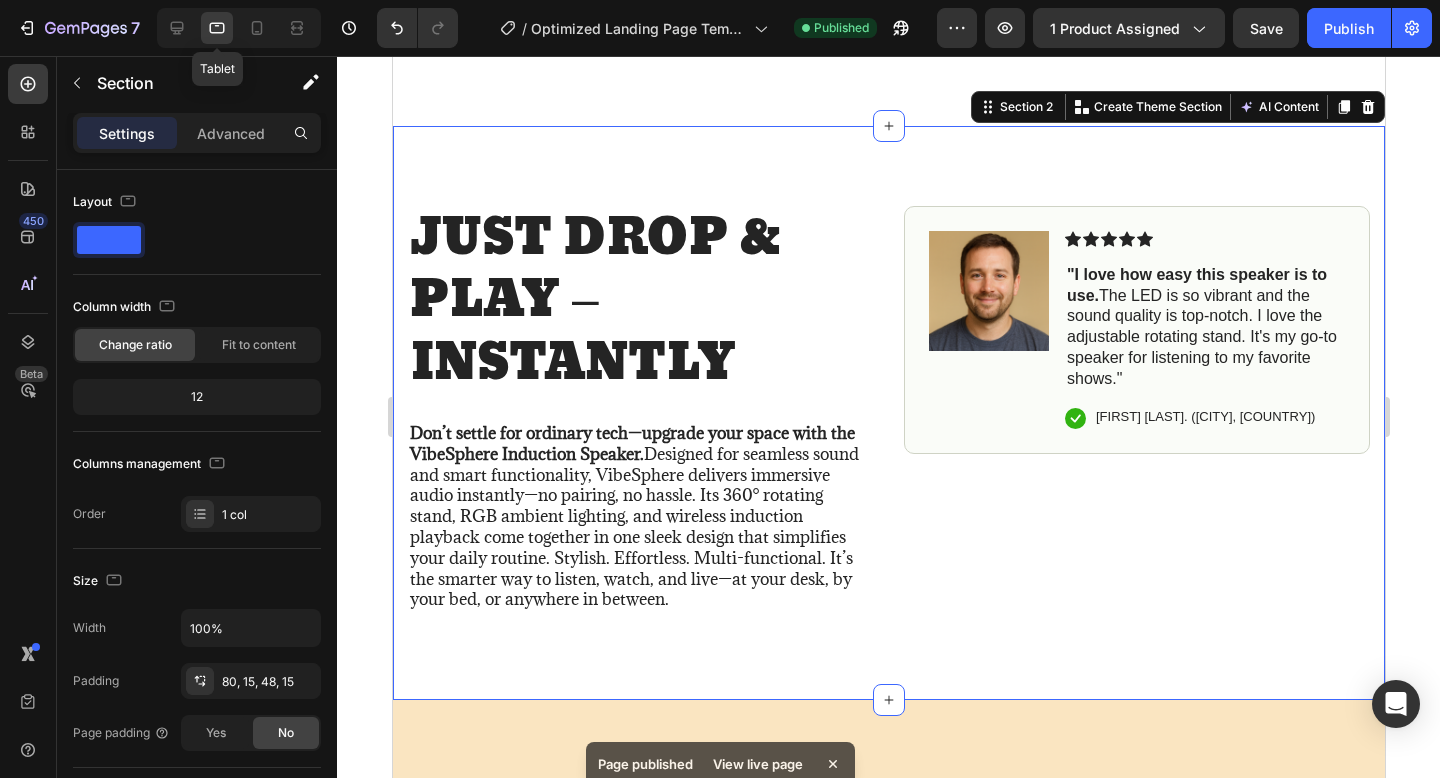 click 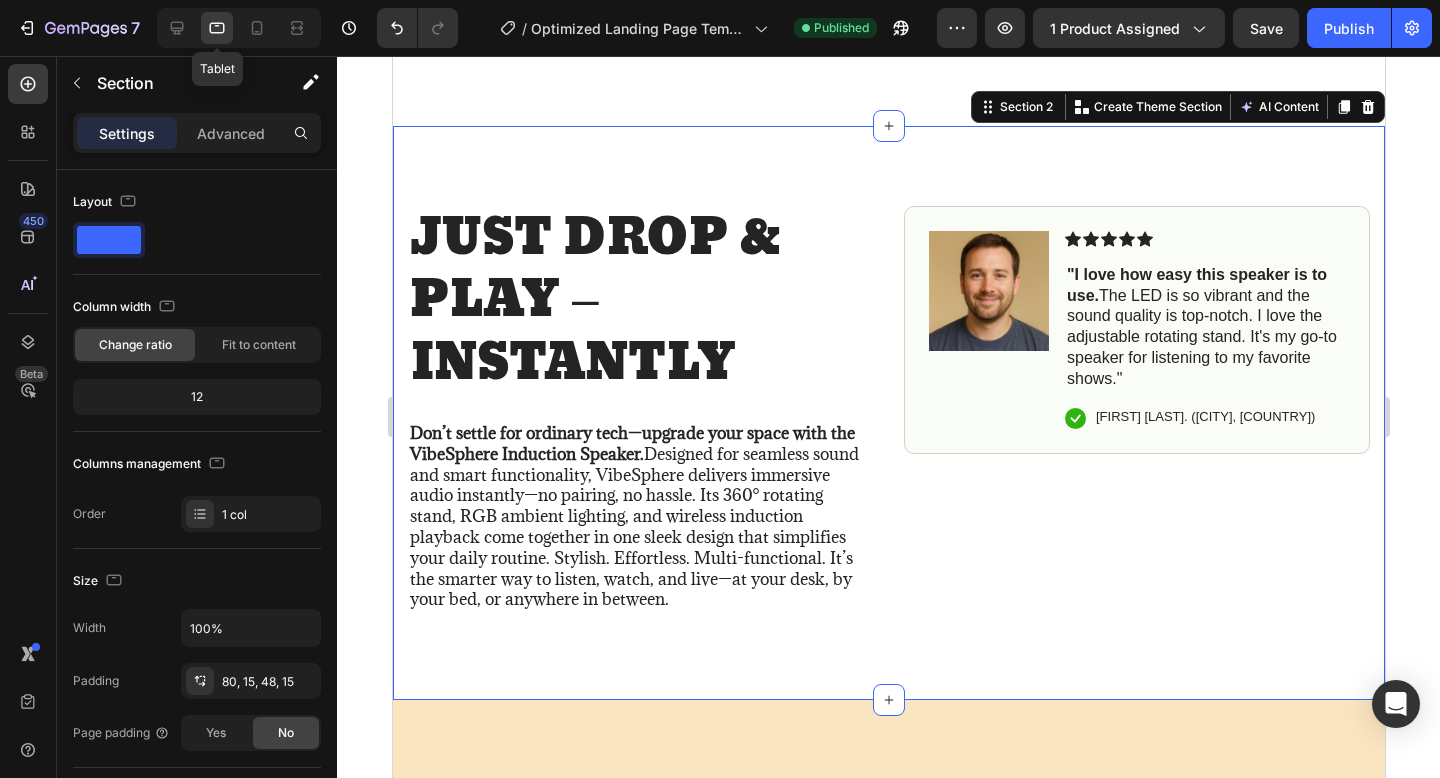 click 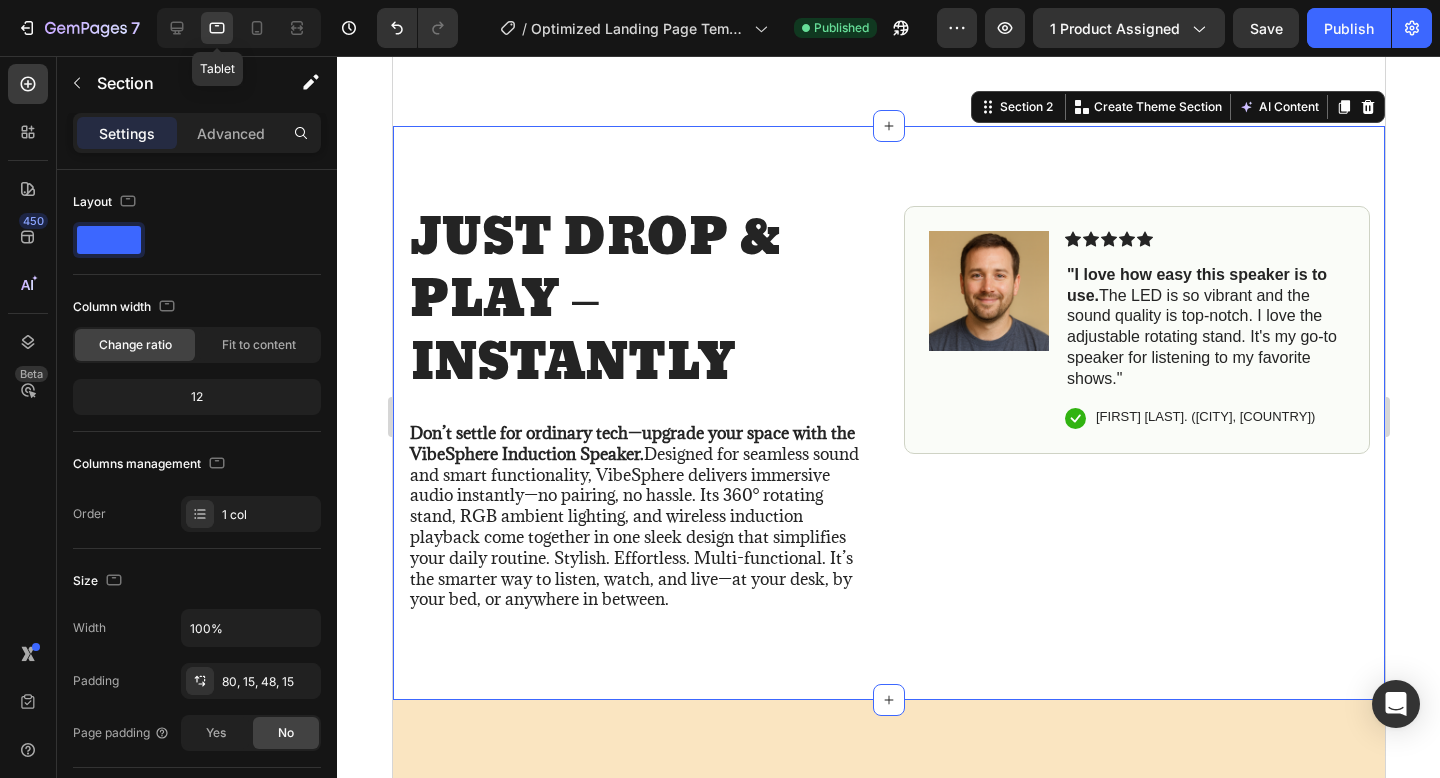 click 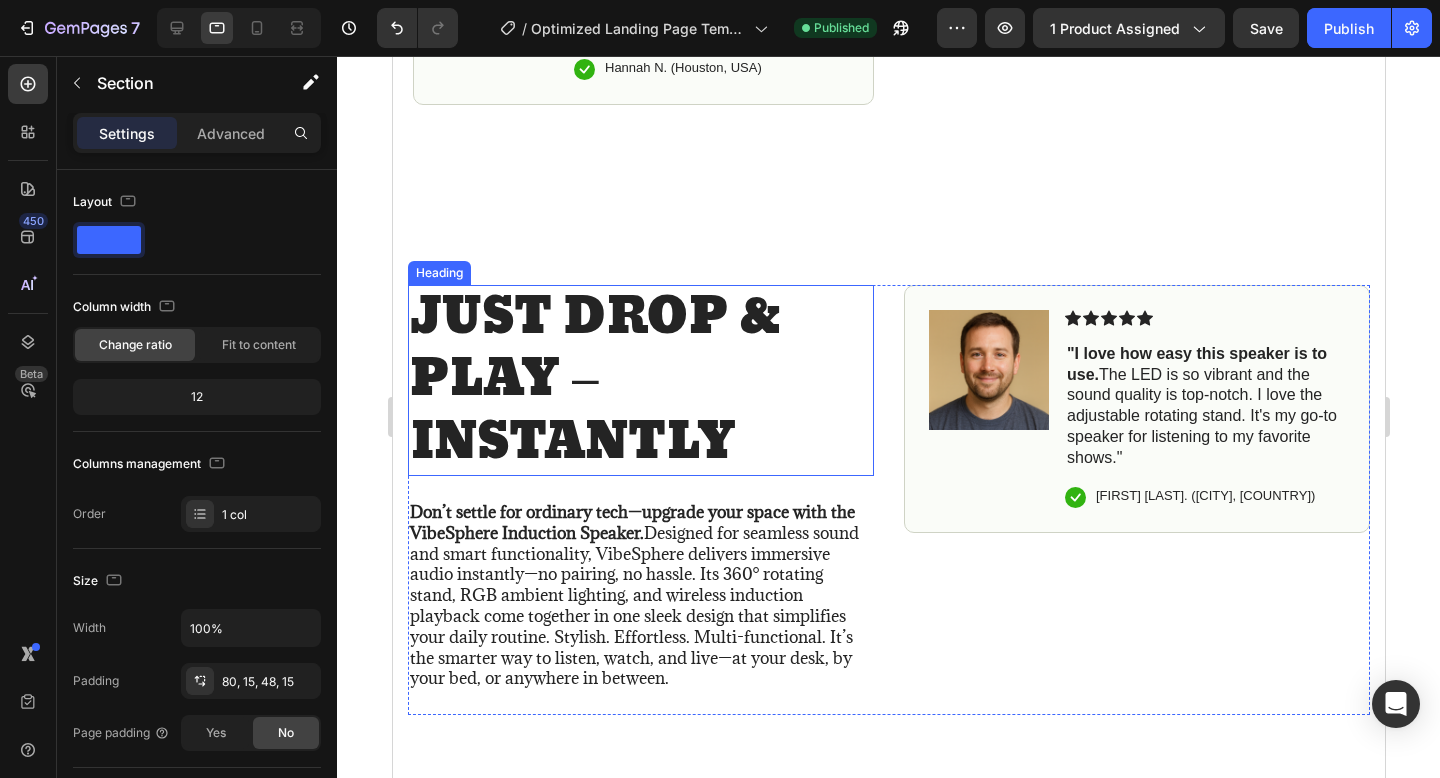 scroll, scrollTop: 619, scrollLeft: 0, axis: vertical 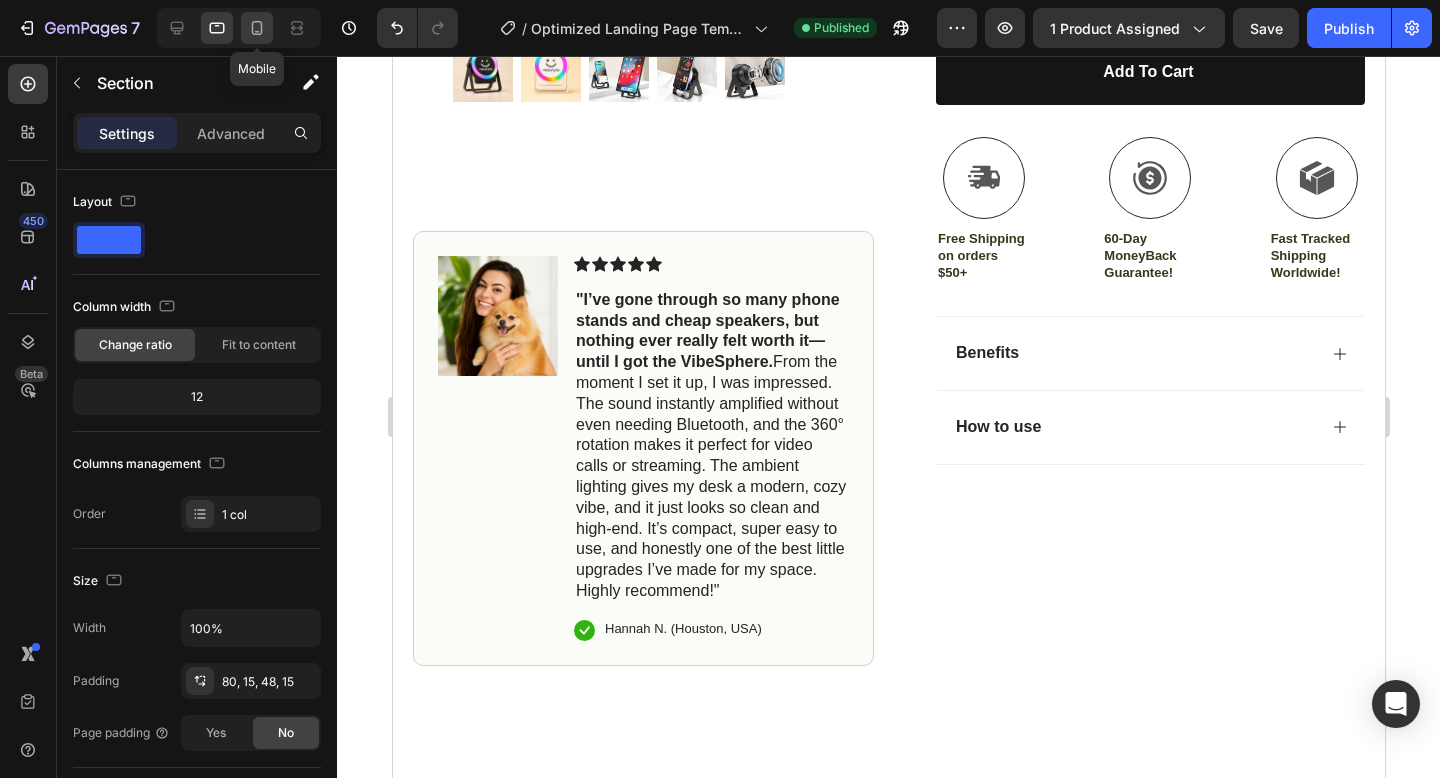 click 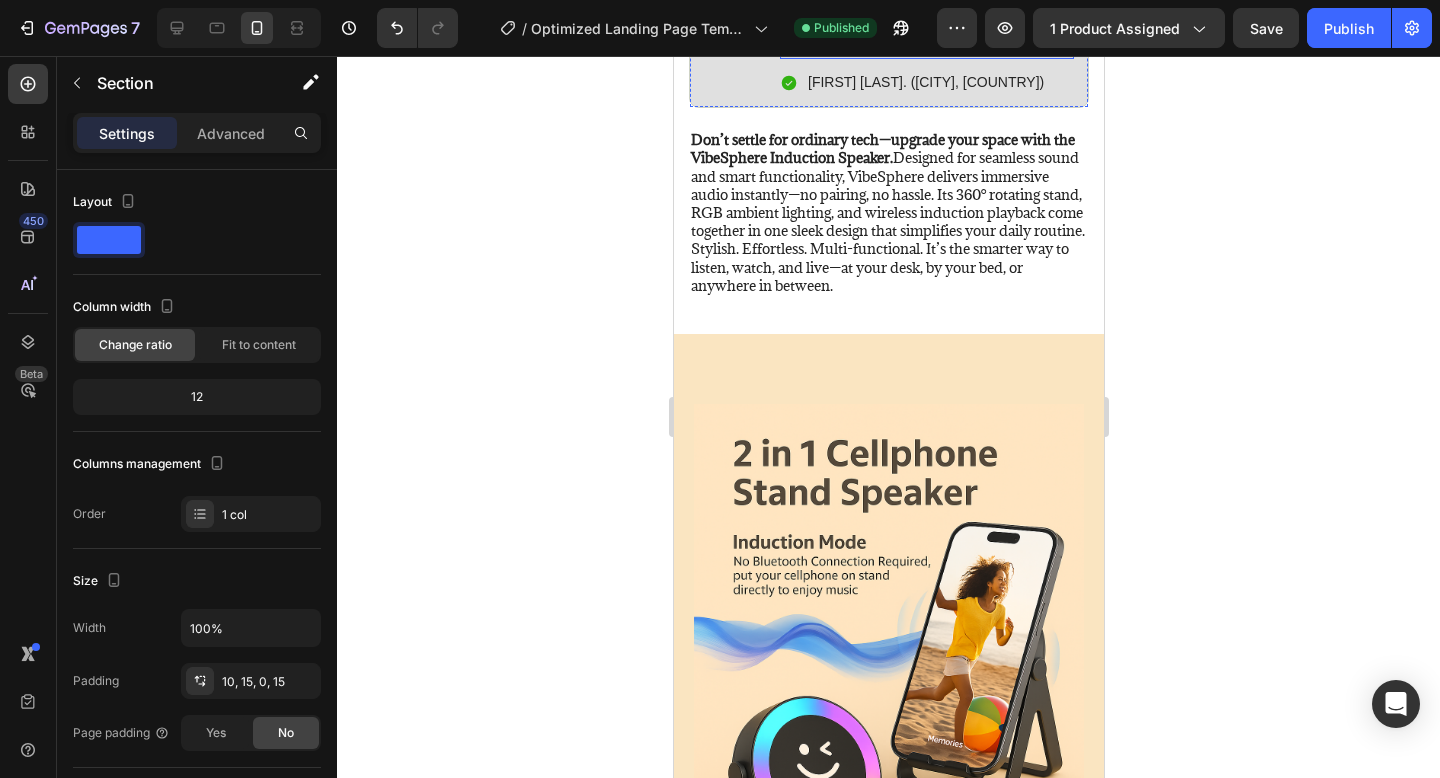 scroll, scrollTop: 1866, scrollLeft: 0, axis: vertical 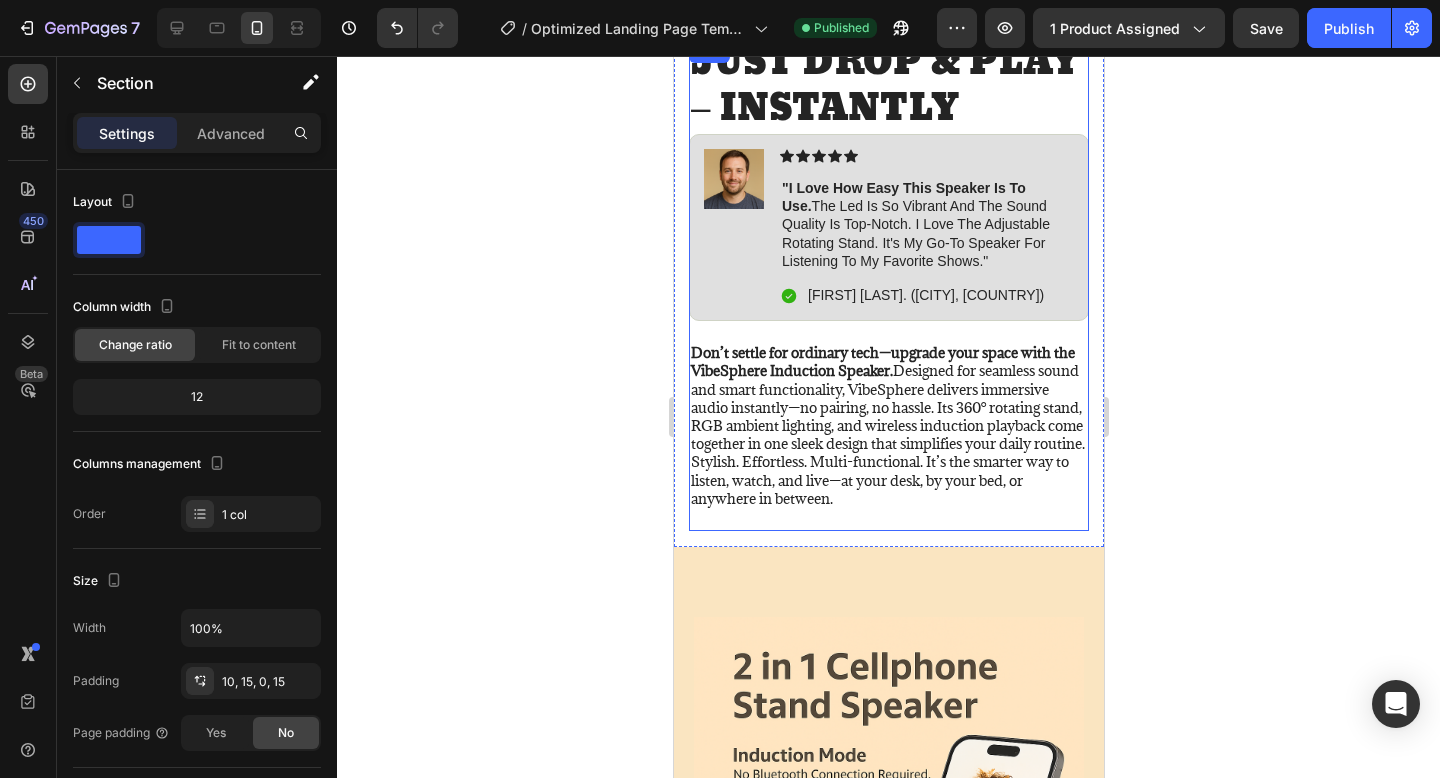 click on "JUST DROP & PLAY – INSTANTLY Heading Image Icon Icon Icon Icon Icon Icon List i love how easy this speaker is to use. the led is so vibrant and the sound quality is top-notch. i love the adjustable rotating stand. it's my go-to speaker for listening to my favorite shows. Text Block Icon [FIRST] [LAST] ([CITY], [COUNTRY]) Text Block Row Row Don’t settle for ordinary tech—upgrade your space with the VibeSphere Induction Speaker. Designed for seamless sound and smart functionality, VibeSphere delivers immersive audio instantly—no pairing, no hassle. Its 360° rotating stand, RGB ambient lighting, and wireless induction playback come together in one sleek design that simplifies your daily routine. Stylish. Effortless. Multi-functional. It’s the smarter way to listen, watch, and live—at your desk, by your bed, or anywhere in between. Text Block" at bounding box center (888, 285) 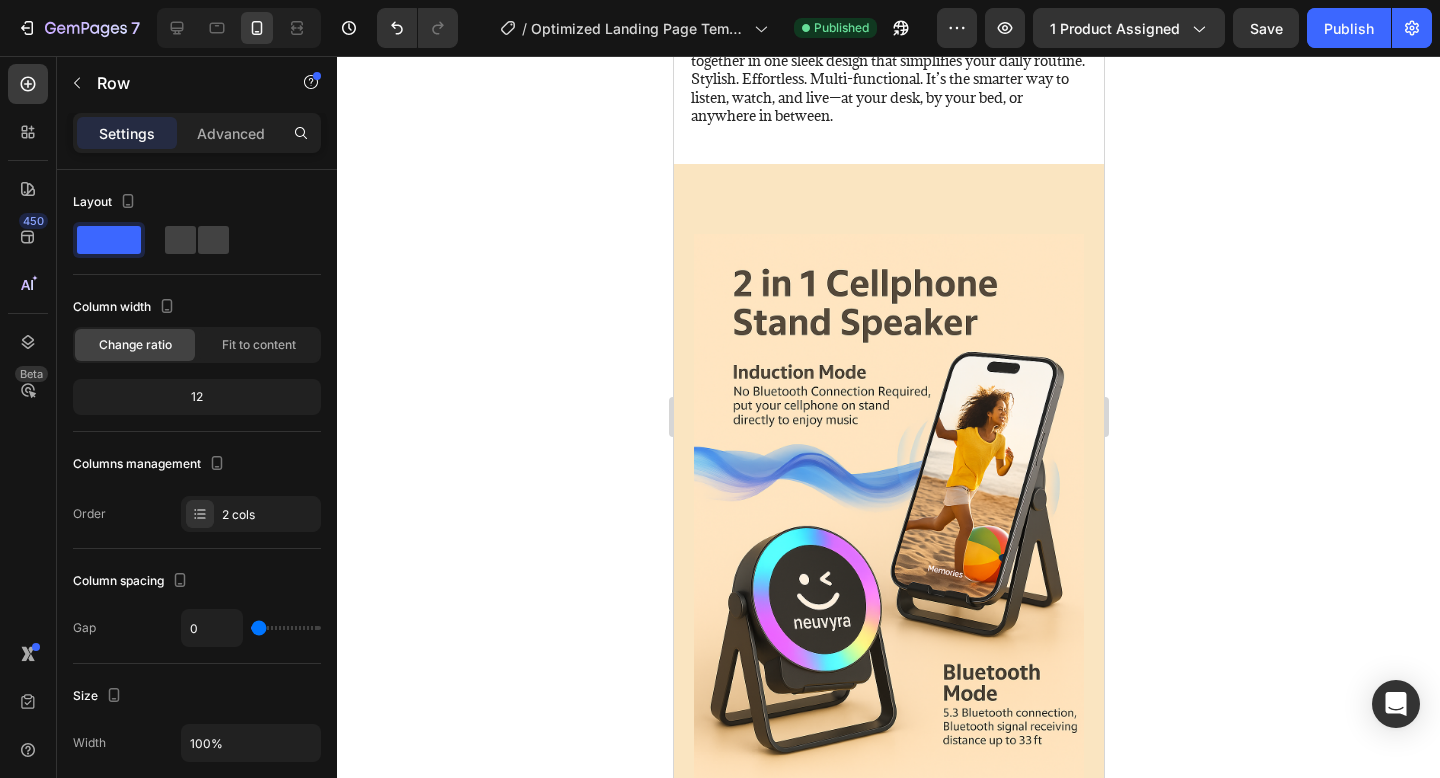 scroll, scrollTop: 2235, scrollLeft: 0, axis: vertical 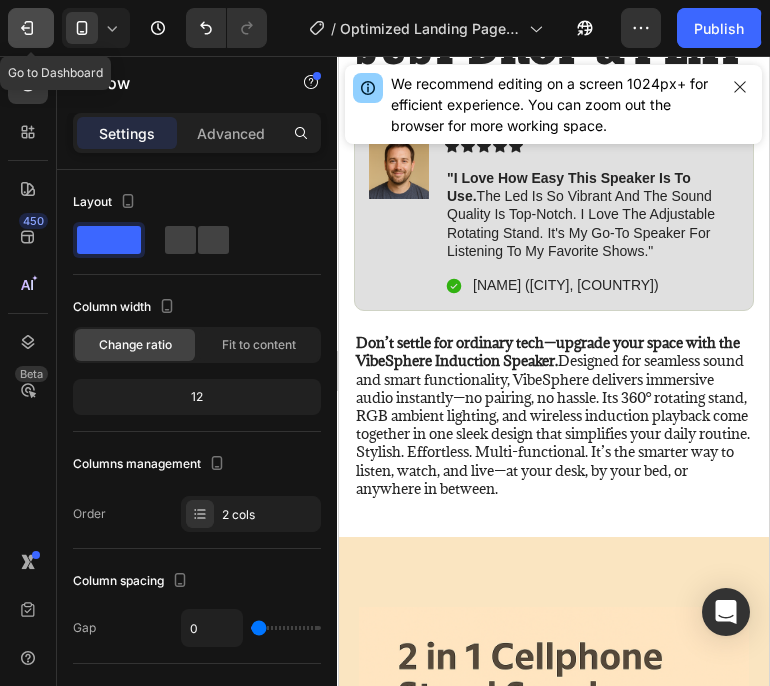 click 